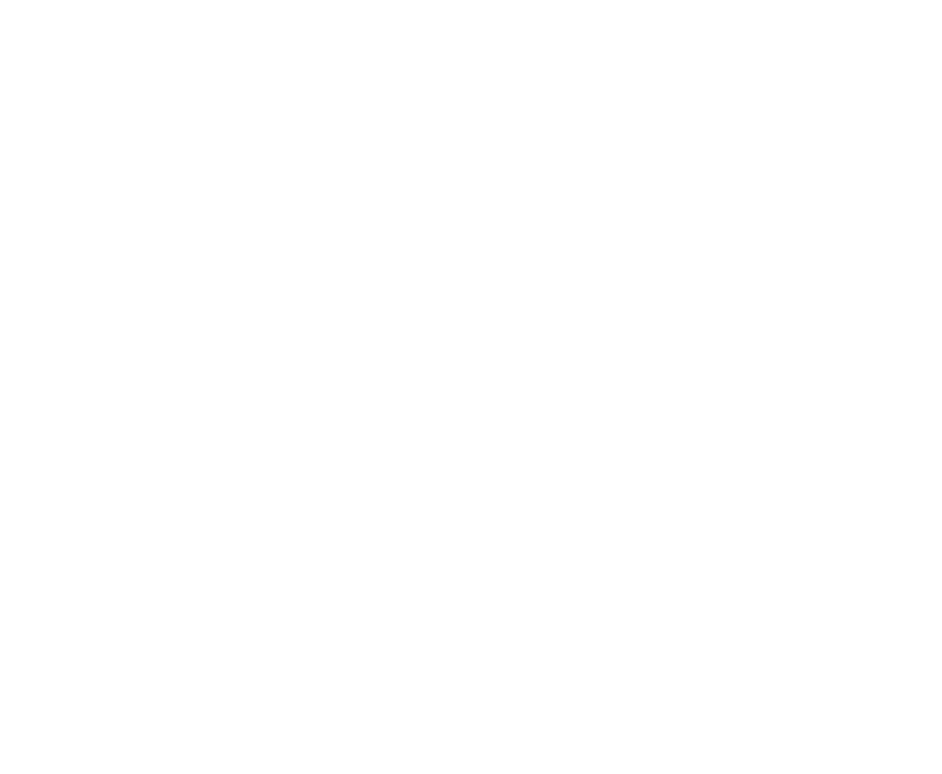 scroll, scrollTop: 0, scrollLeft: 0, axis: both 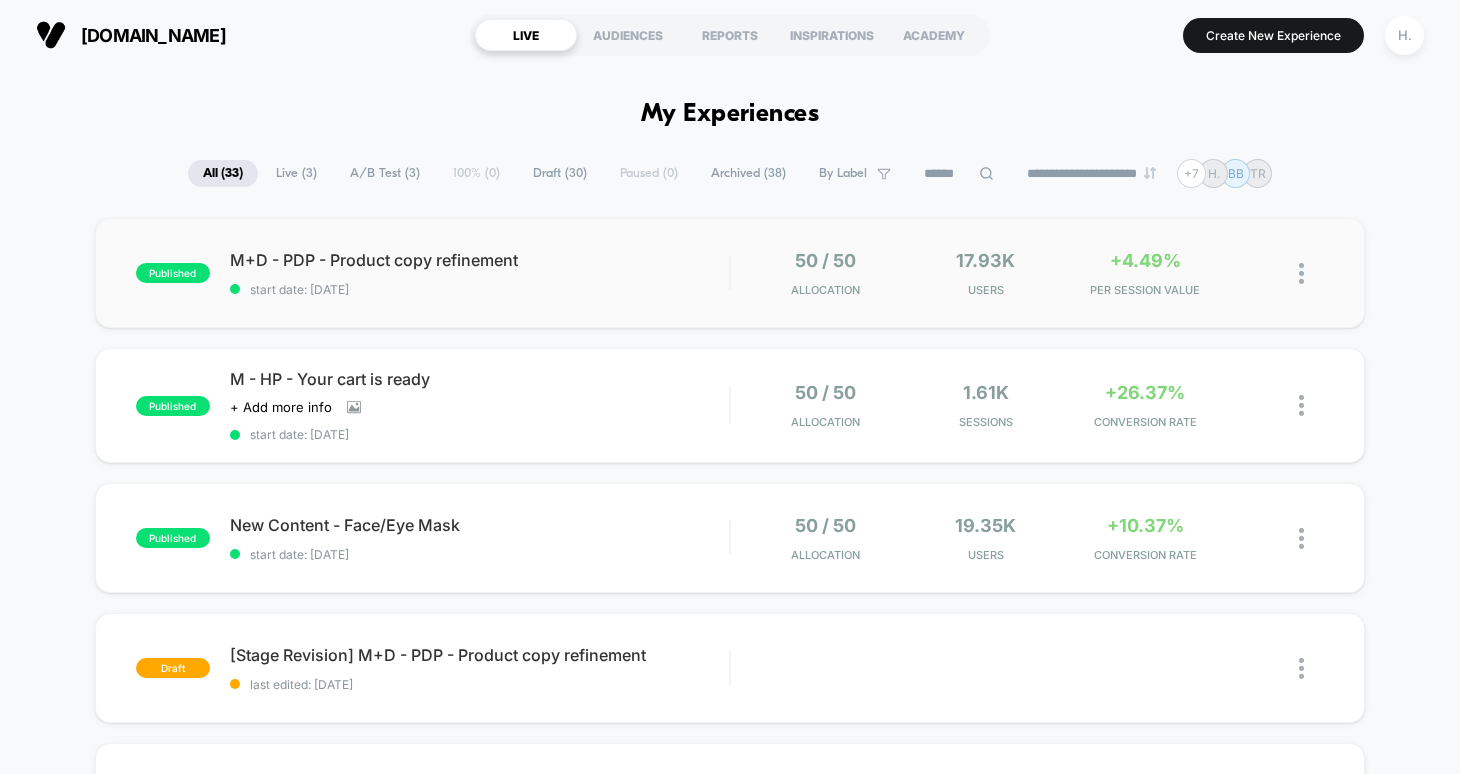 click at bounding box center (1301, 273) 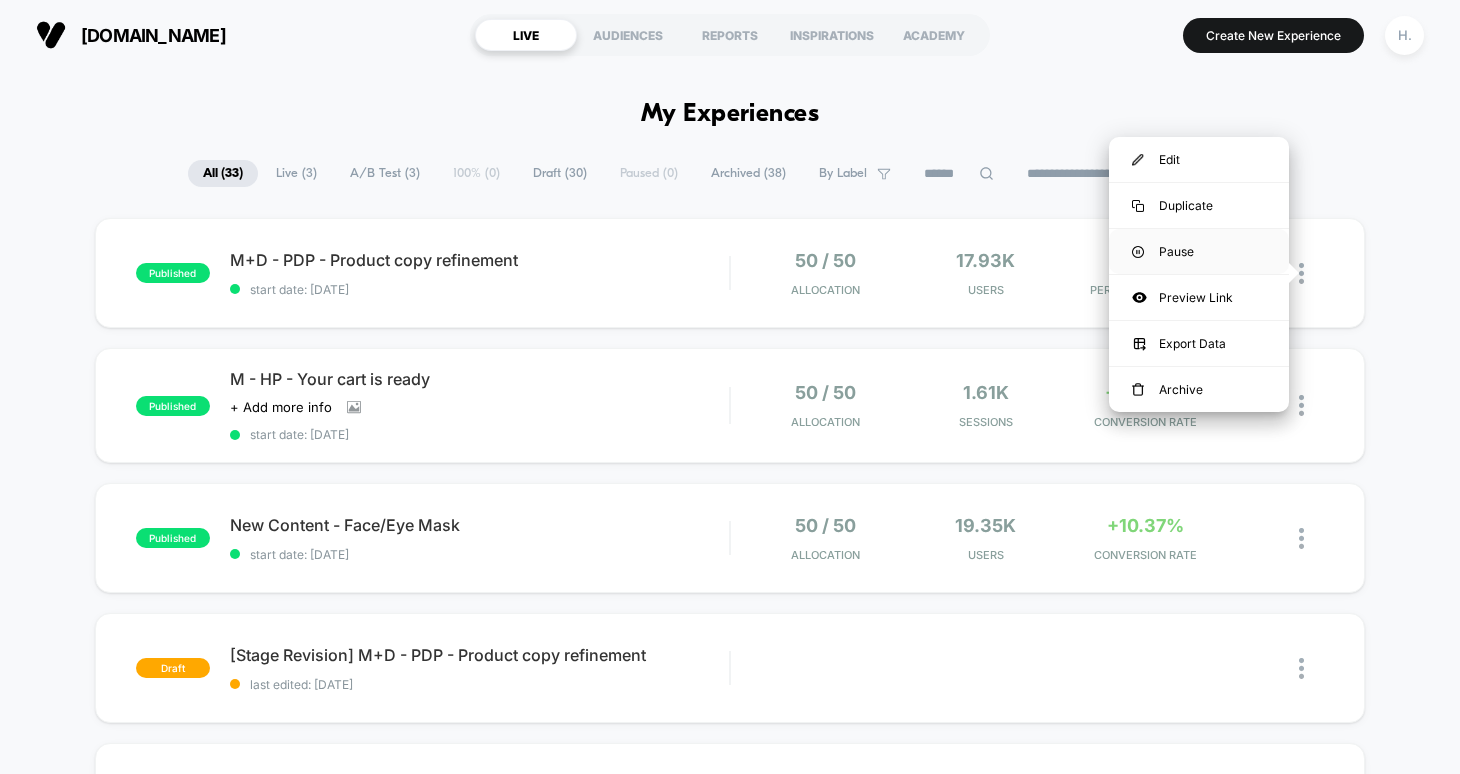 click on "Pause" at bounding box center (1199, 251) 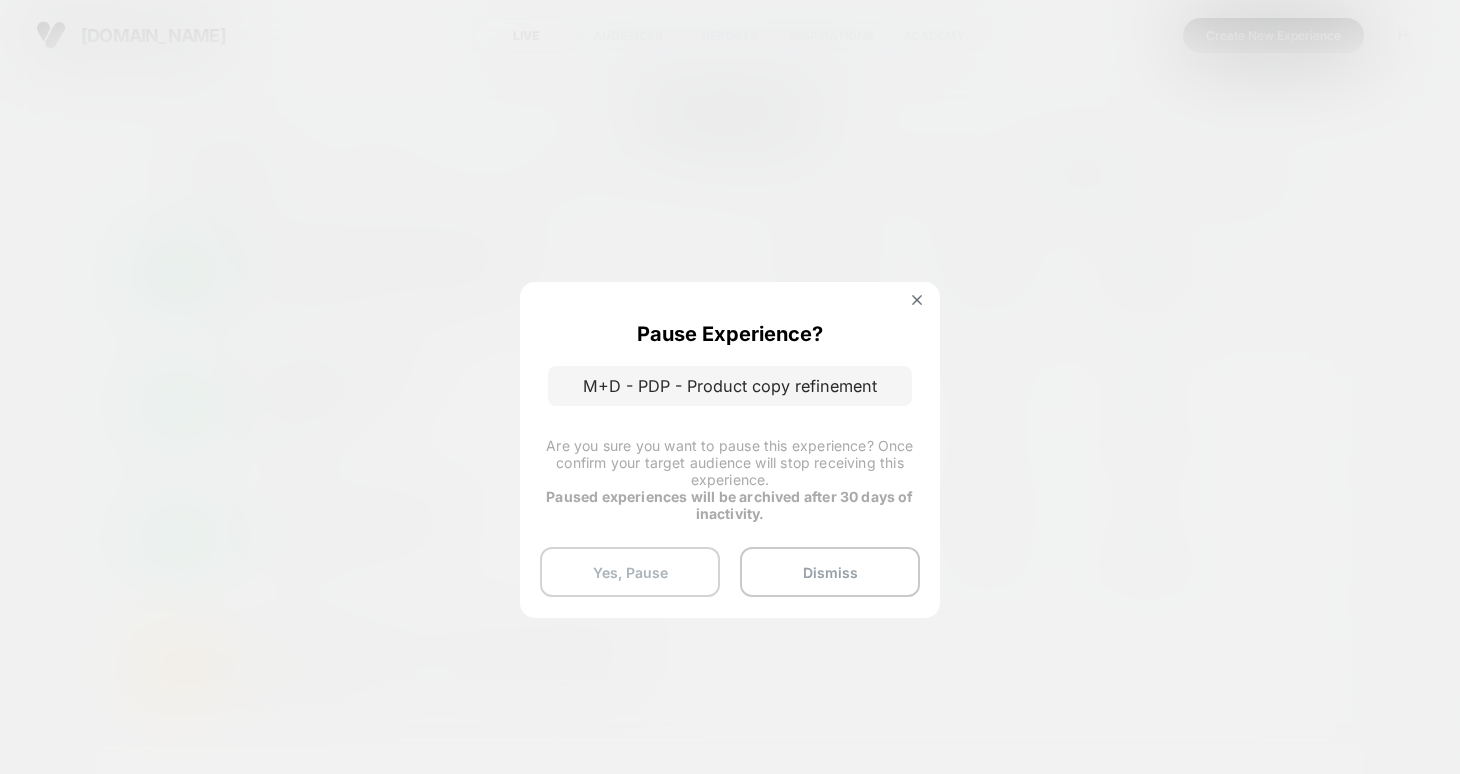 click on "Yes, Pause" at bounding box center (630, 572) 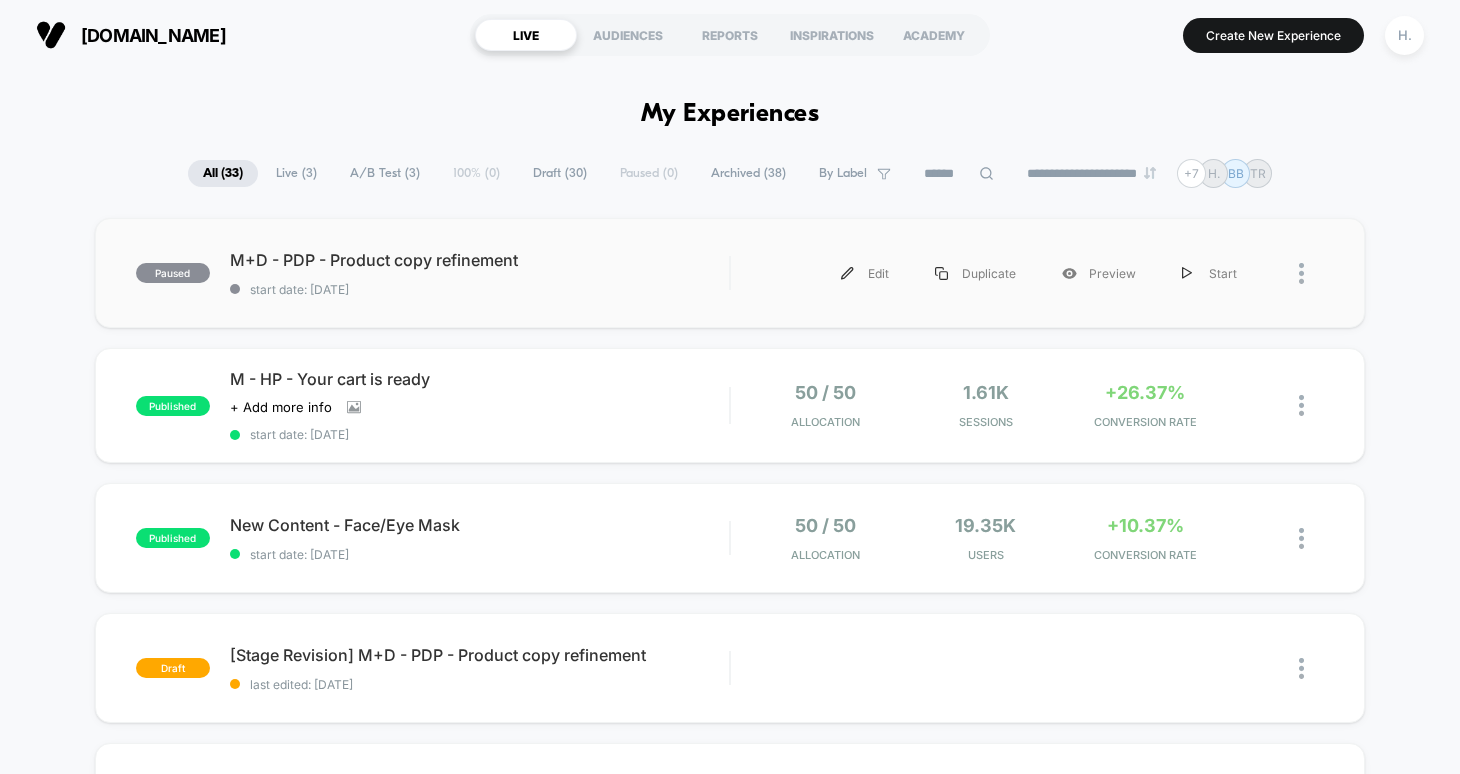 click on "paused M+D - PDP - Product copy refinement start date: [DATE] Edit Duplicate Preview Start" at bounding box center [730, 273] 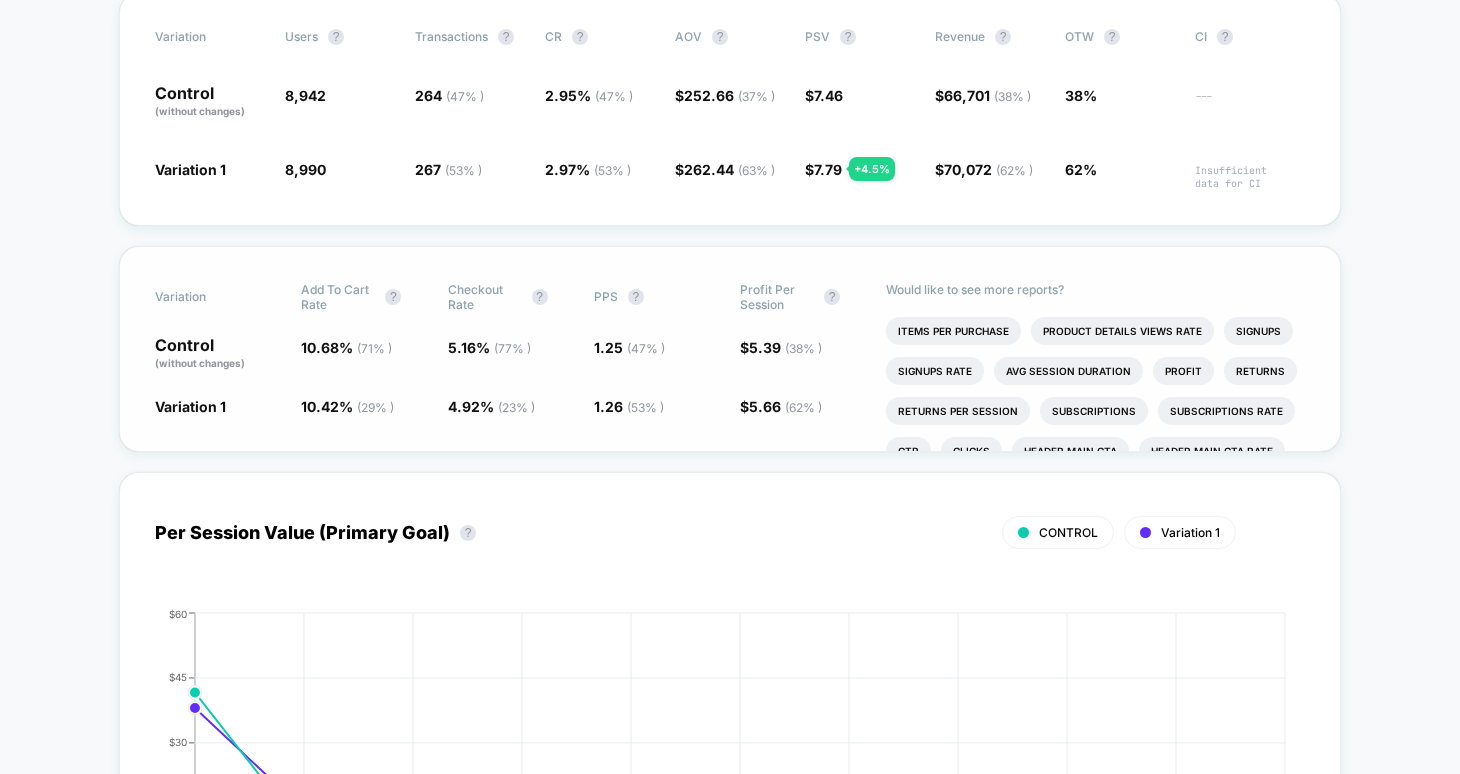 scroll, scrollTop: 0, scrollLeft: 0, axis: both 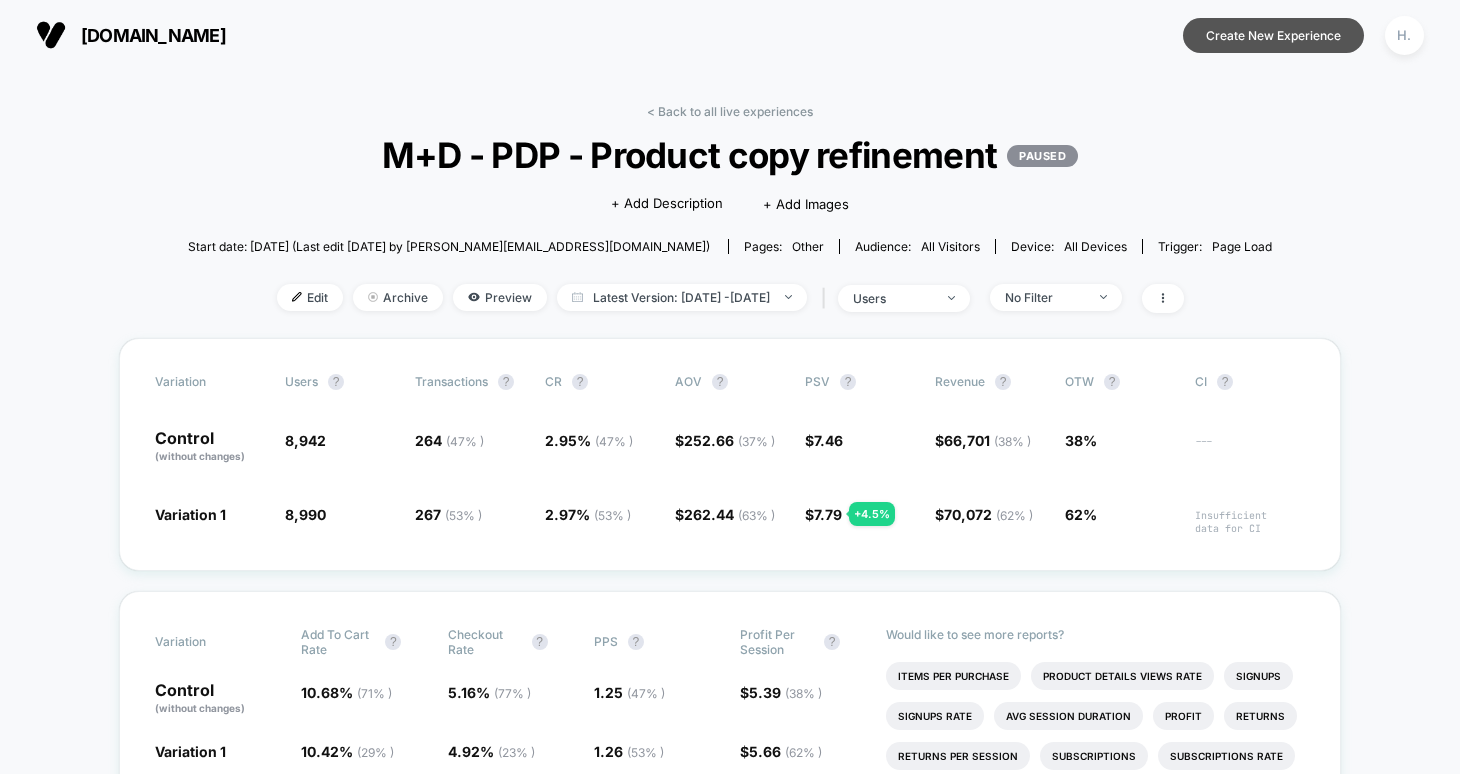 click on "Create New Experience" at bounding box center [1273, 35] 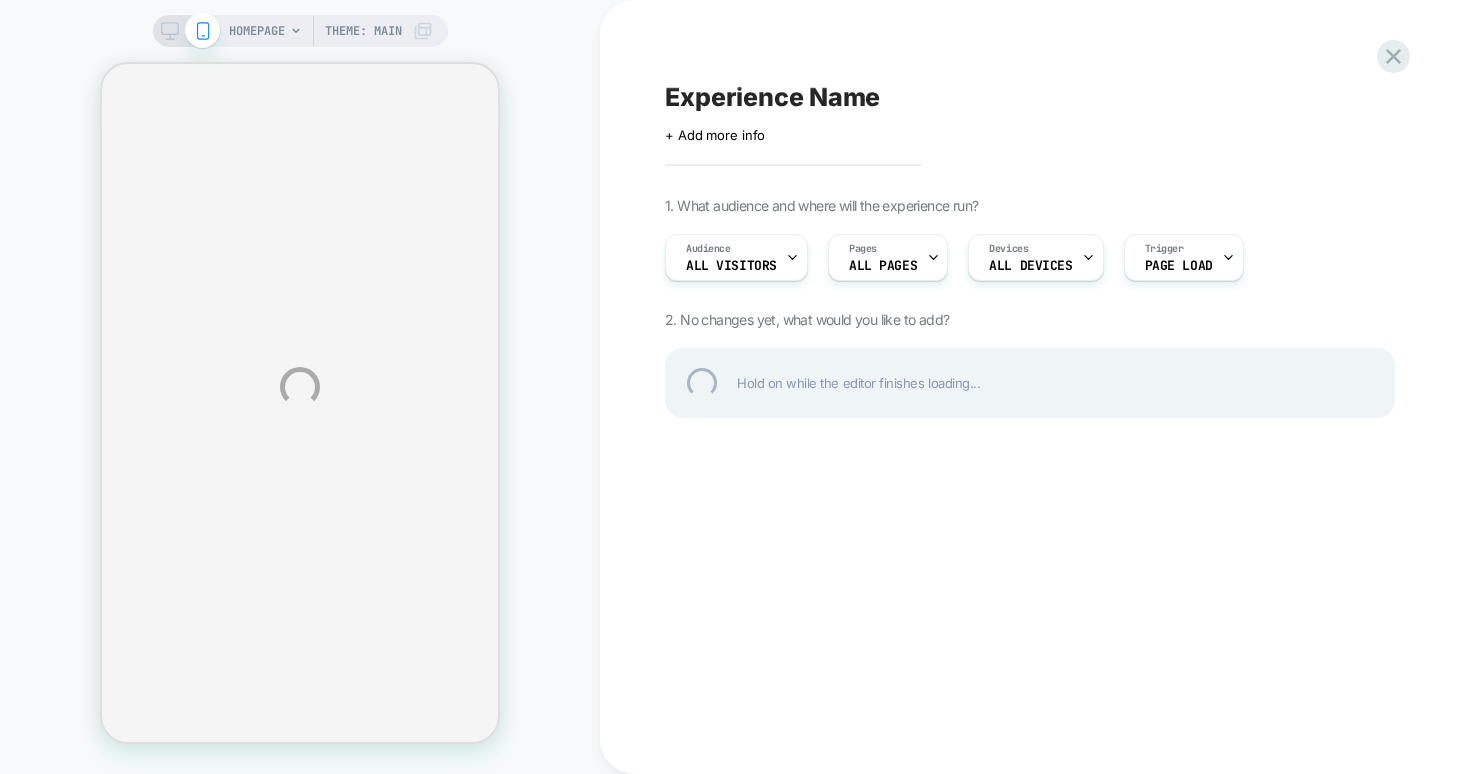 click on "Experience Name" at bounding box center (1030, 97) 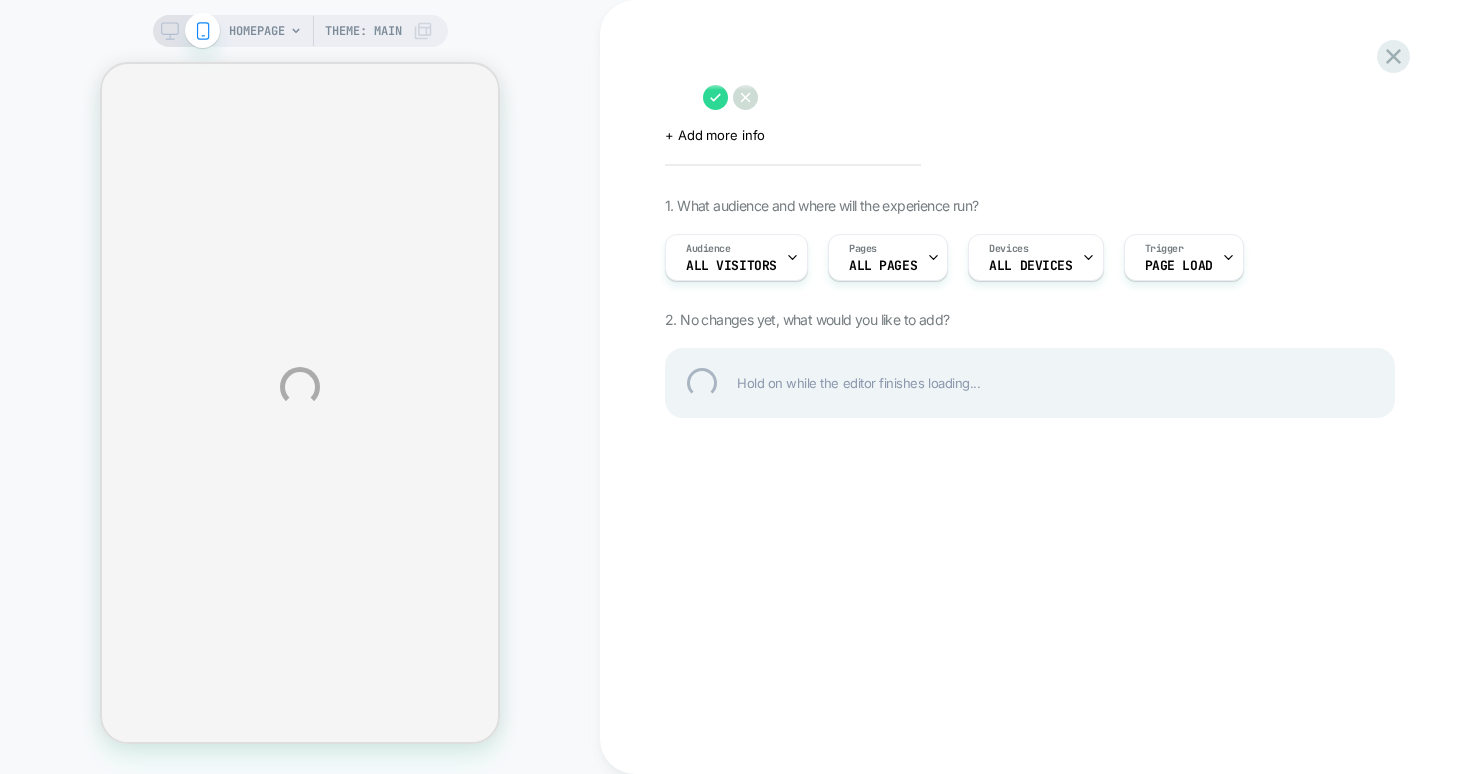 click at bounding box center (679, 97) 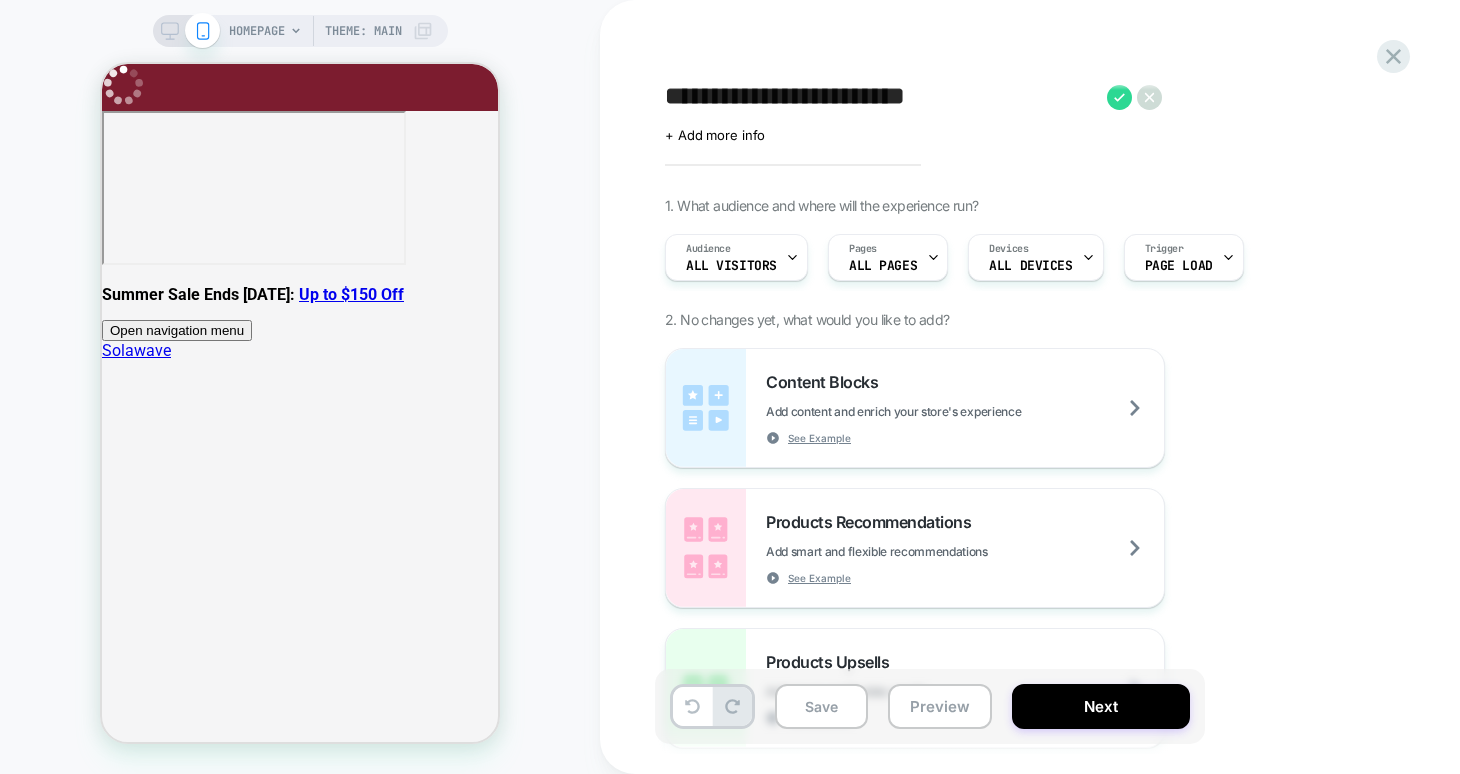 scroll, scrollTop: 0, scrollLeft: 0, axis: both 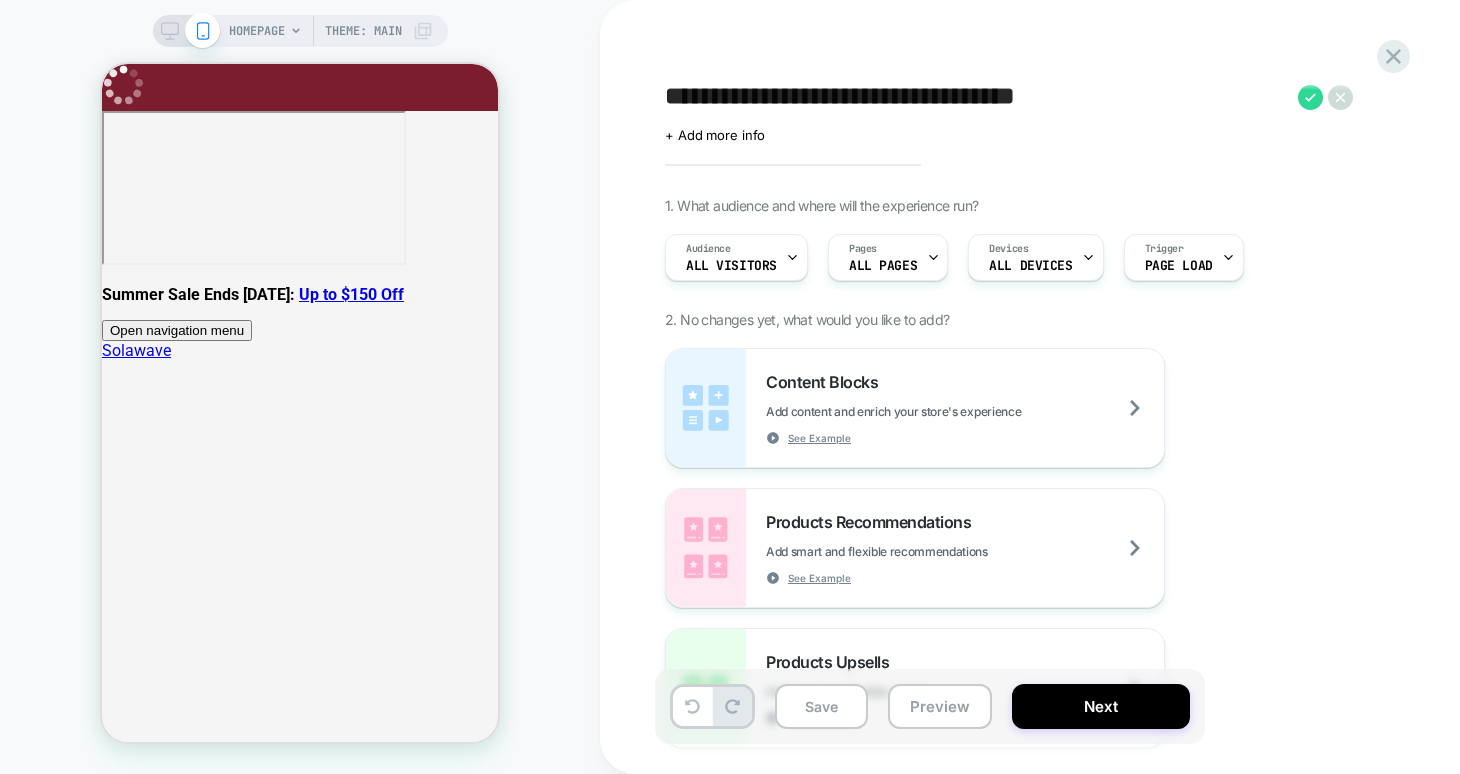 type on "**********" 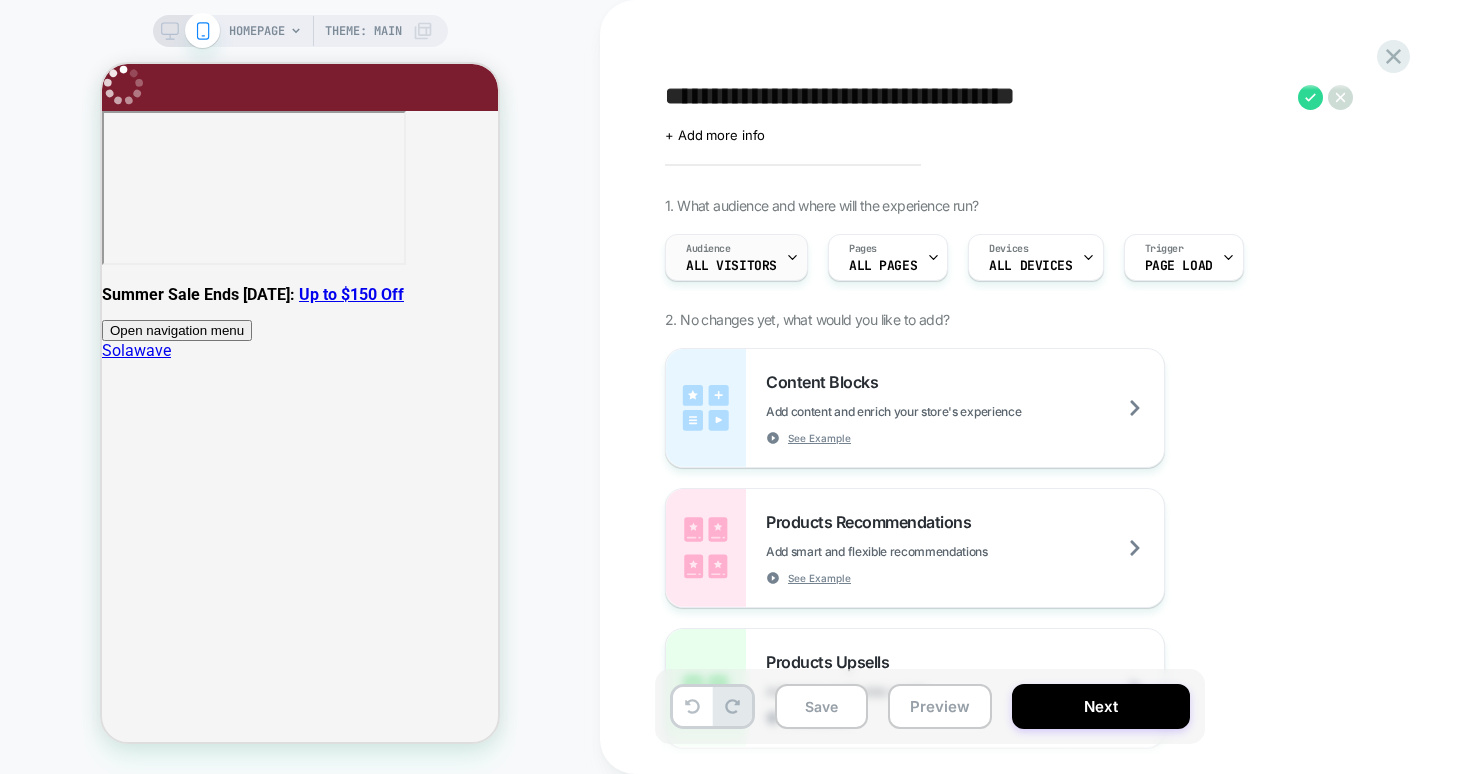 click on "All Visitors" at bounding box center [731, 266] 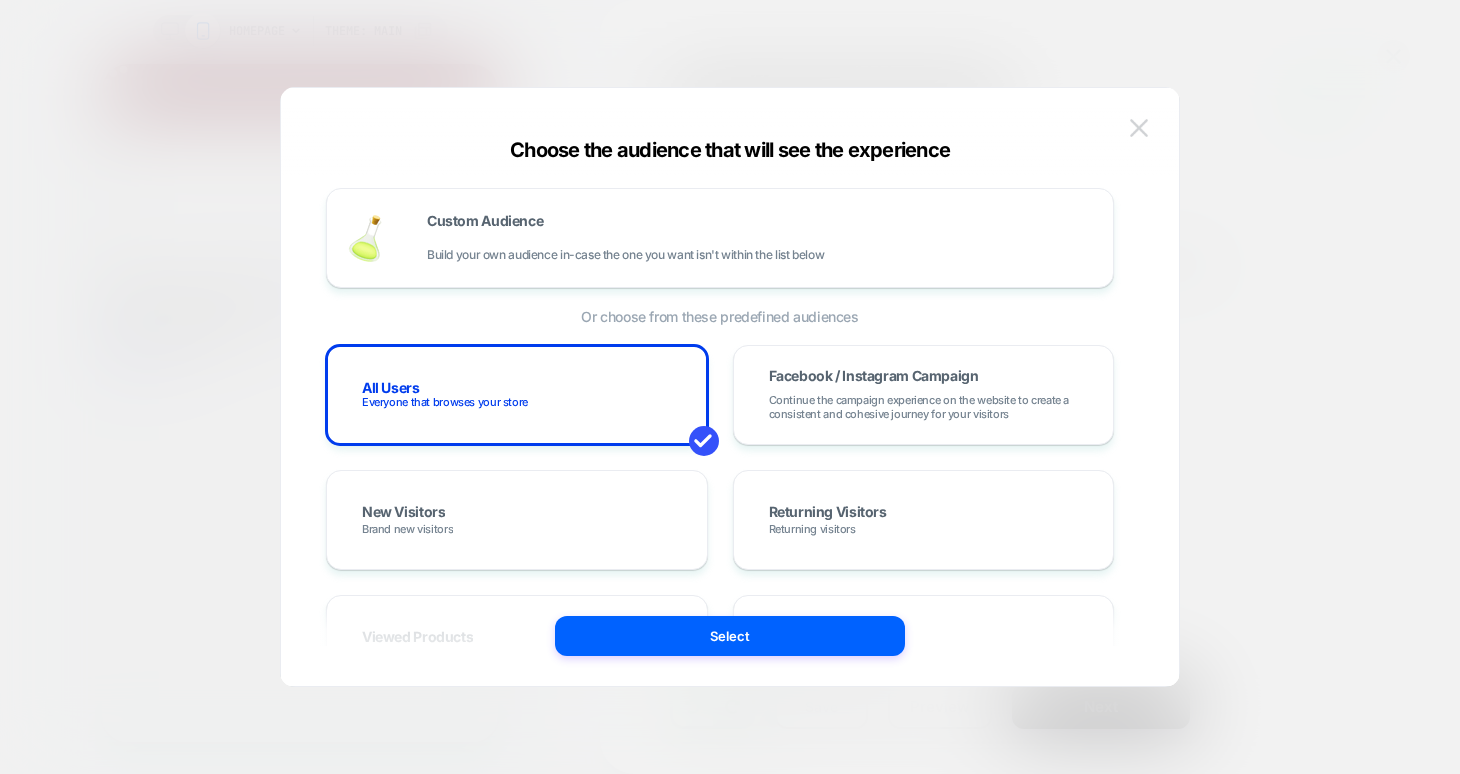 click at bounding box center [1139, 128] 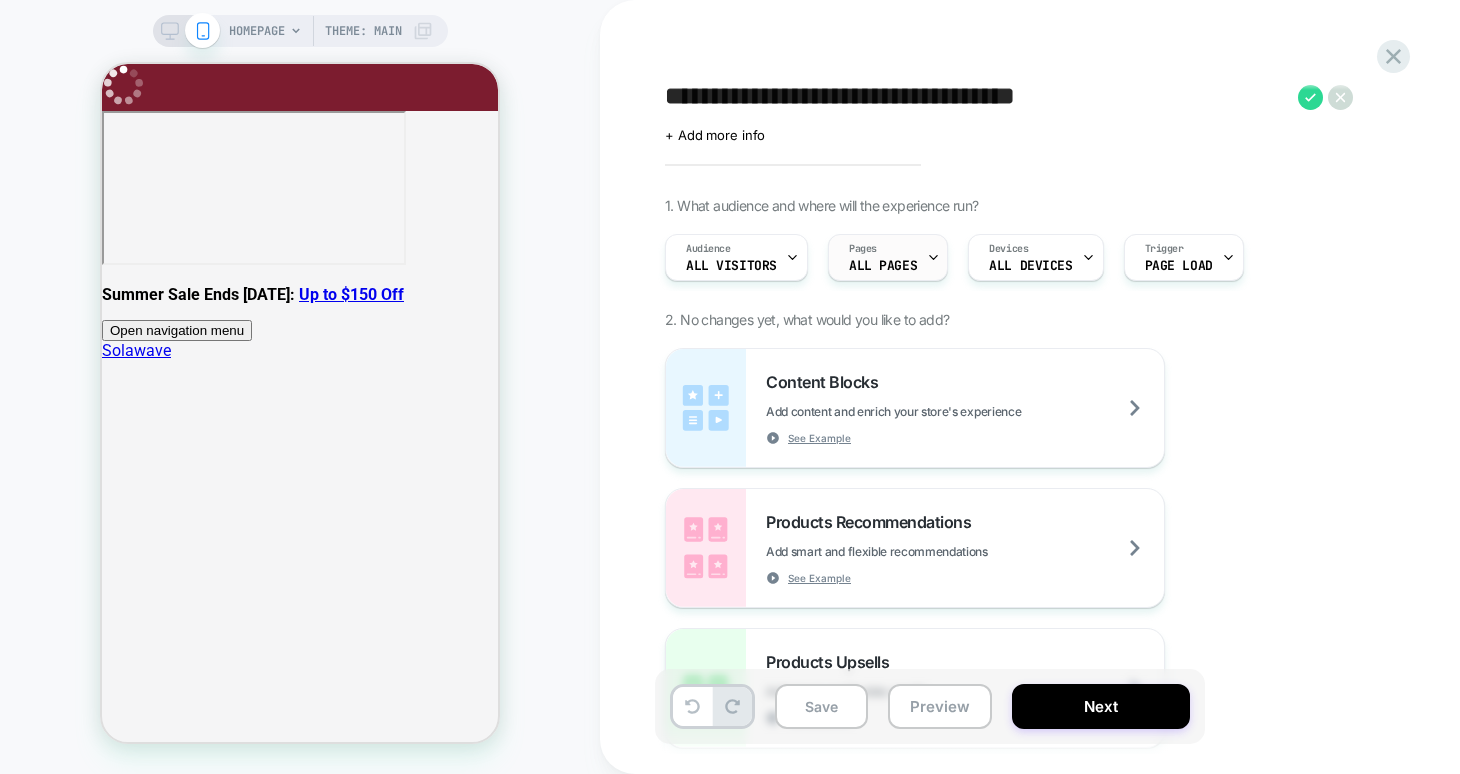 click 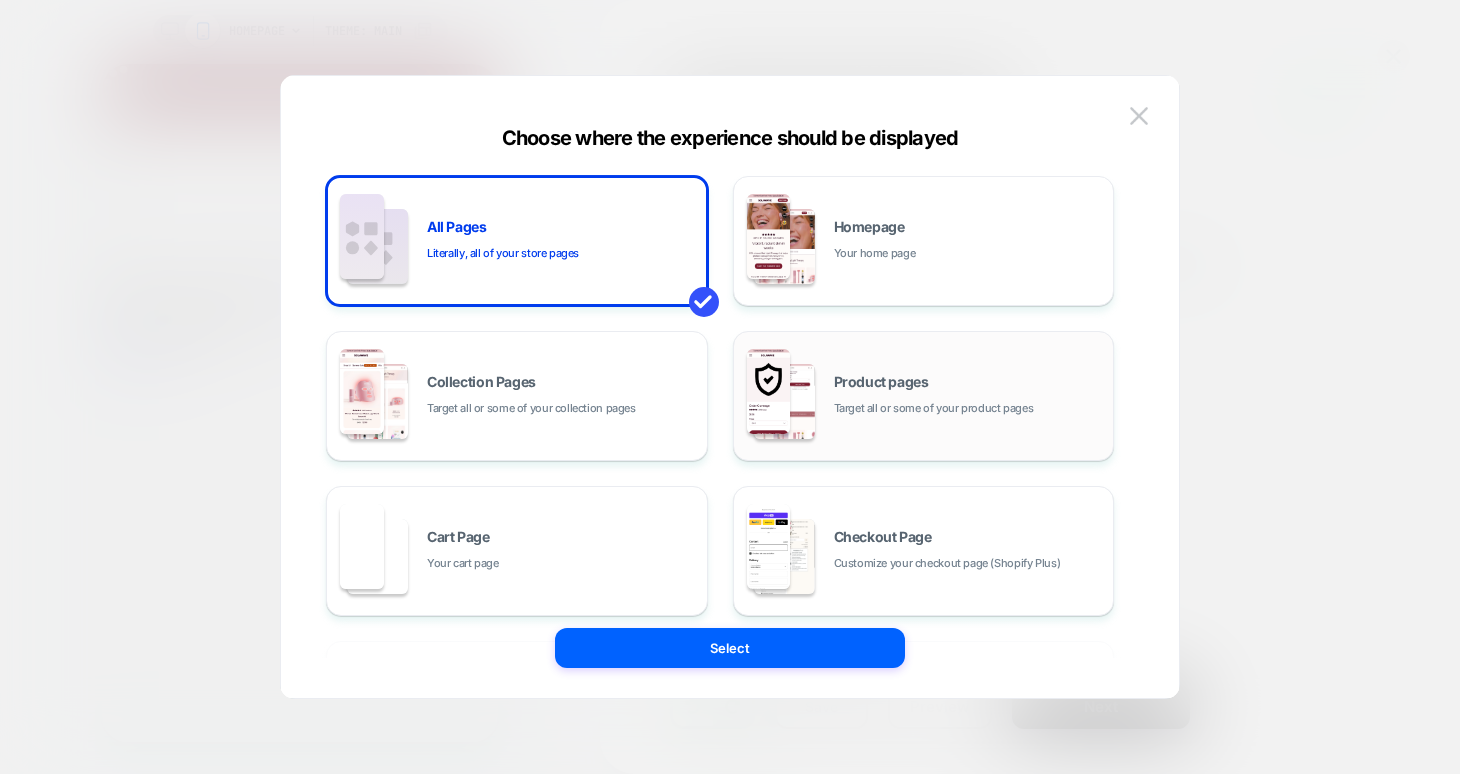 click on "Product pages" at bounding box center (881, 382) 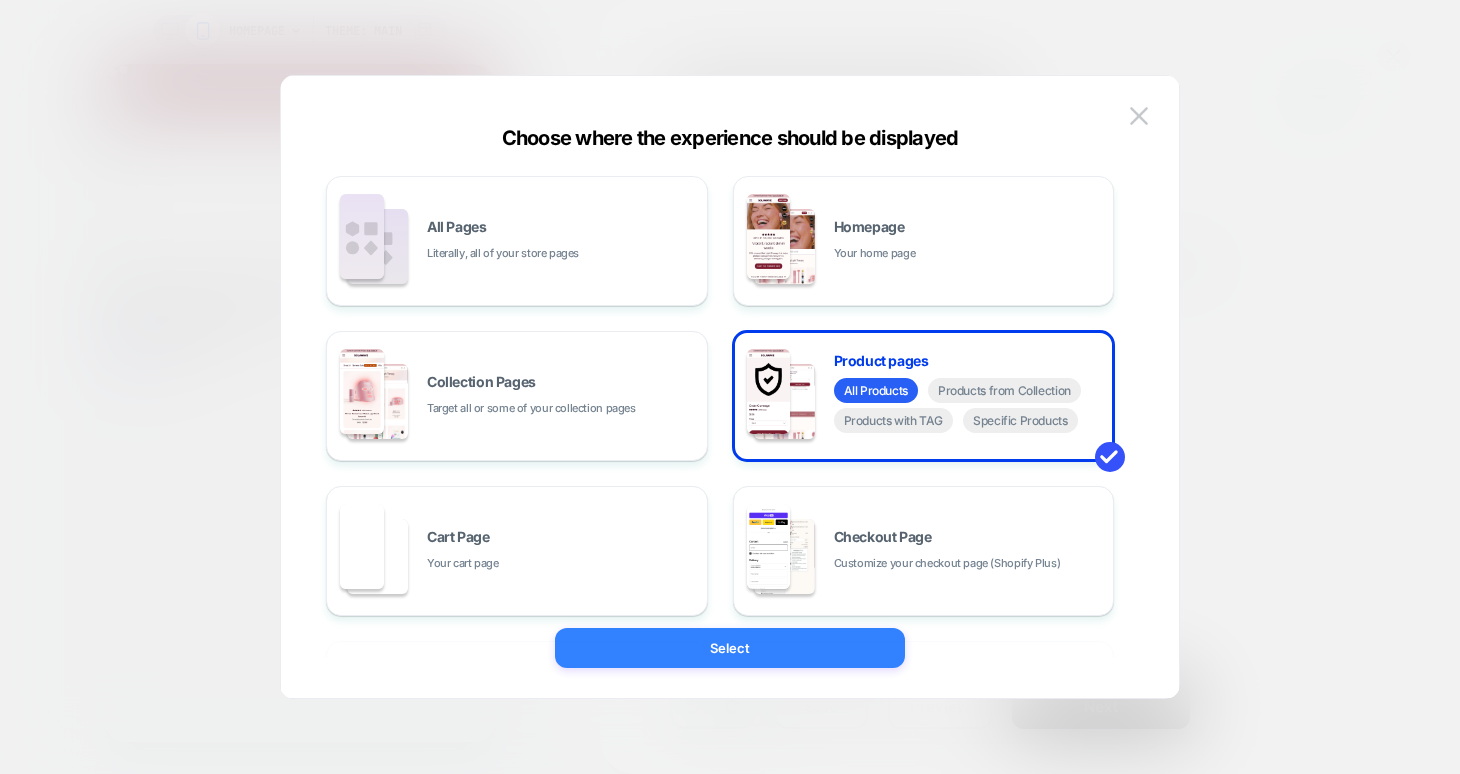 click on "Select" at bounding box center [730, 648] 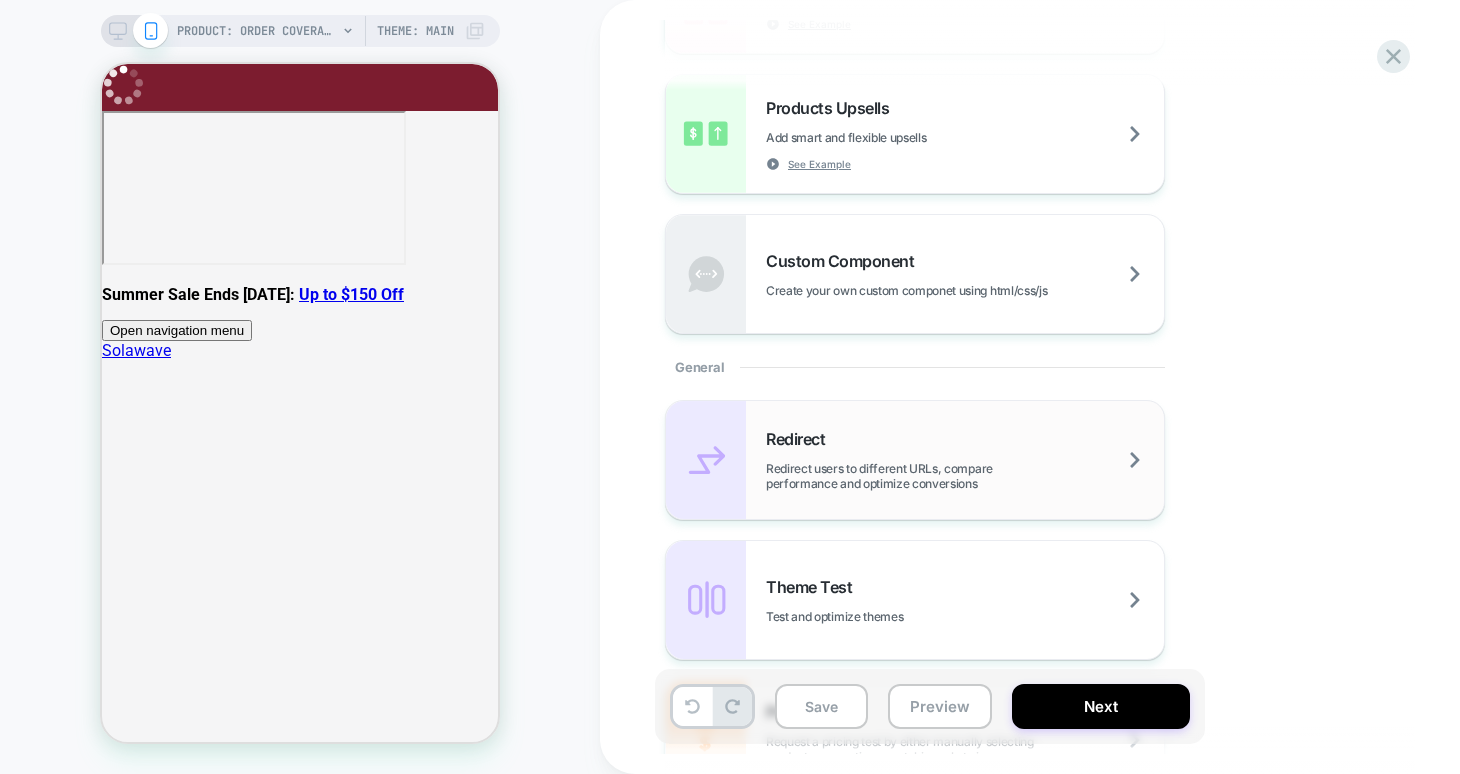scroll, scrollTop: 0, scrollLeft: 0, axis: both 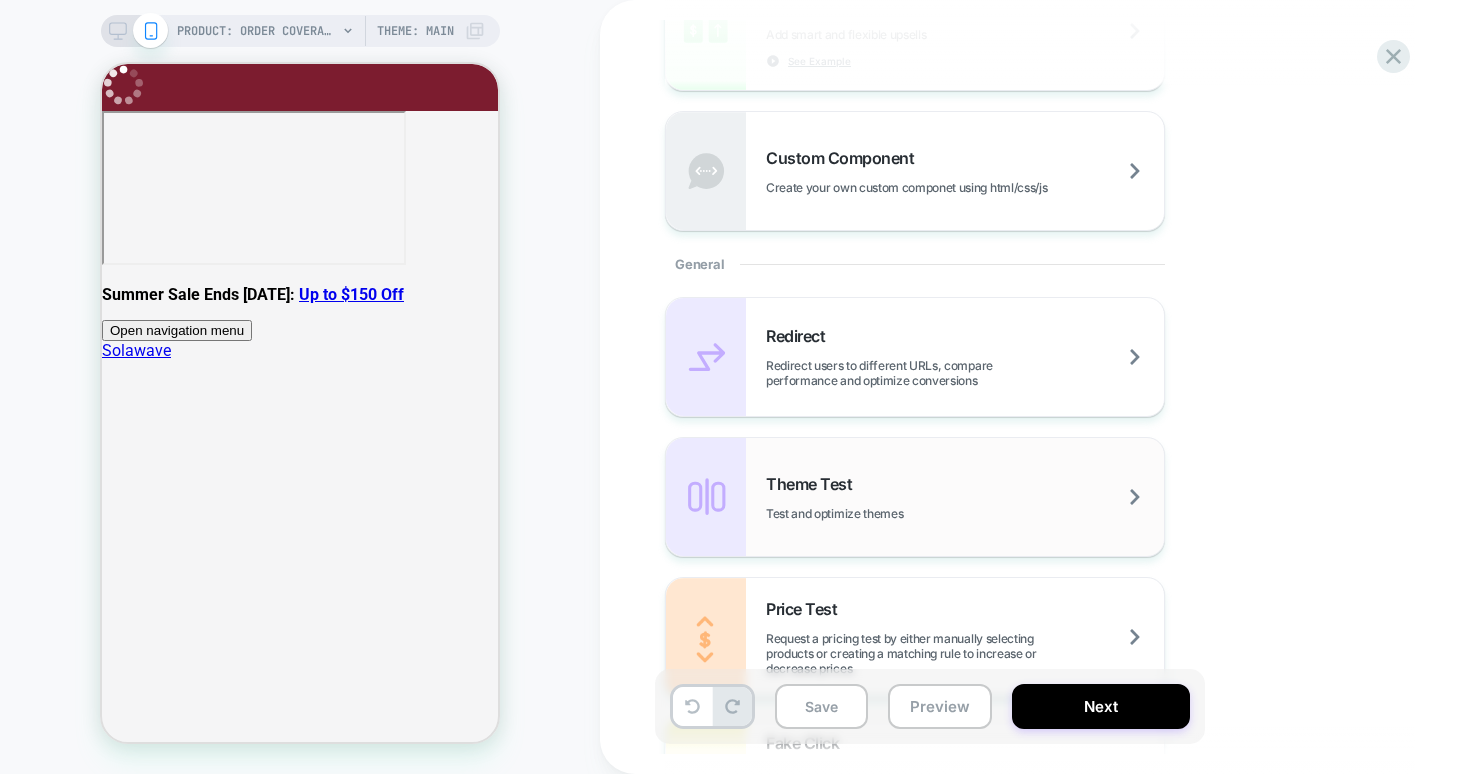 click on "Test and optimize themes" at bounding box center [884, 513] 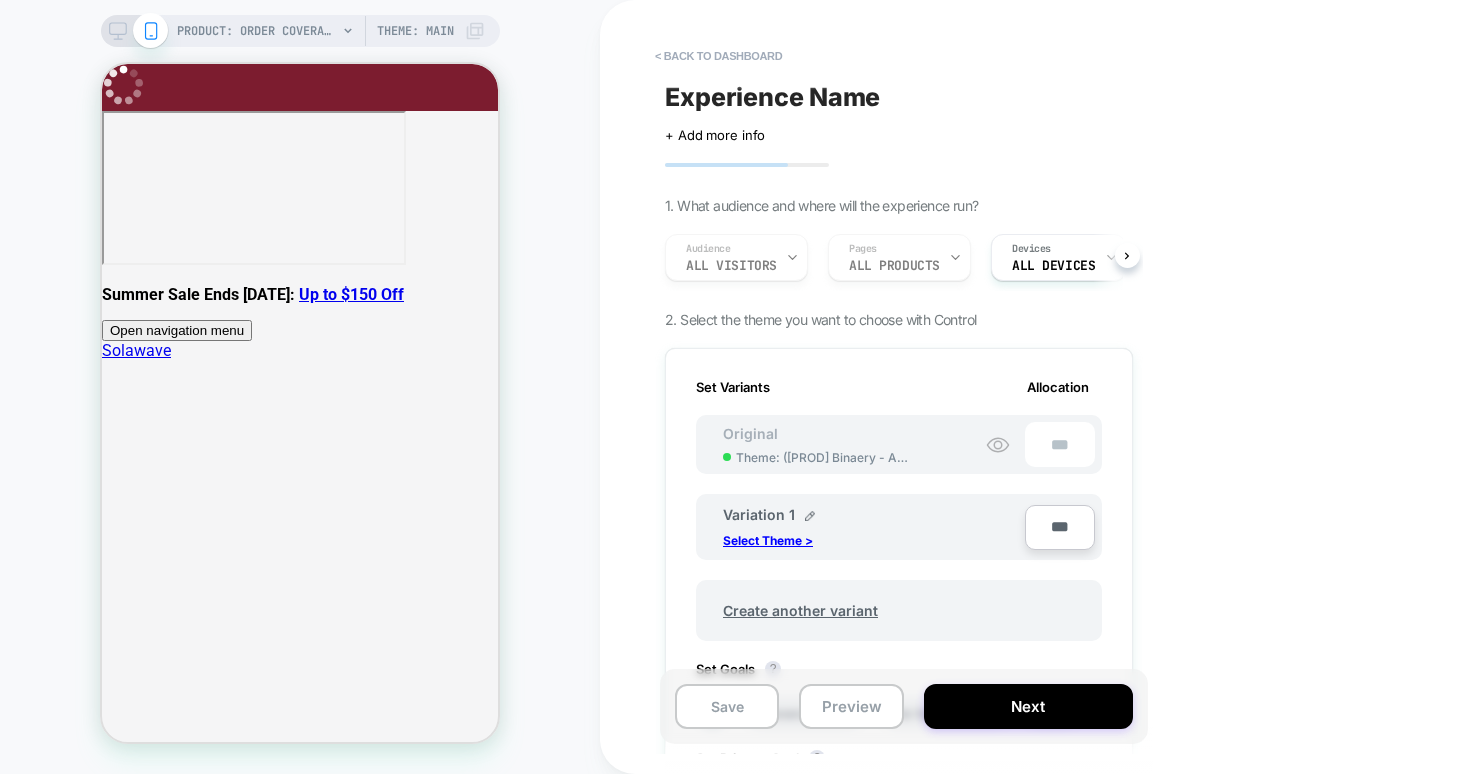 scroll, scrollTop: 0, scrollLeft: 2, axis: horizontal 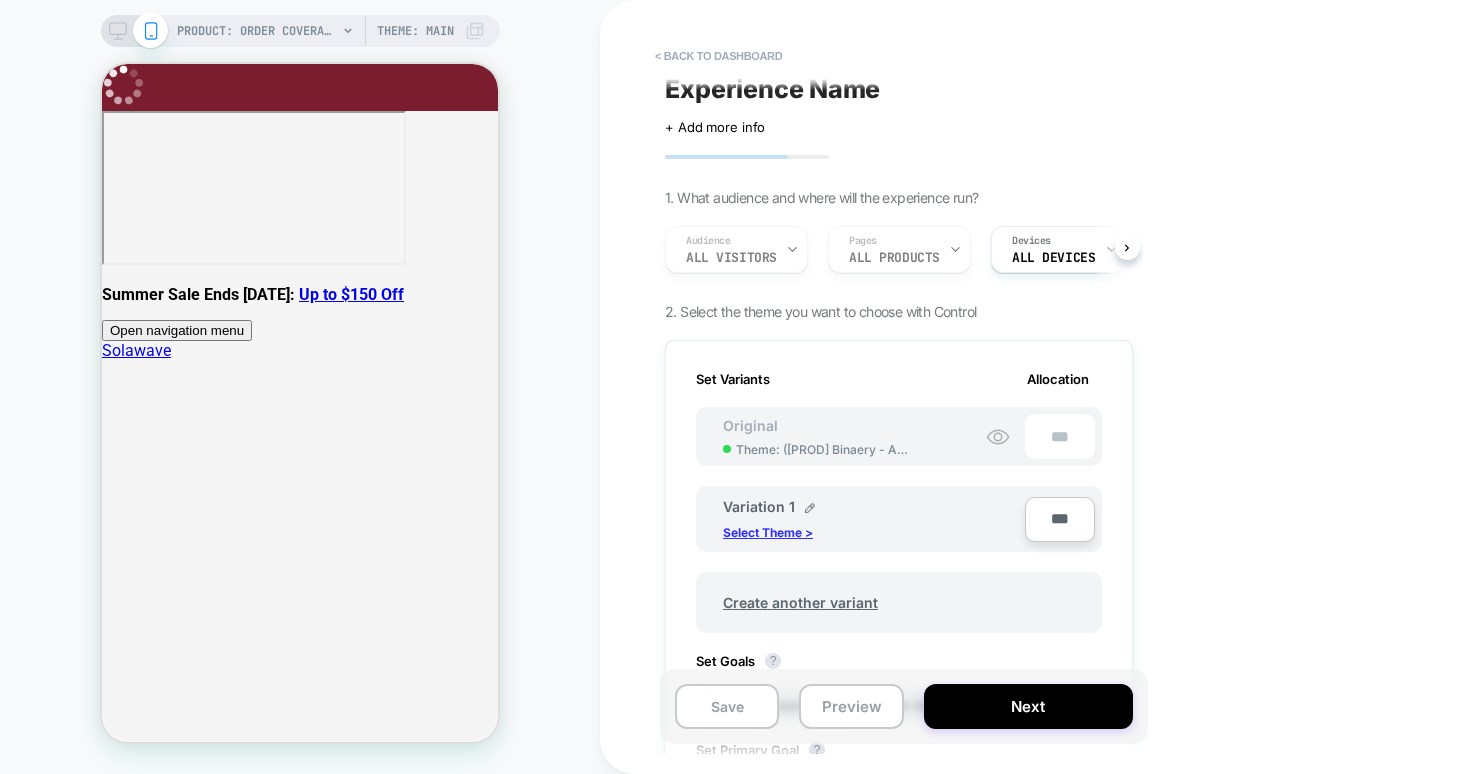 click on "Select Theme >" at bounding box center (768, 532) 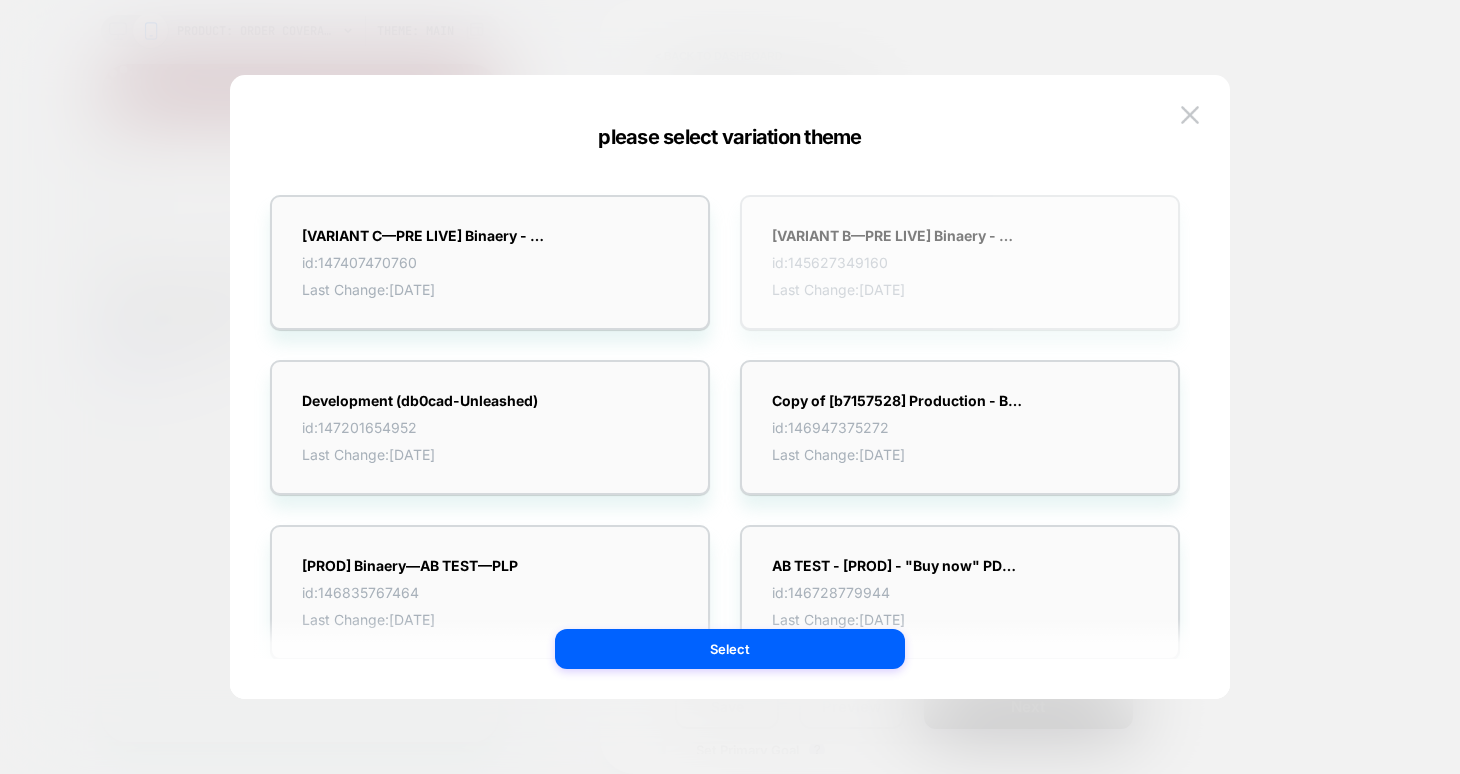 click on "[VARIANT B—PRE LIVE] Binaery - New PDP  id:  145627349160 Last Change:  [DATE]" at bounding box center [960, 262] 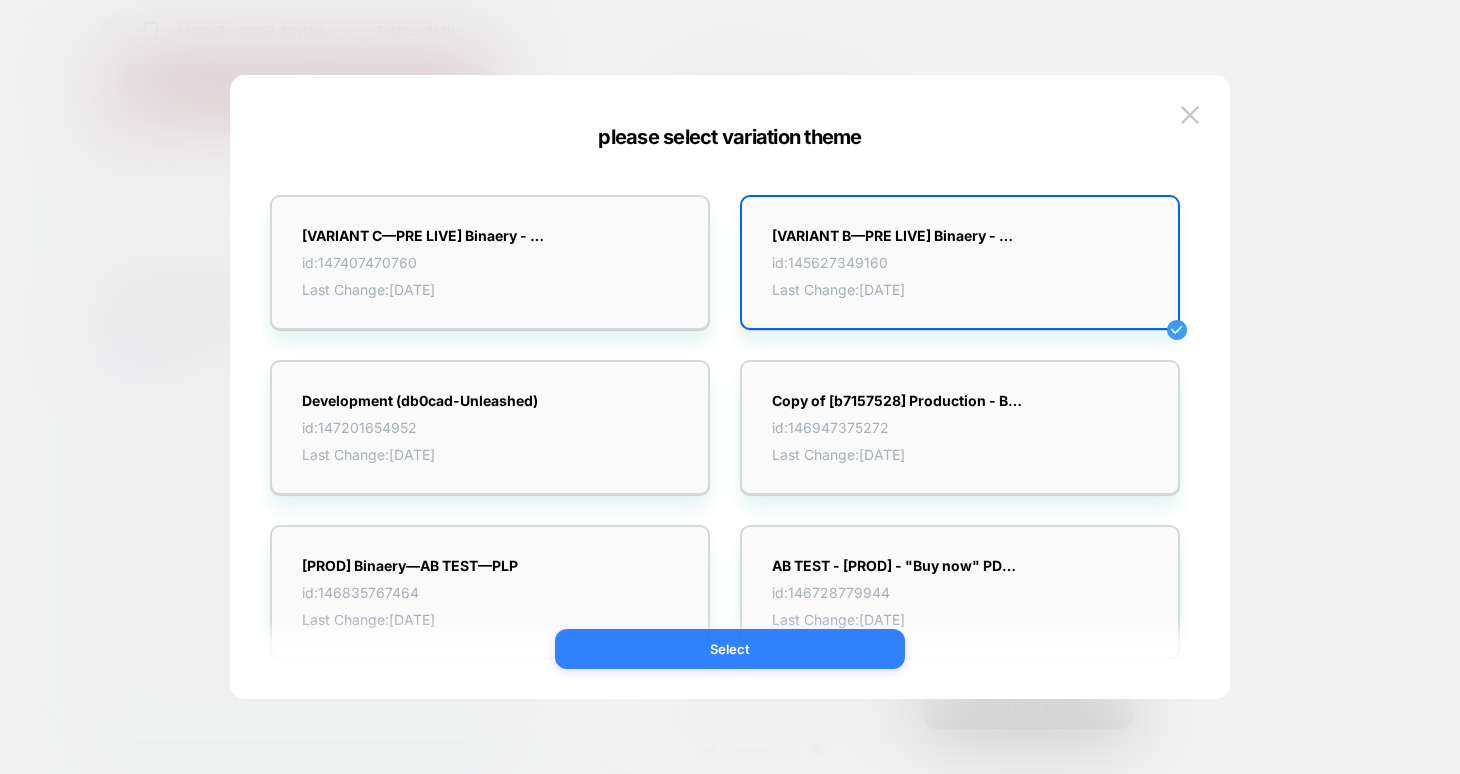 click on "Select" at bounding box center [730, 649] 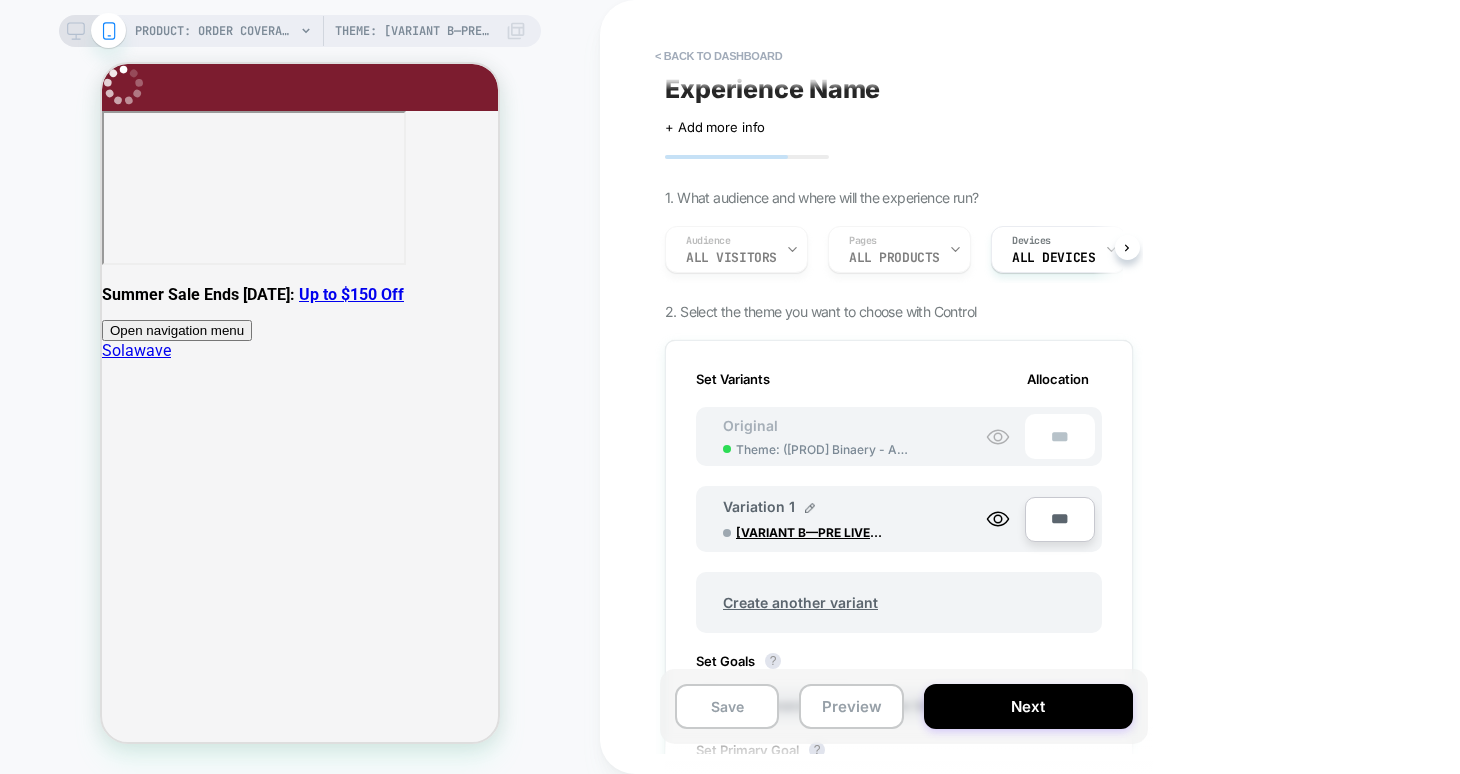 scroll, scrollTop: 0, scrollLeft: 0, axis: both 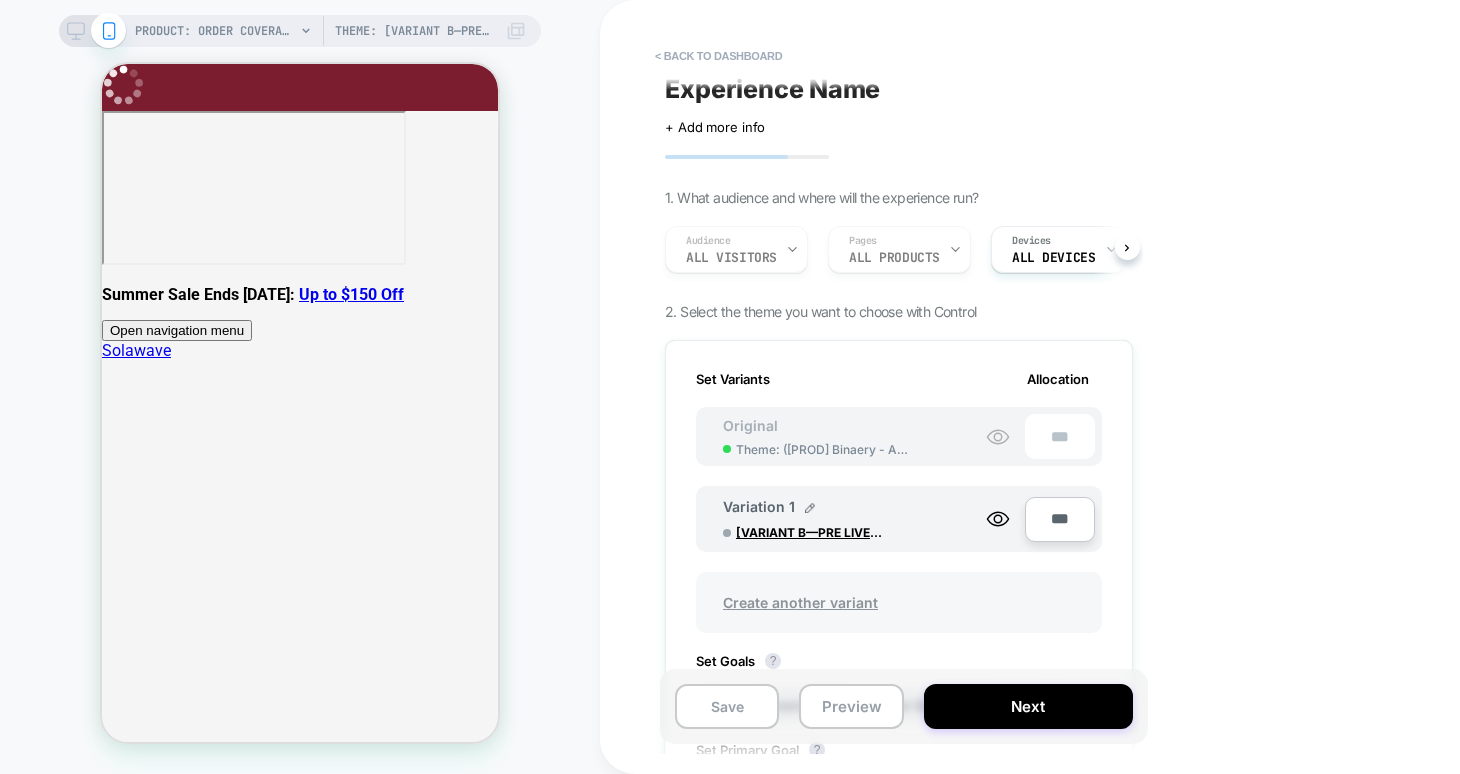 click on "Create another variant" at bounding box center [800, 602] 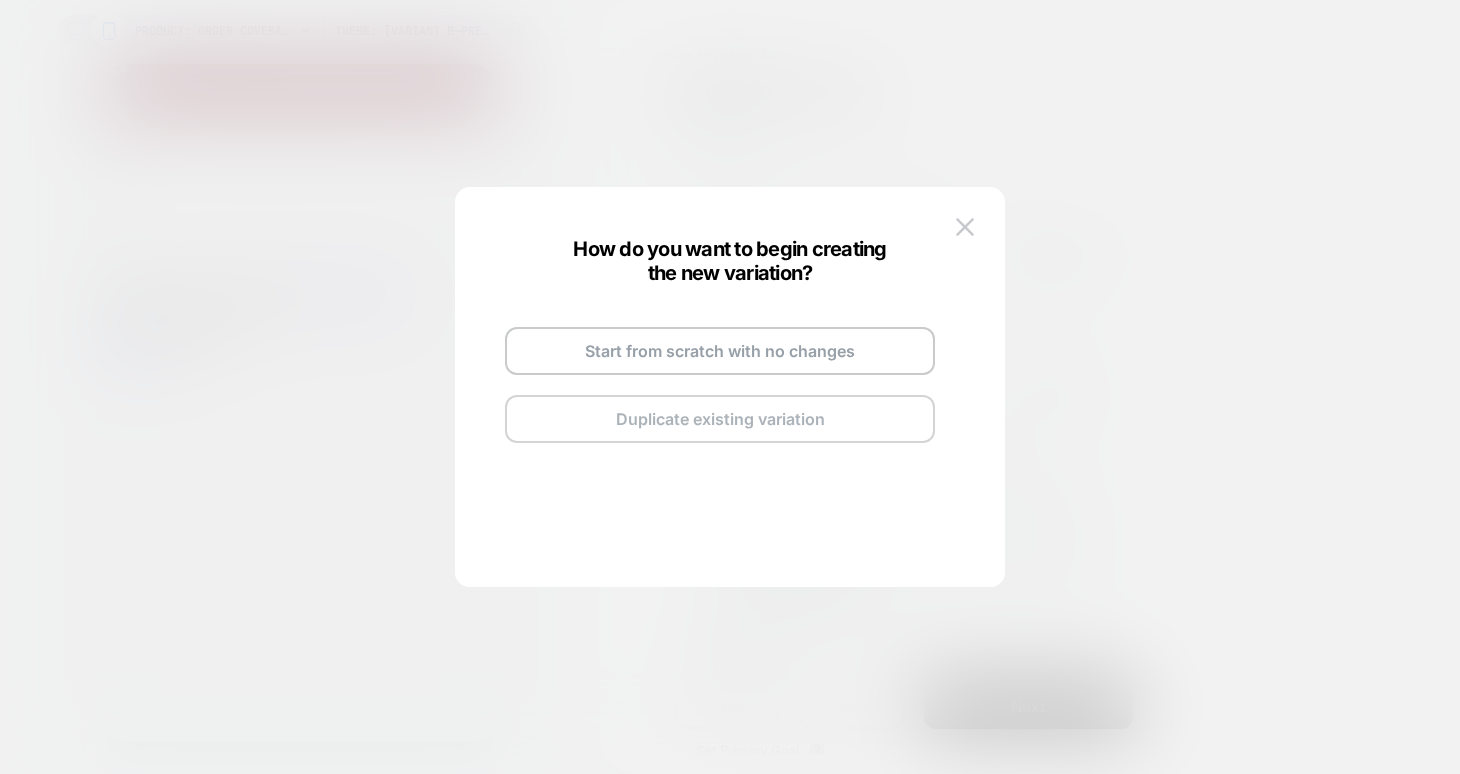 click on "Duplicate existing variation" at bounding box center [720, 419] 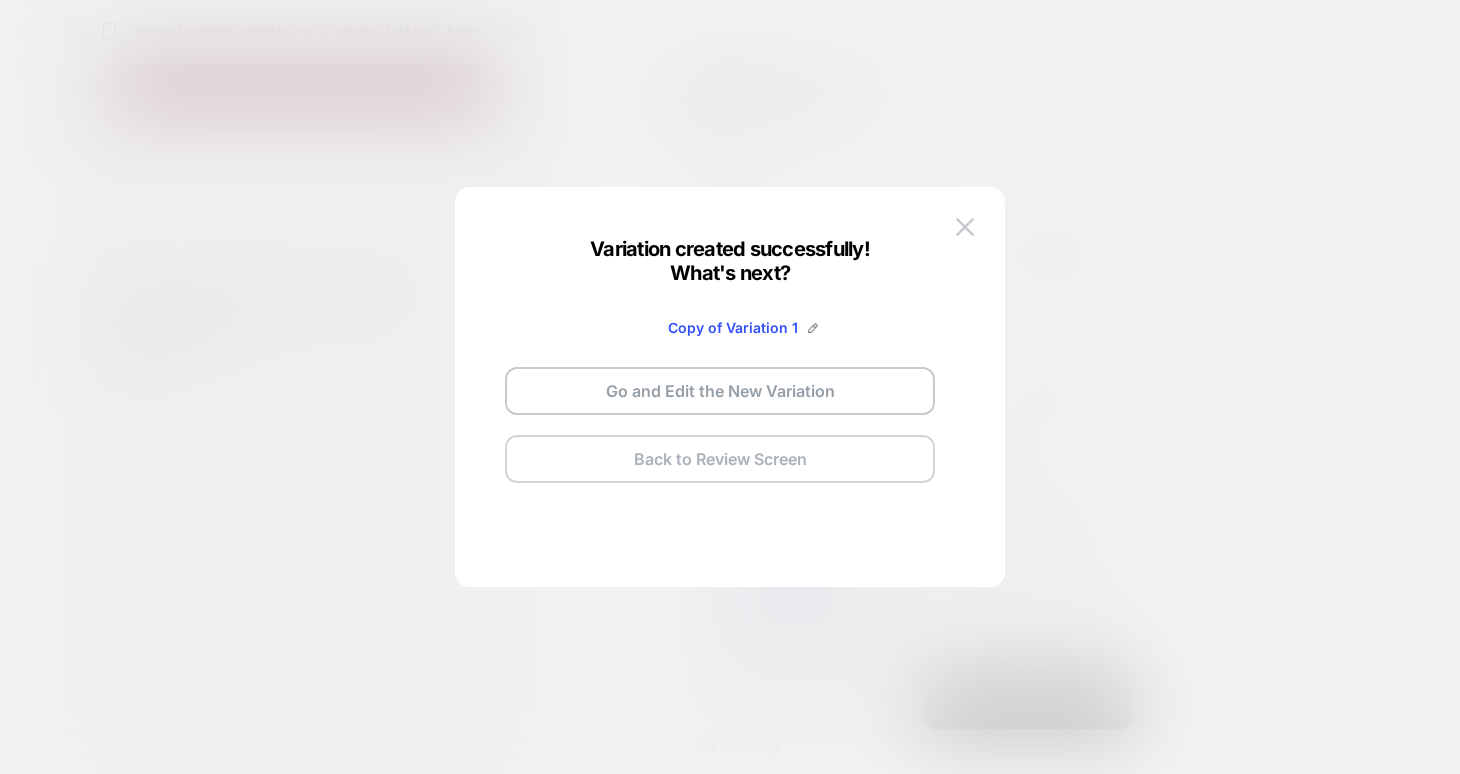 click on "Back to Review Screen" at bounding box center [720, 459] 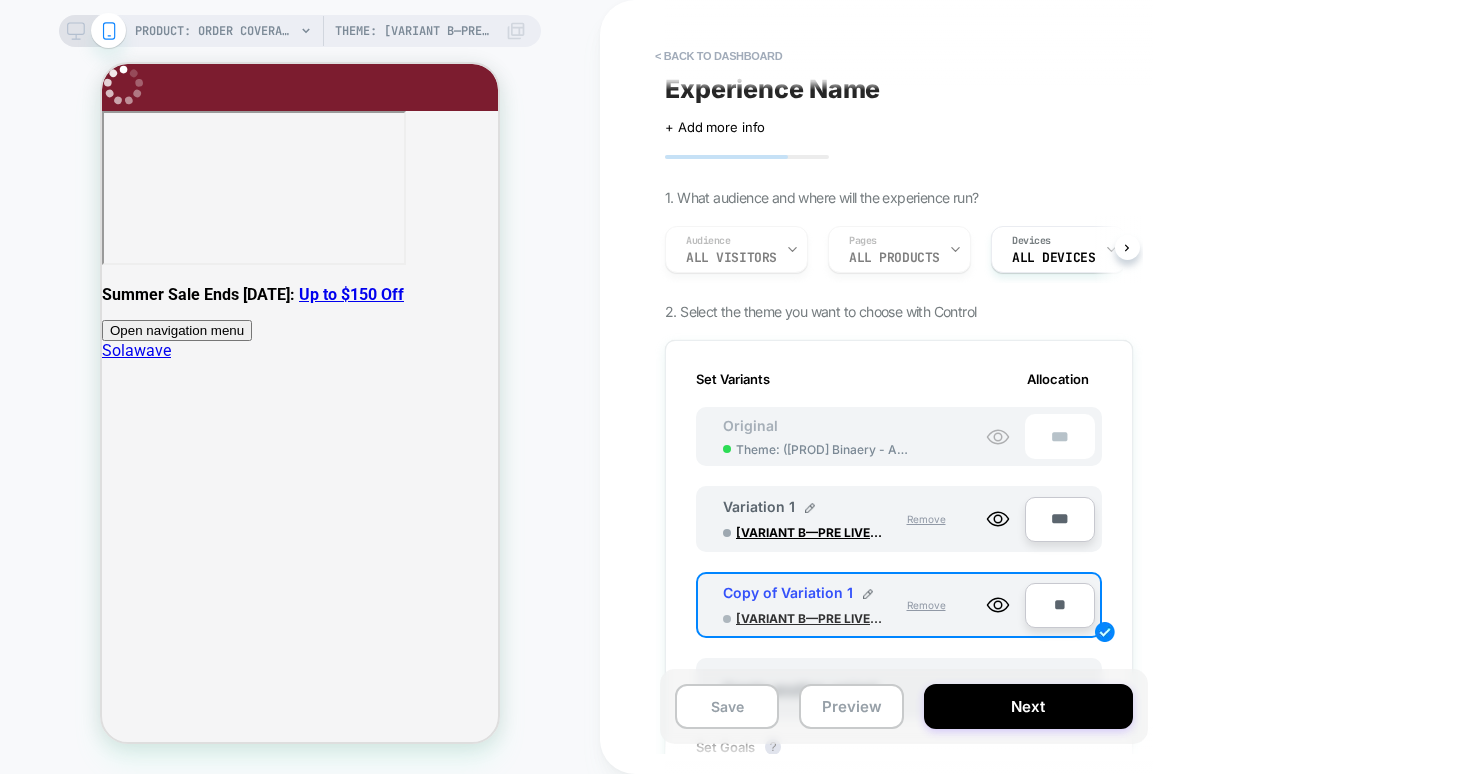 click on "[VARIANT B—PRE LIVE] Binaery - New PDP" at bounding box center (811, 618) 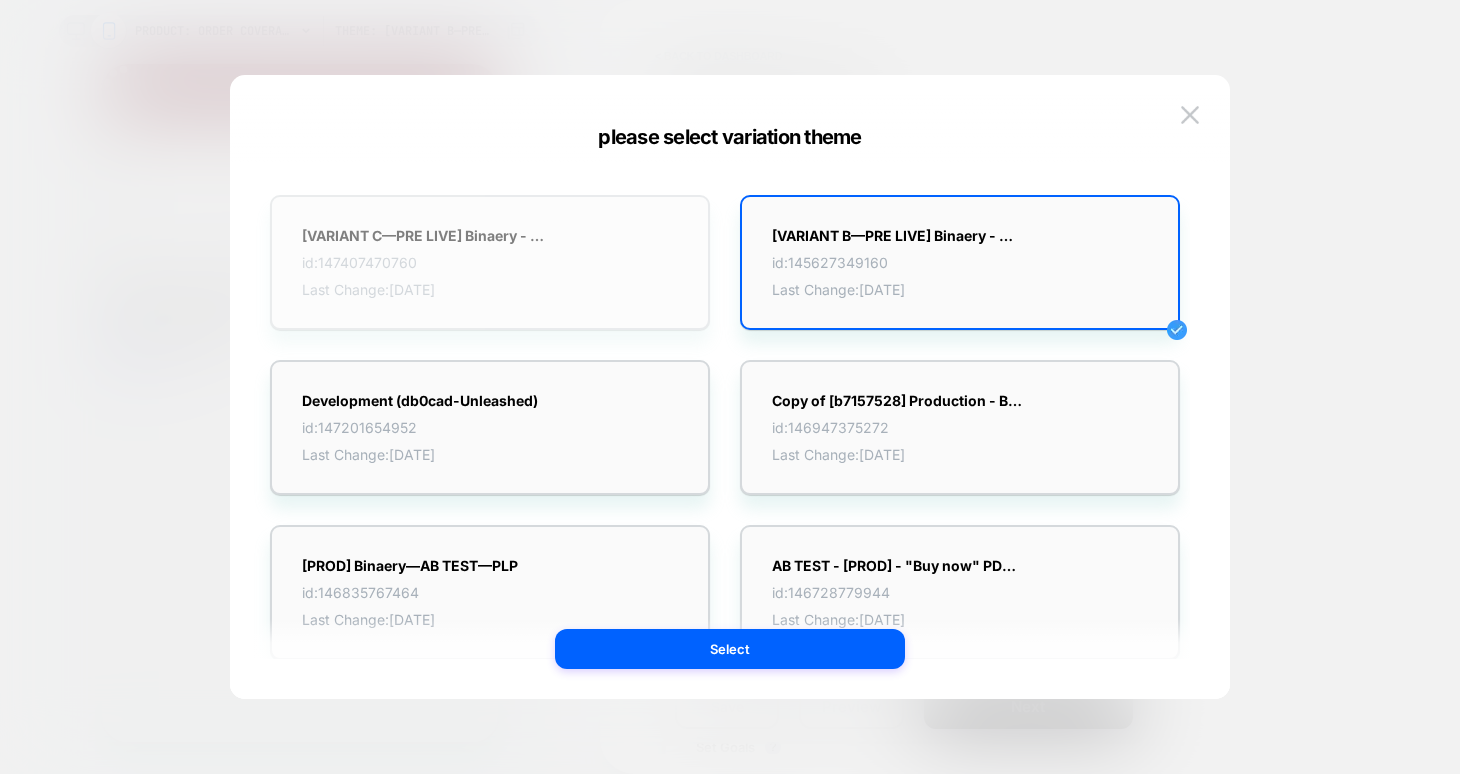 click on "id:  147407470760" at bounding box center [427, 262] 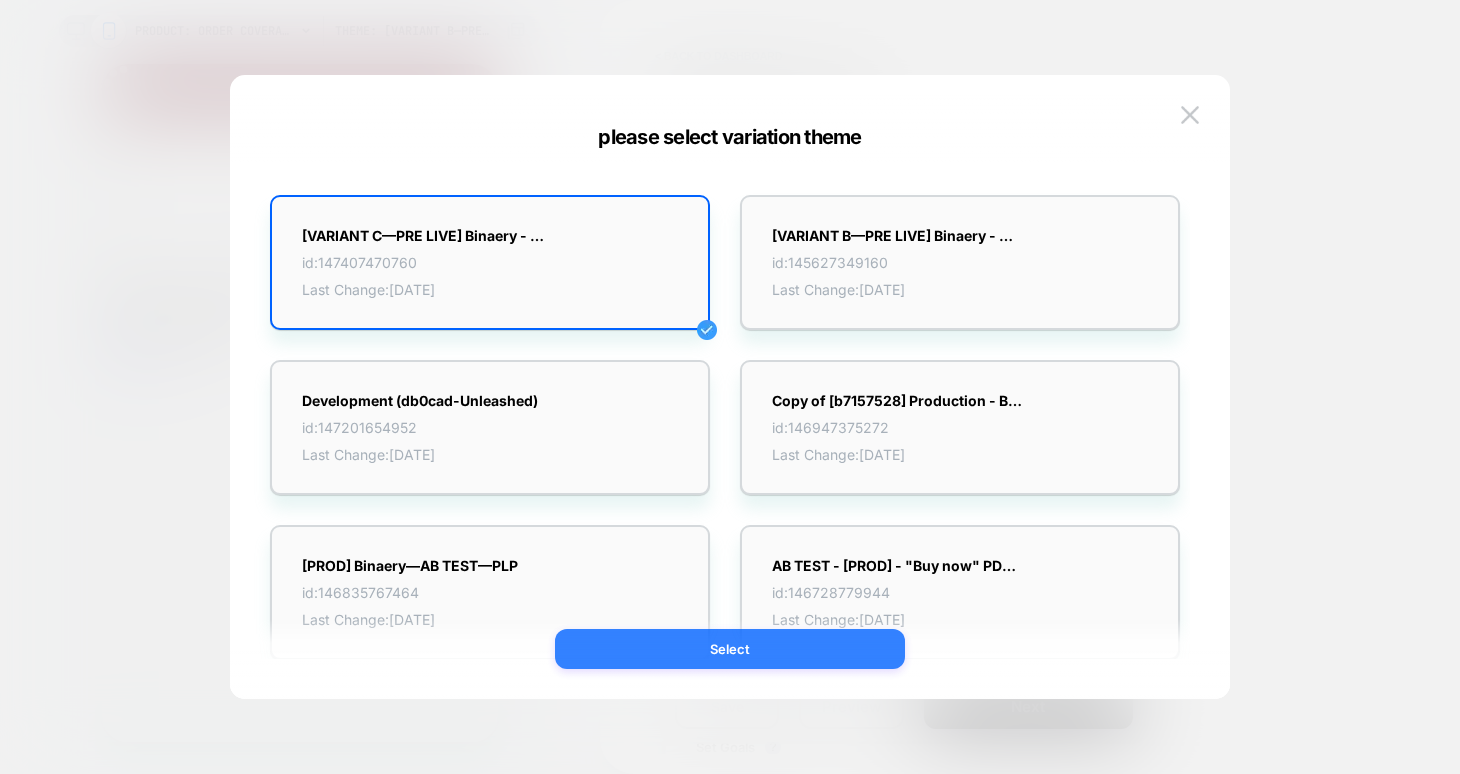 click on "Select" at bounding box center [730, 649] 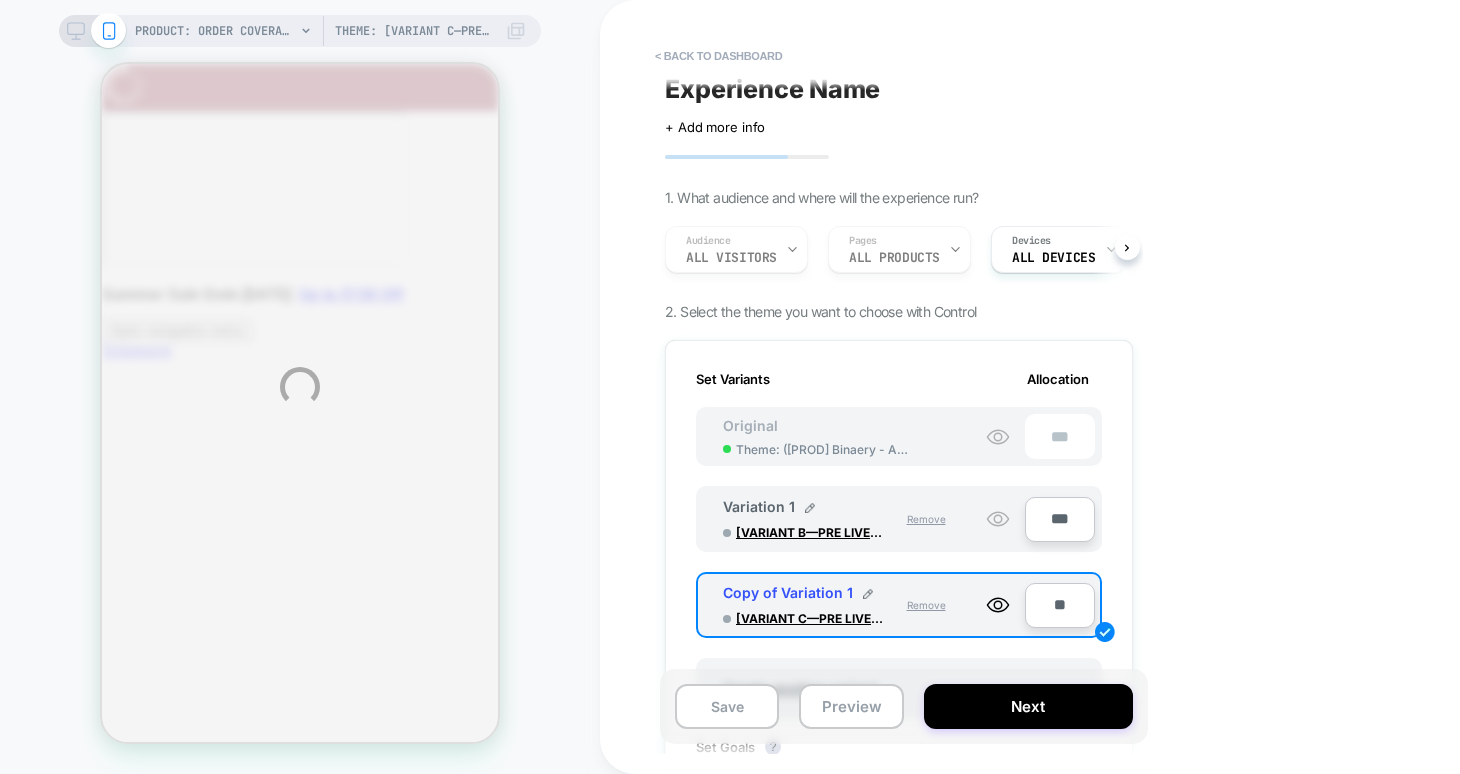 click on "PRODUCT: Order Coverage Theme: [VARIANT C—PRE LIVE] Binaery - New PDP  PRODUCT: Order Coverage Theme: [VARIANT C—PRE LIVE] Binaery - New PDP  < back to dashboard Experience Name Click to edit experience details + Add more info 1. What audience and where will the experience run? Audience All Visitors Pages ALL PRODUCTS Devices ALL DEVICES 2. Select the theme you want to choose with Control Set Variants Allocation Original Theme: ( [PROD] Binaery - A/B Ready + Speed Updates ) *** Variation 1 [VARIANT B—PRE LIVE] Binaery - New PDP  Remove Edit *** Copy of Variation 1 [VARIANT C—PRE LIVE] Binaery - New PDP  Remove Editing ** Create another variant Set Goals ? Conversion Rate Per Session Value Profit Set Primary Goal ? Conversion Rate Per Session Value Profit Send events to google analytics 4. When do you like to run this experience? Now I would like to schedule the run Save Preview Next" at bounding box center (730, 387) 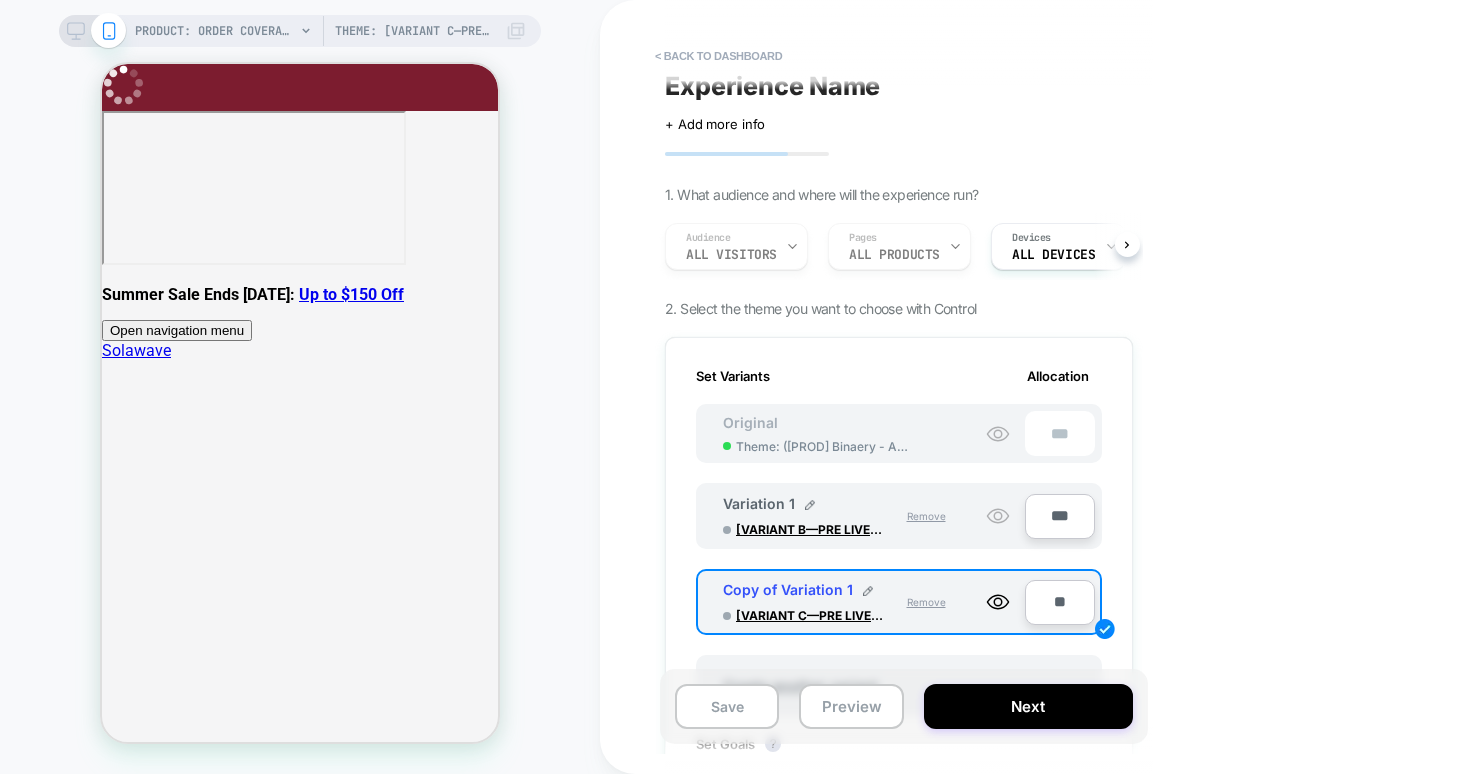 scroll, scrollTop: 12, scrollLeft: 0, axis: vertical 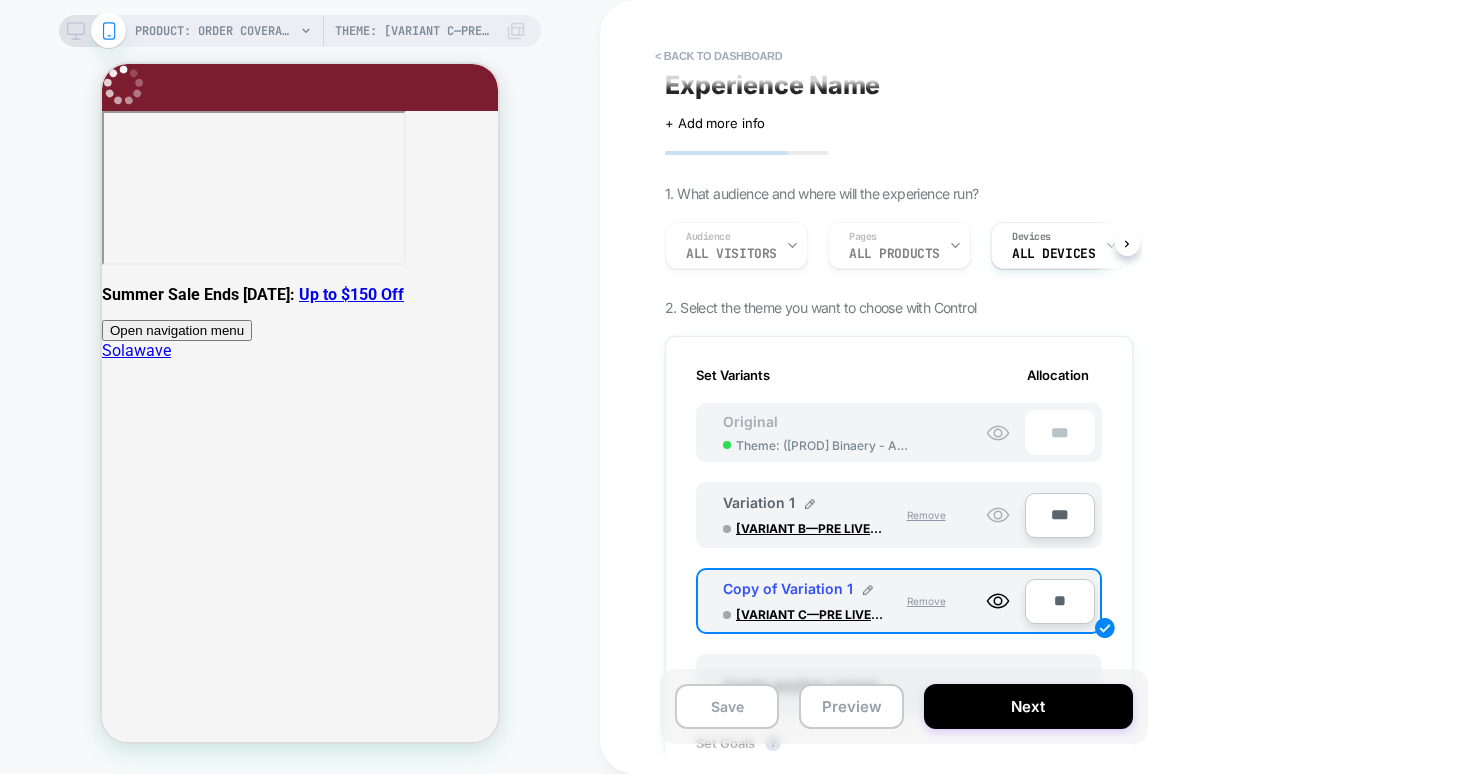 click on "***" at bounding box center (1060, 515) 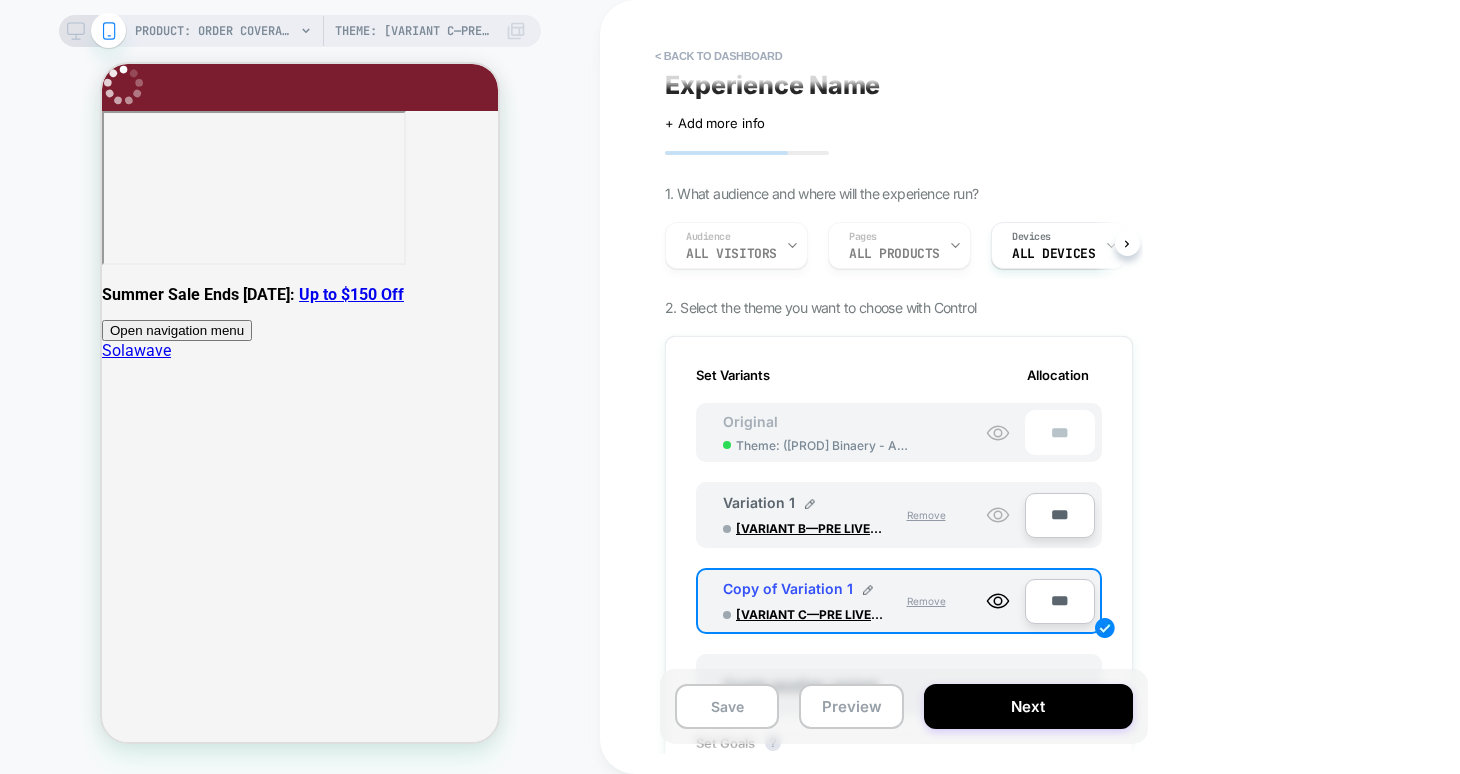type on "***" 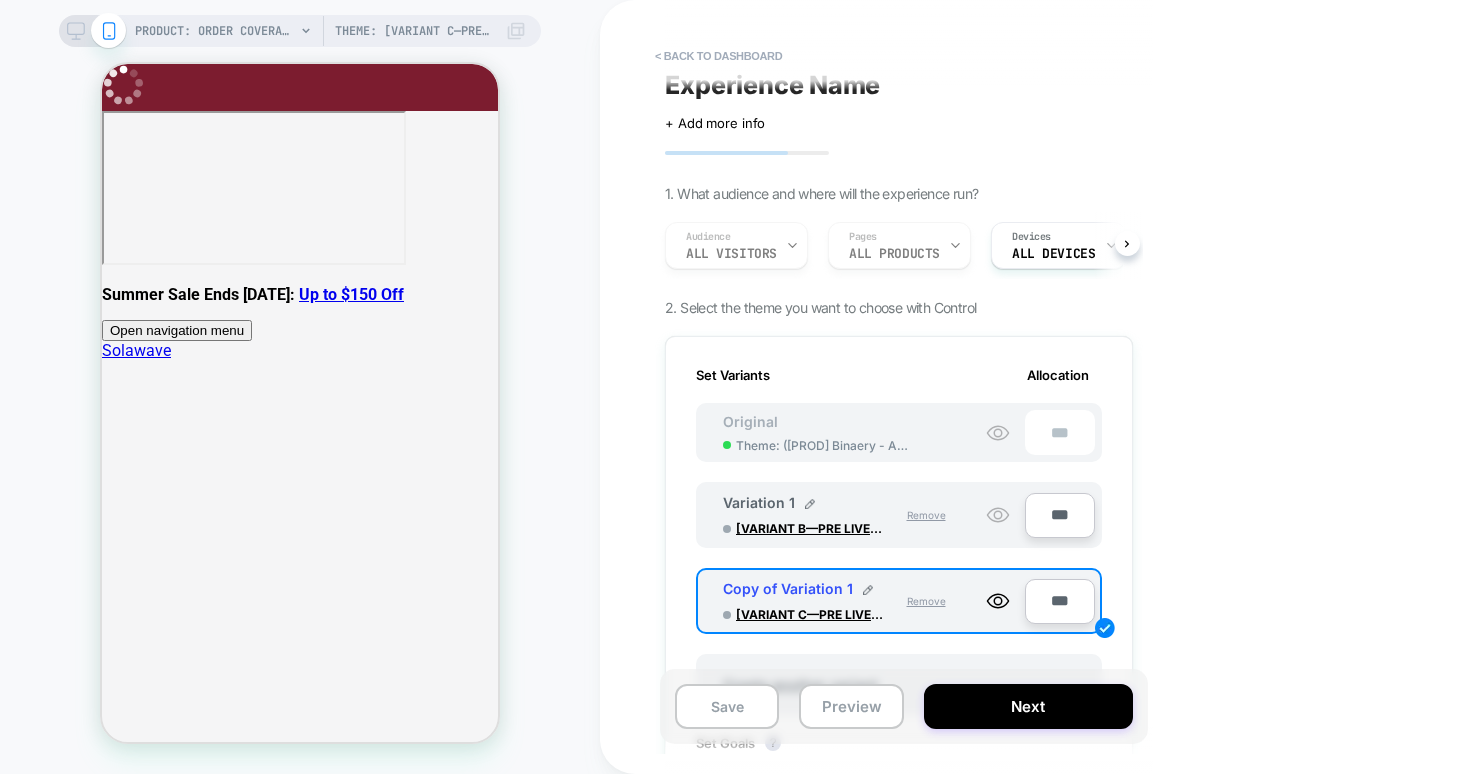 scroll, scrollTop: 0, scrollLeft: 0, axis: both 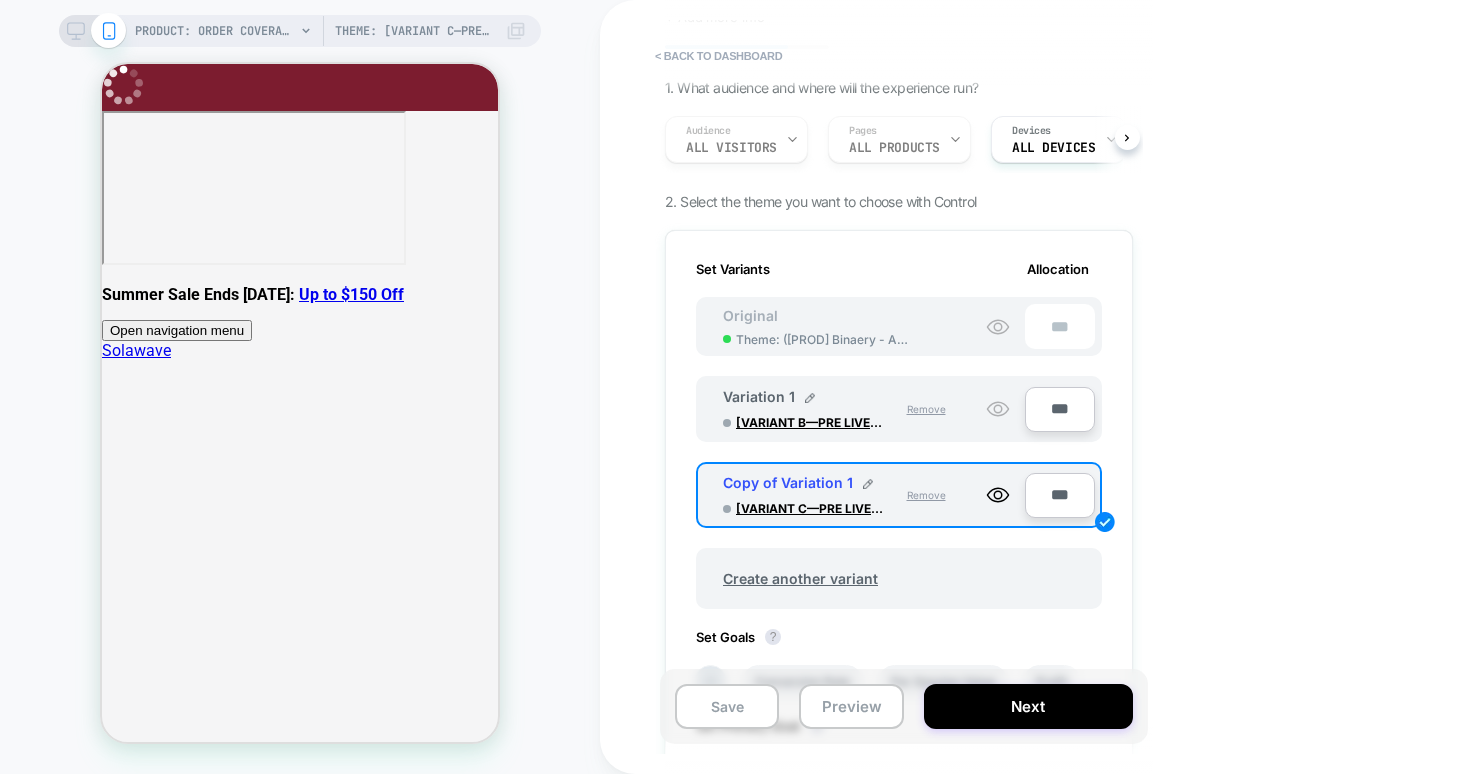 click on "***" at bounding box center [1060, 495] 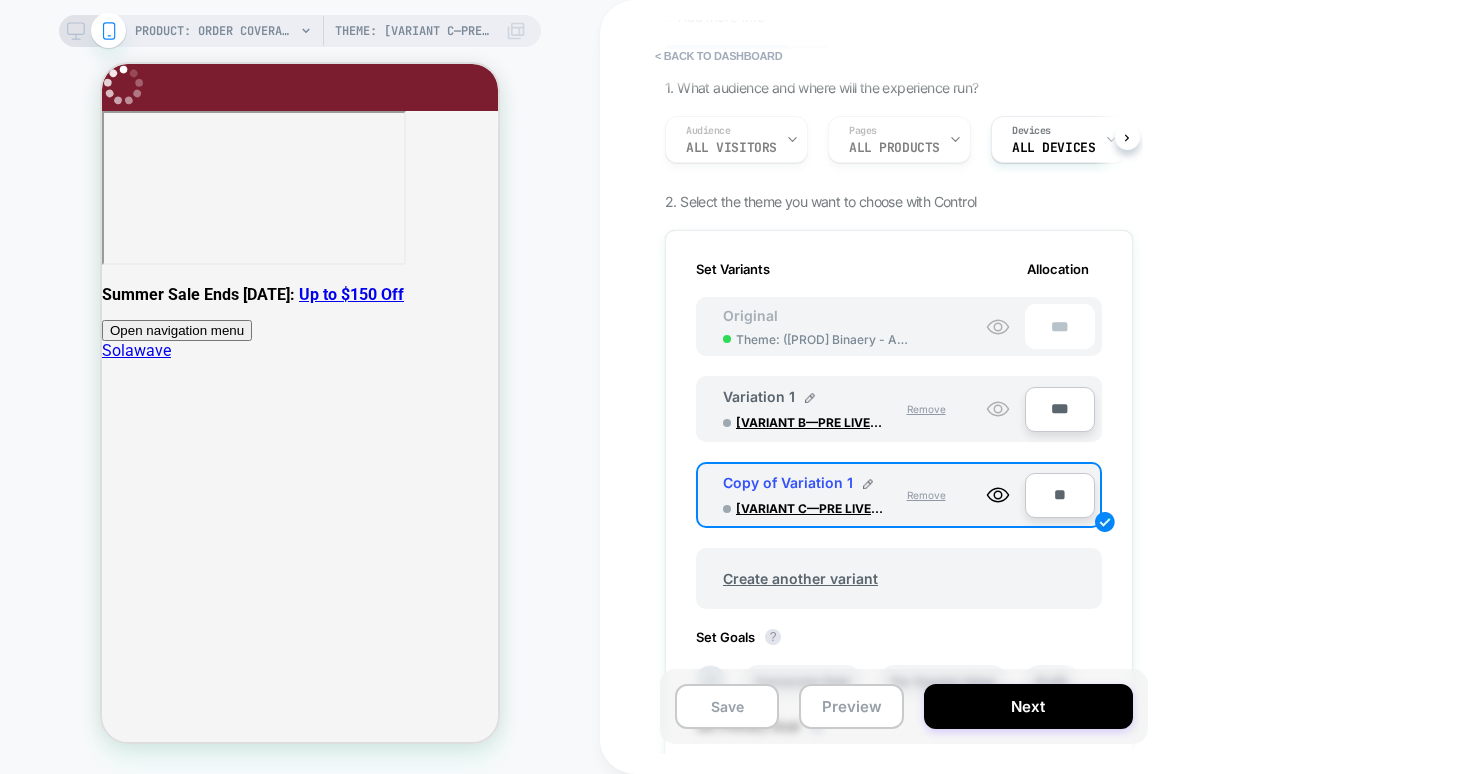 type on "***" 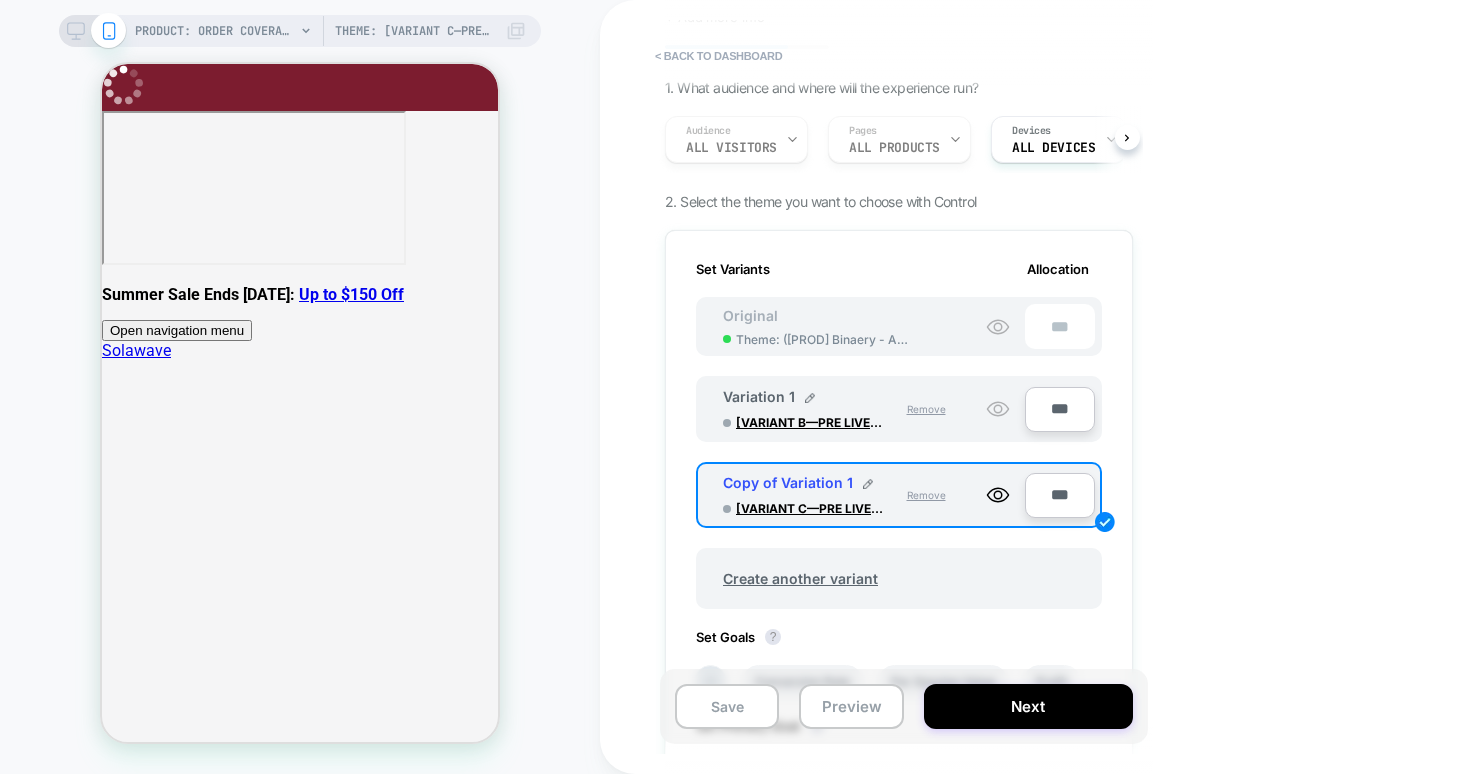type on "***" 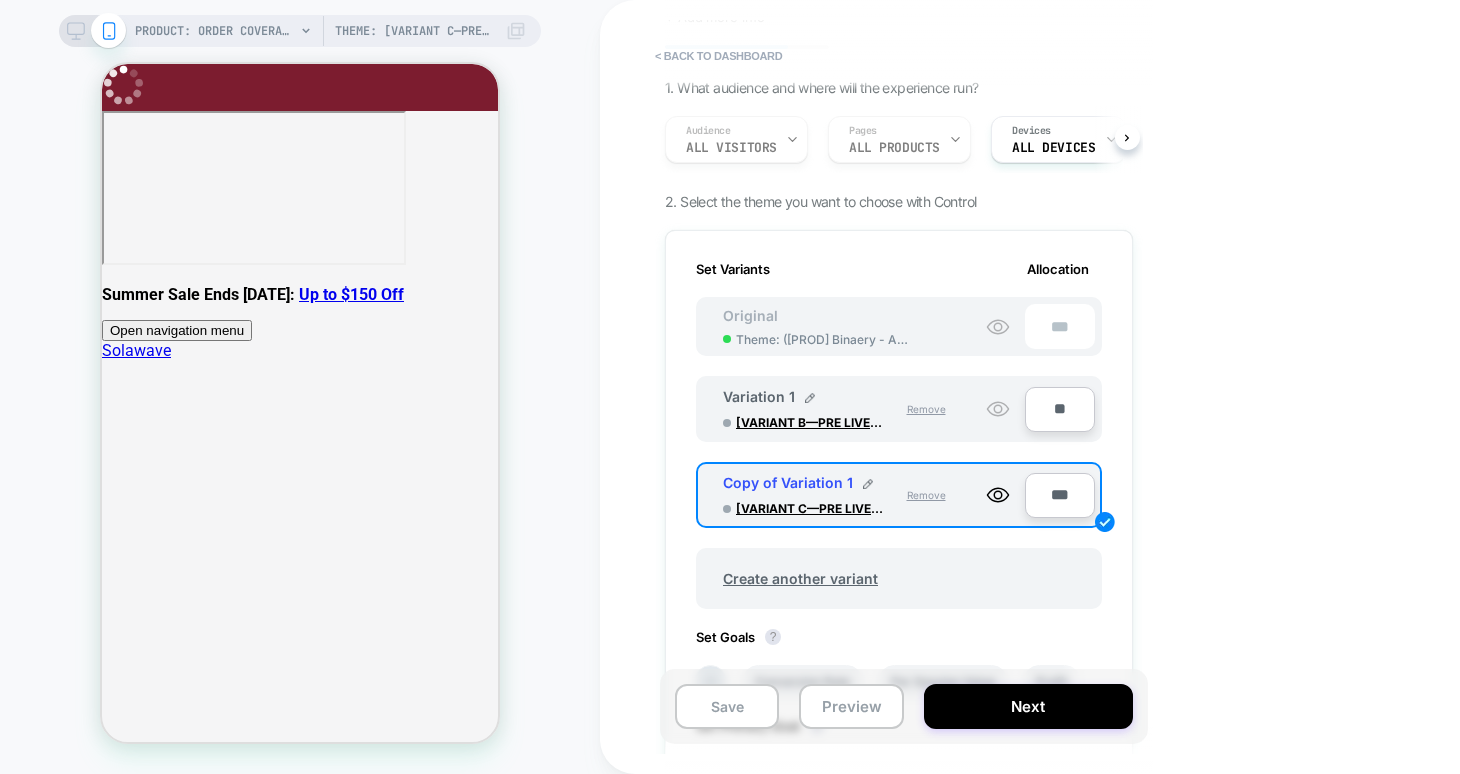 type on "***" 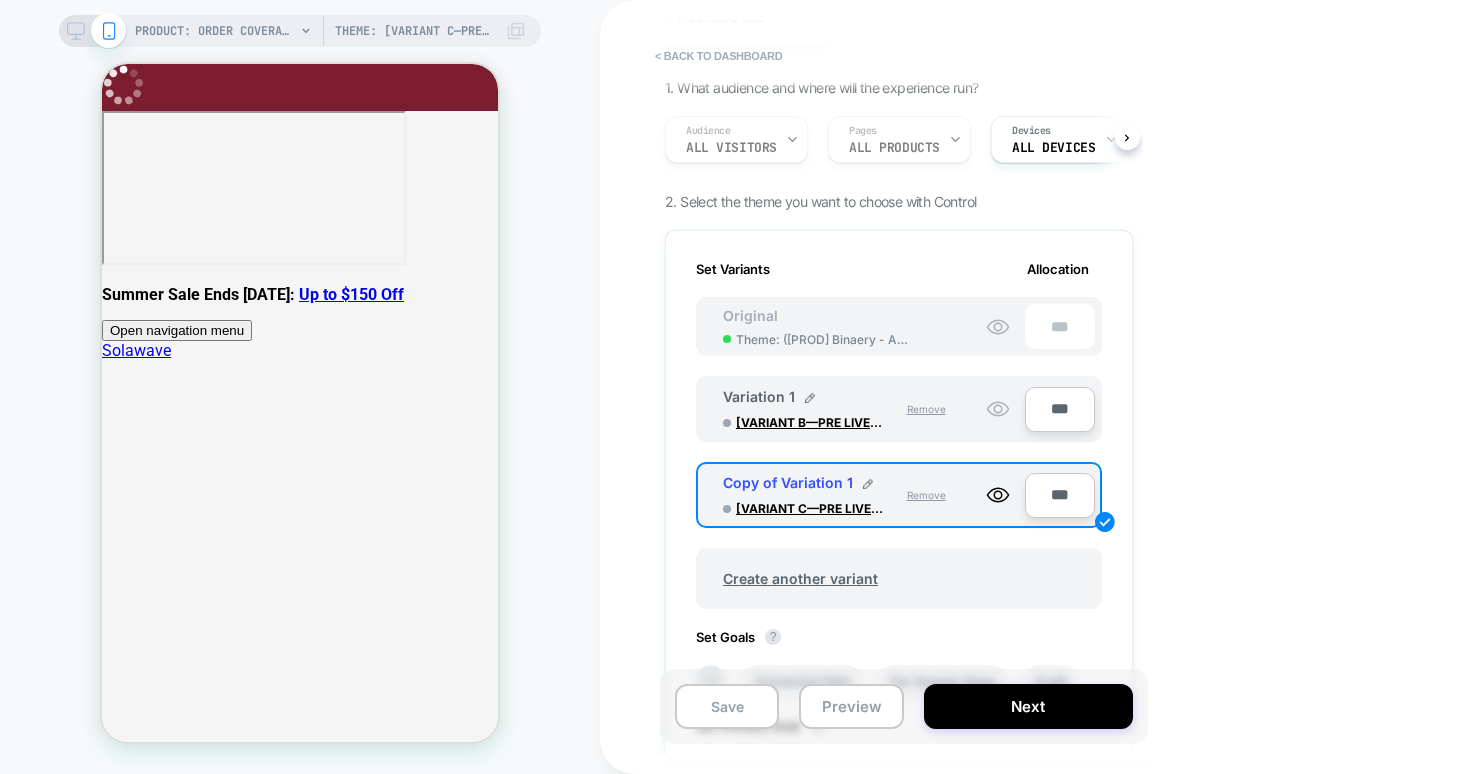 type on "***" 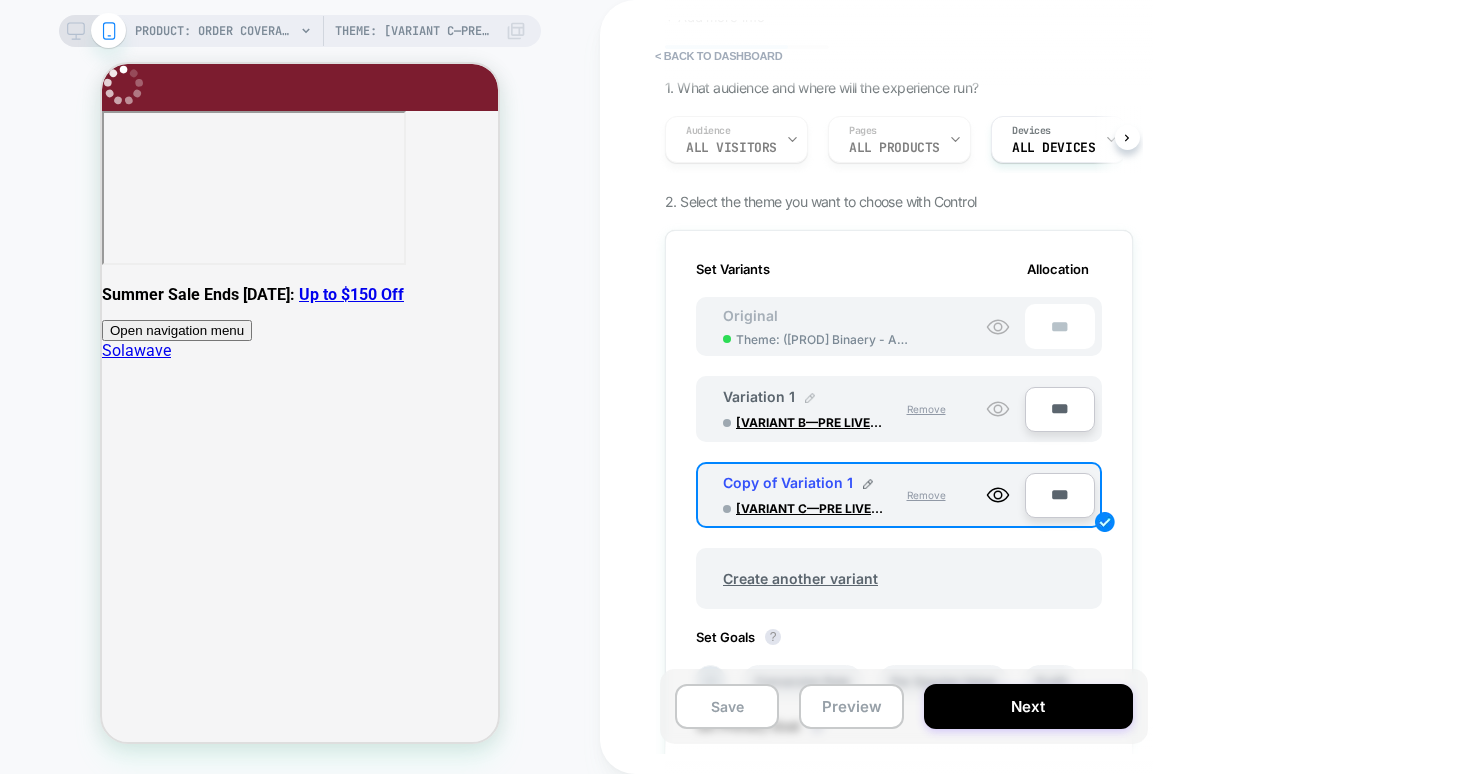 click at bounding box center (810, 397) 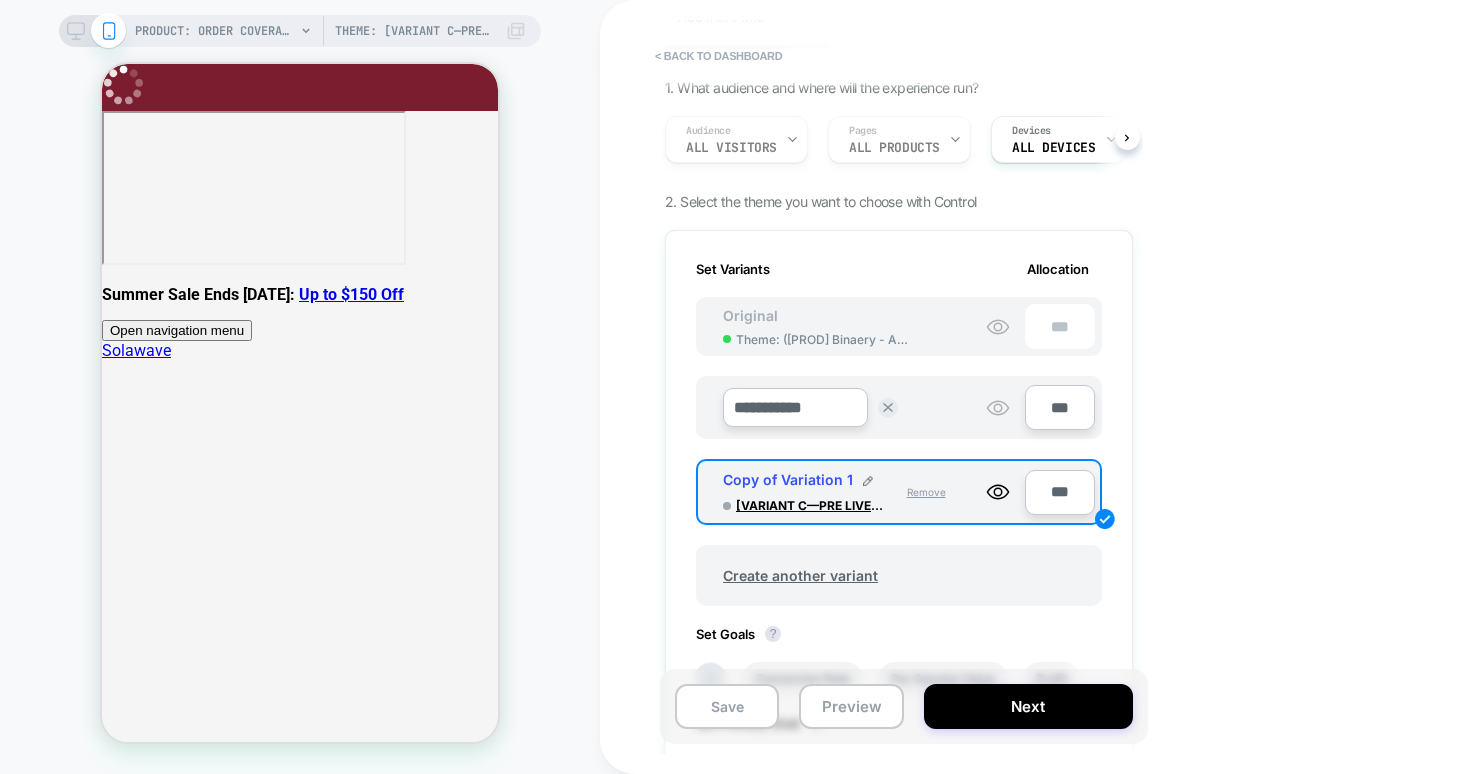 click on "**********" at bounding box center [795, 407] 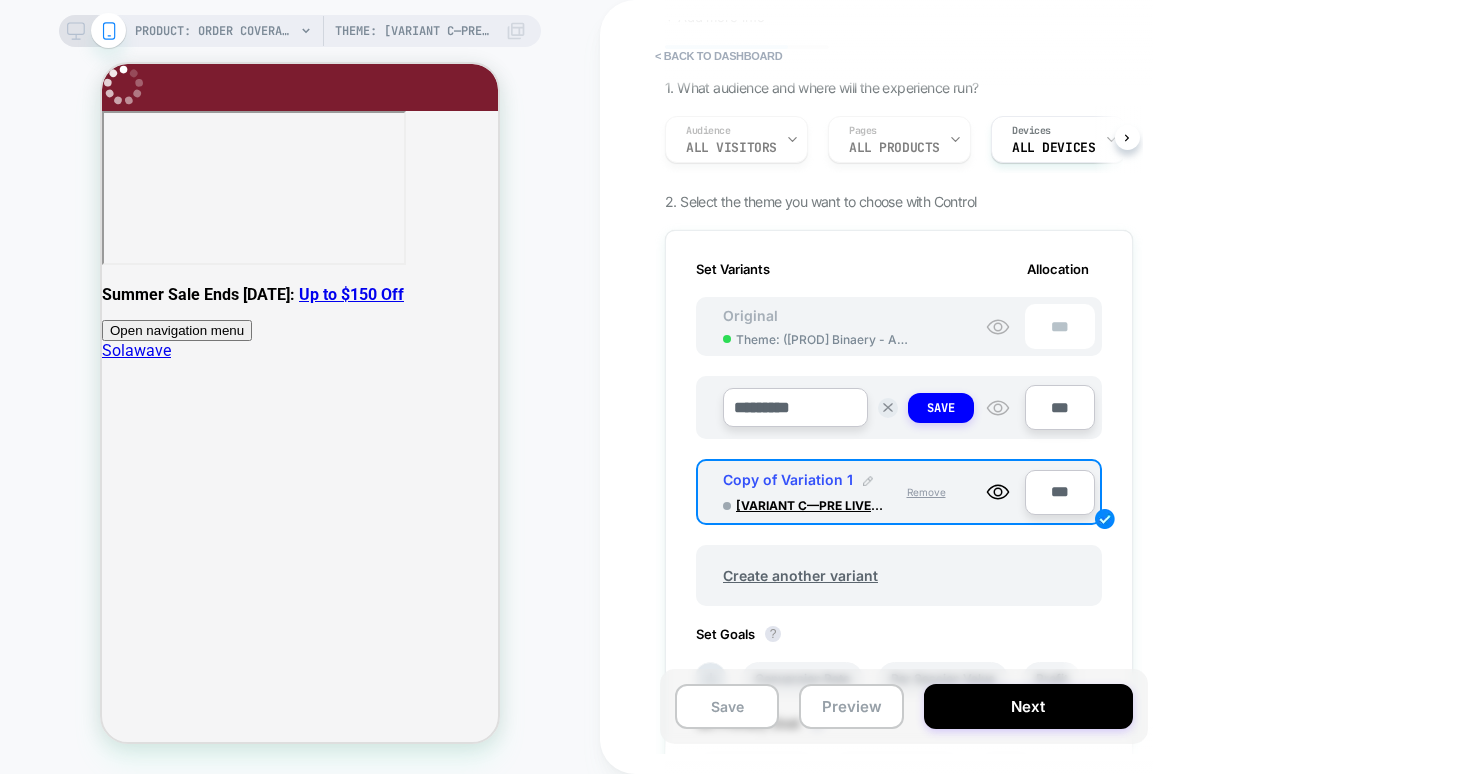 type on "*********" 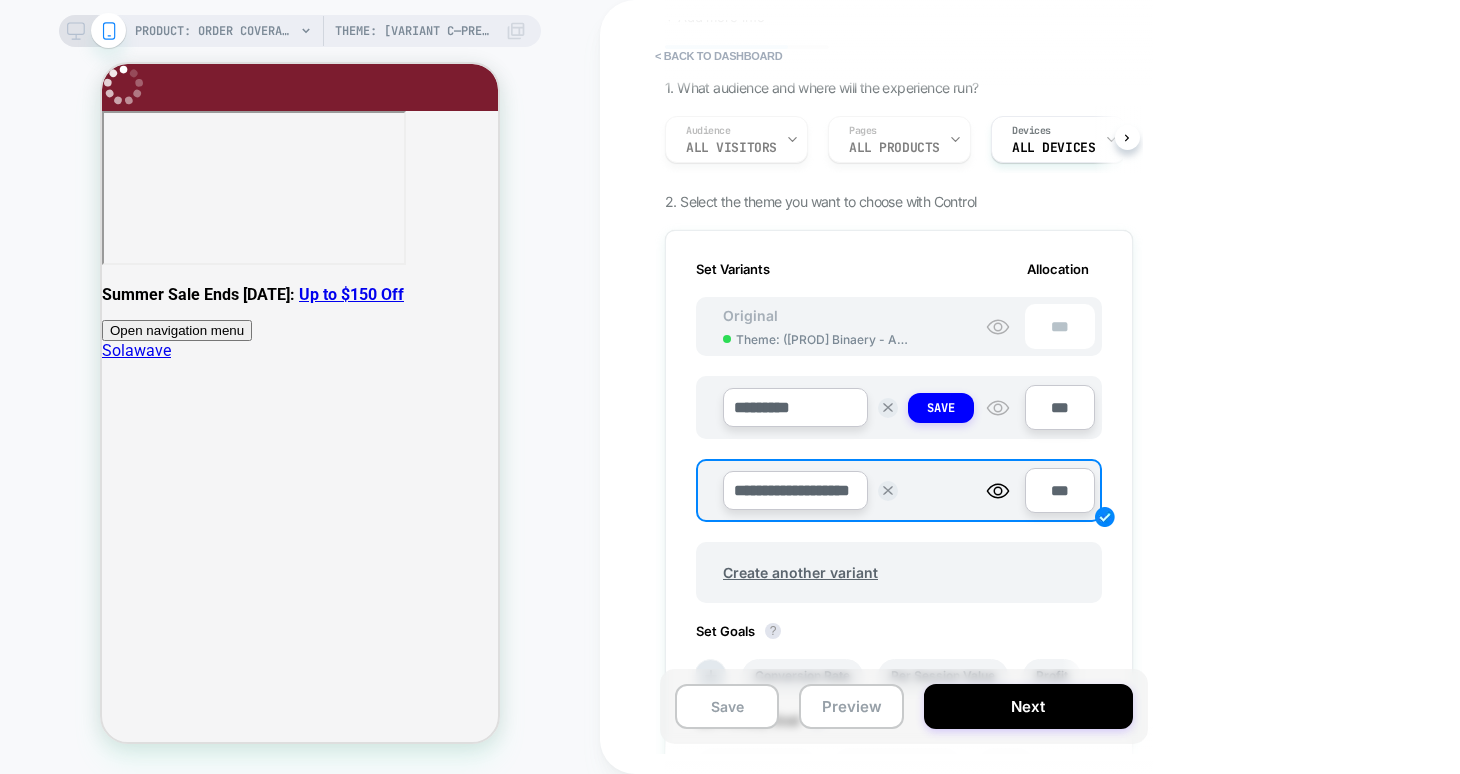 click on "**********" at bounding box center (795, 490) 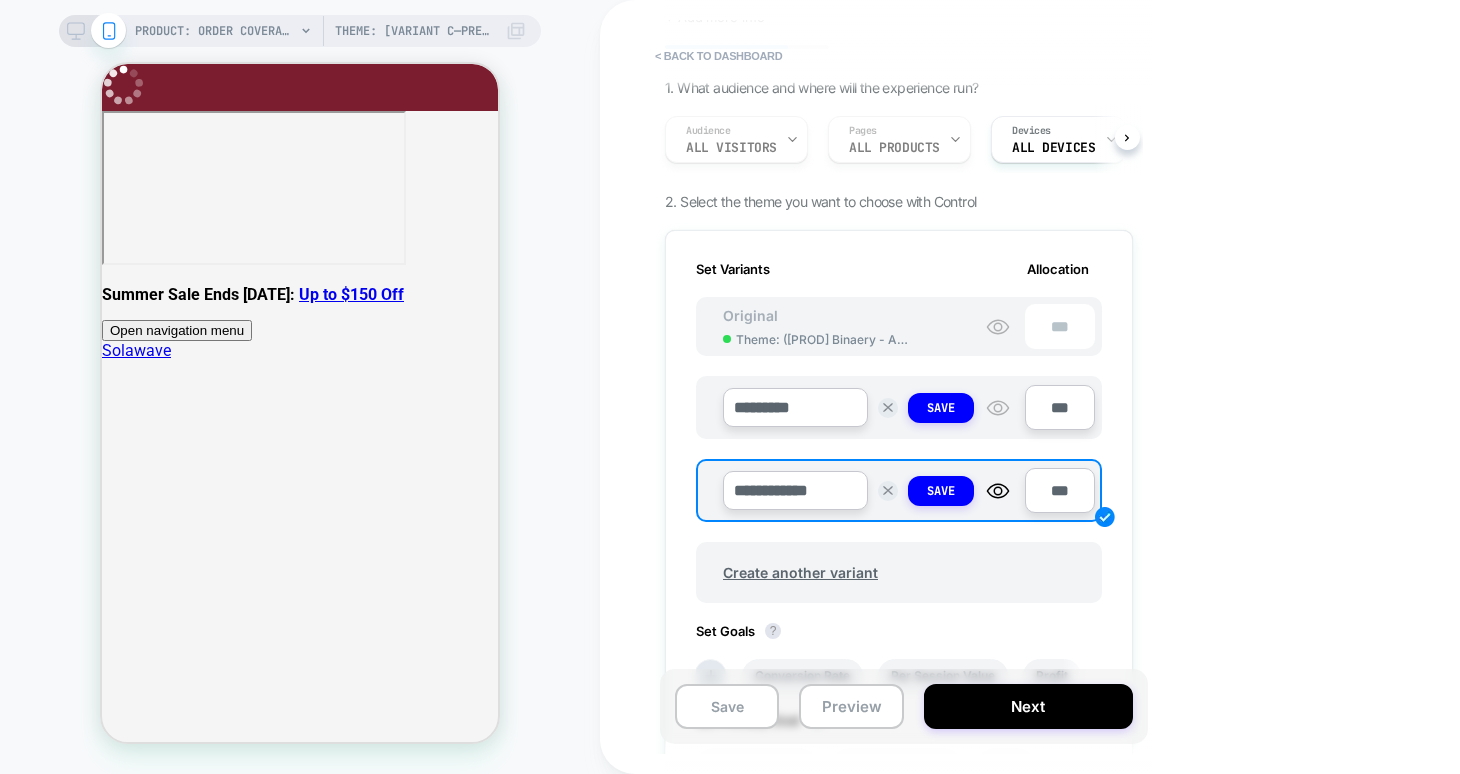 drag, startPoint x: 834, startPoint y: 493, endPoint x: 726, endPoint y: 485, distance: 108.29589 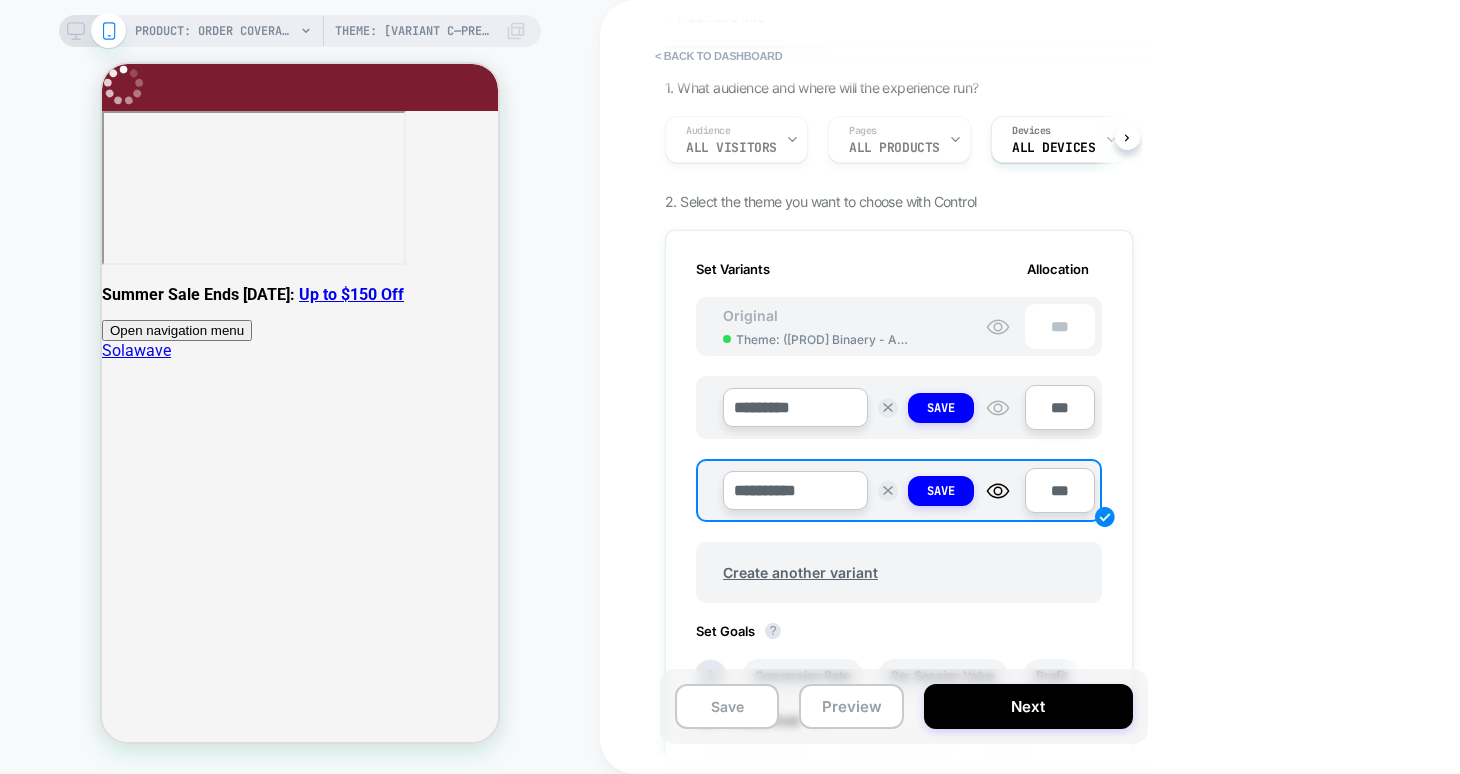 type on "*********" 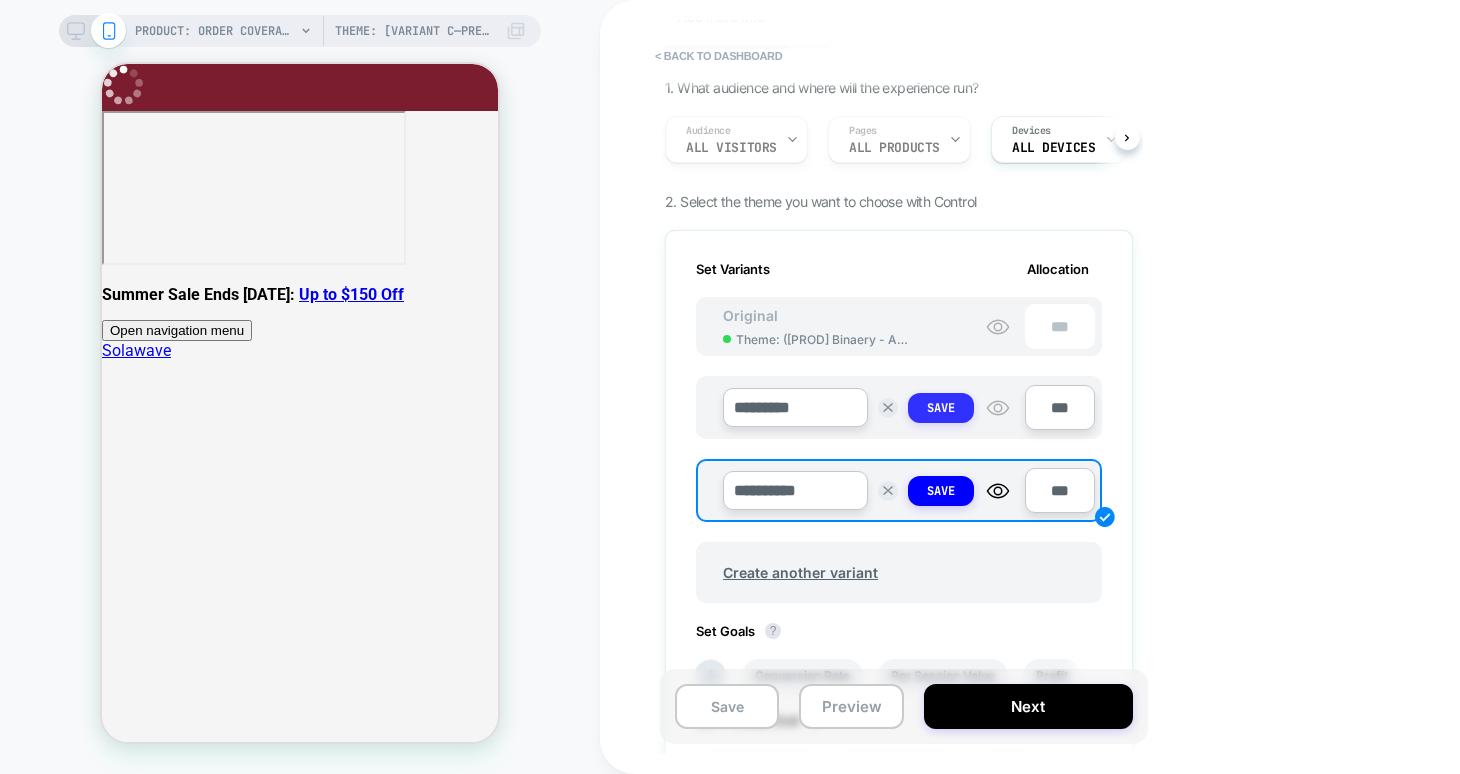drag, startPoint x: 947, startPoint y: 379, endPoint x: 938, endPoint y: 397, distance: 20.12461 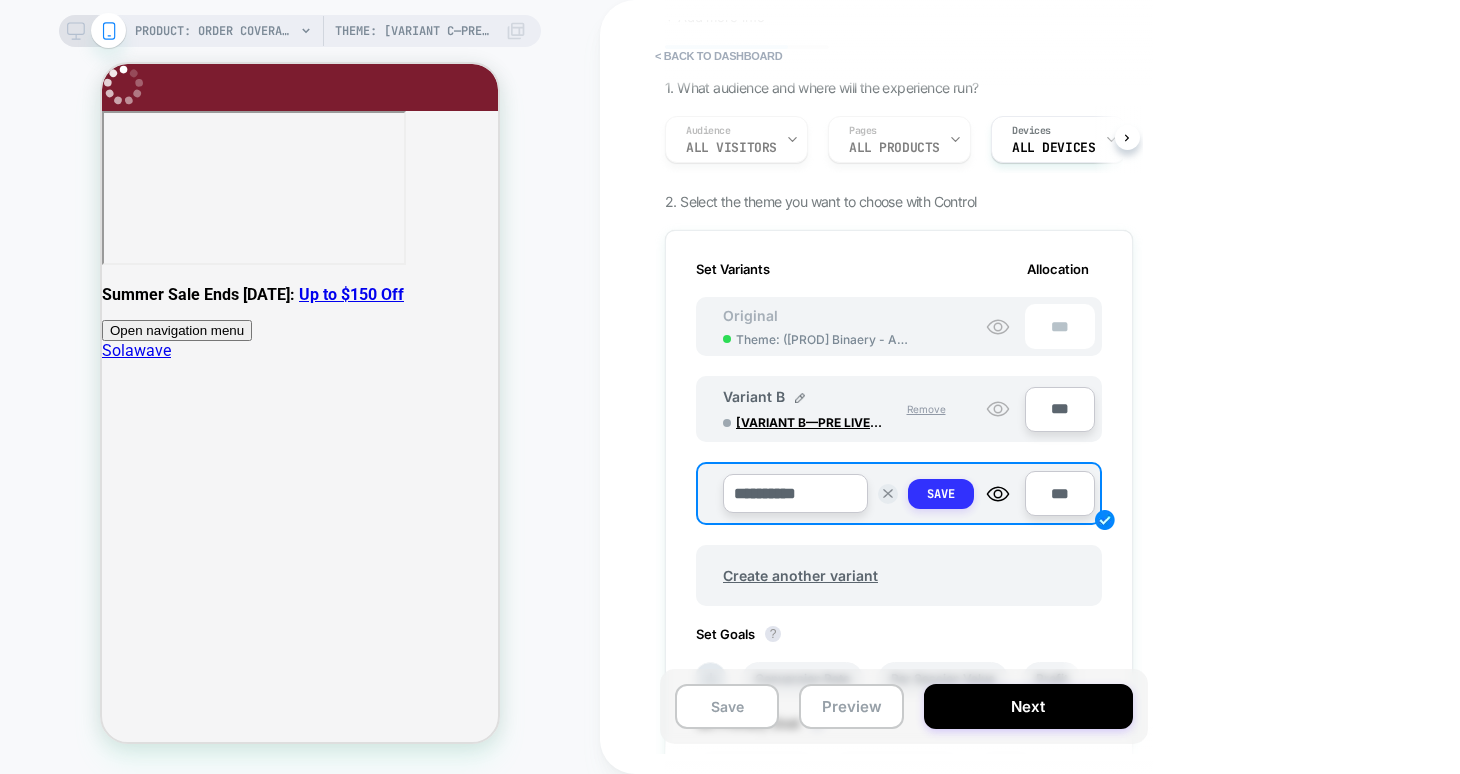 click on "Save" at bounding box center [941, 494] 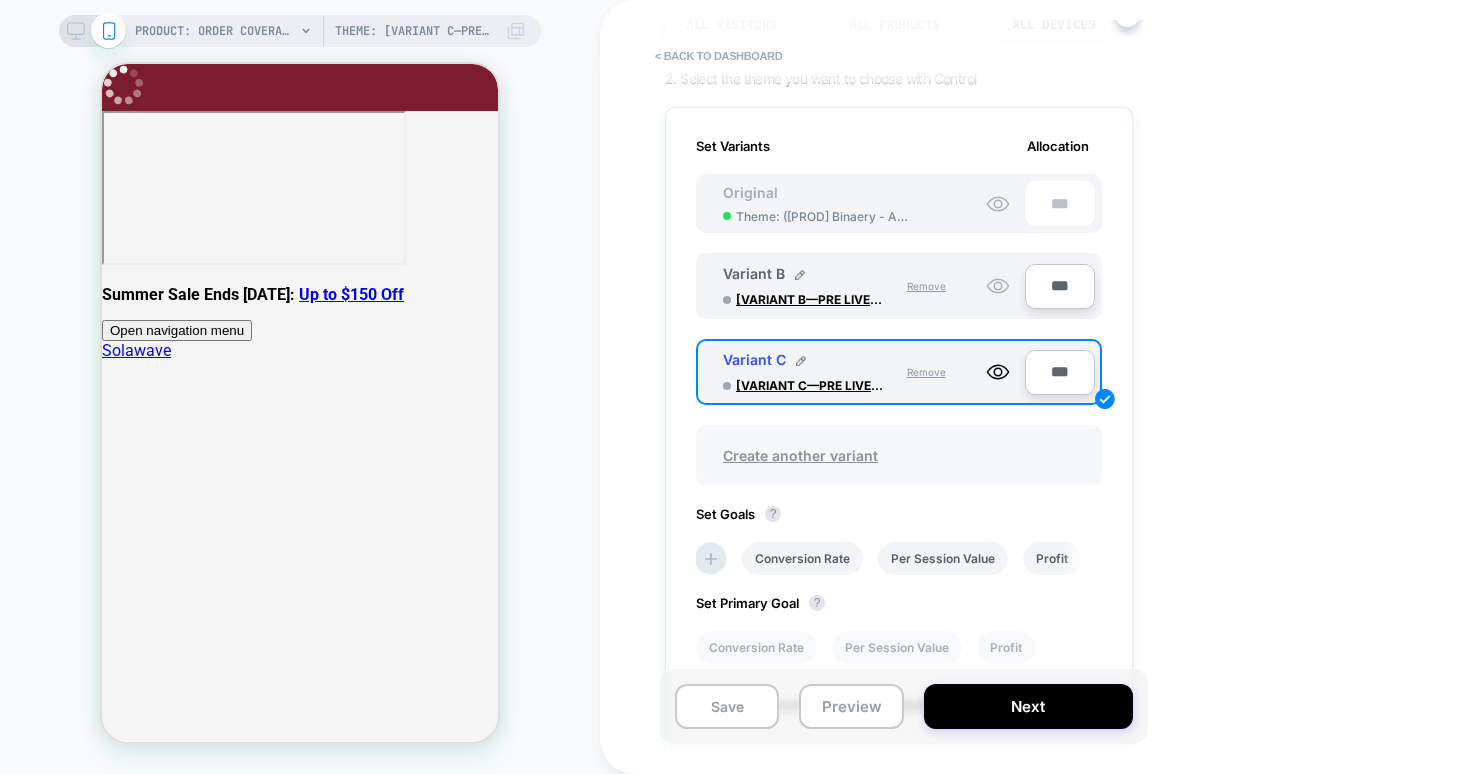 scroll, scrollTop: 272, scrollLeft: 0, axis: vertical 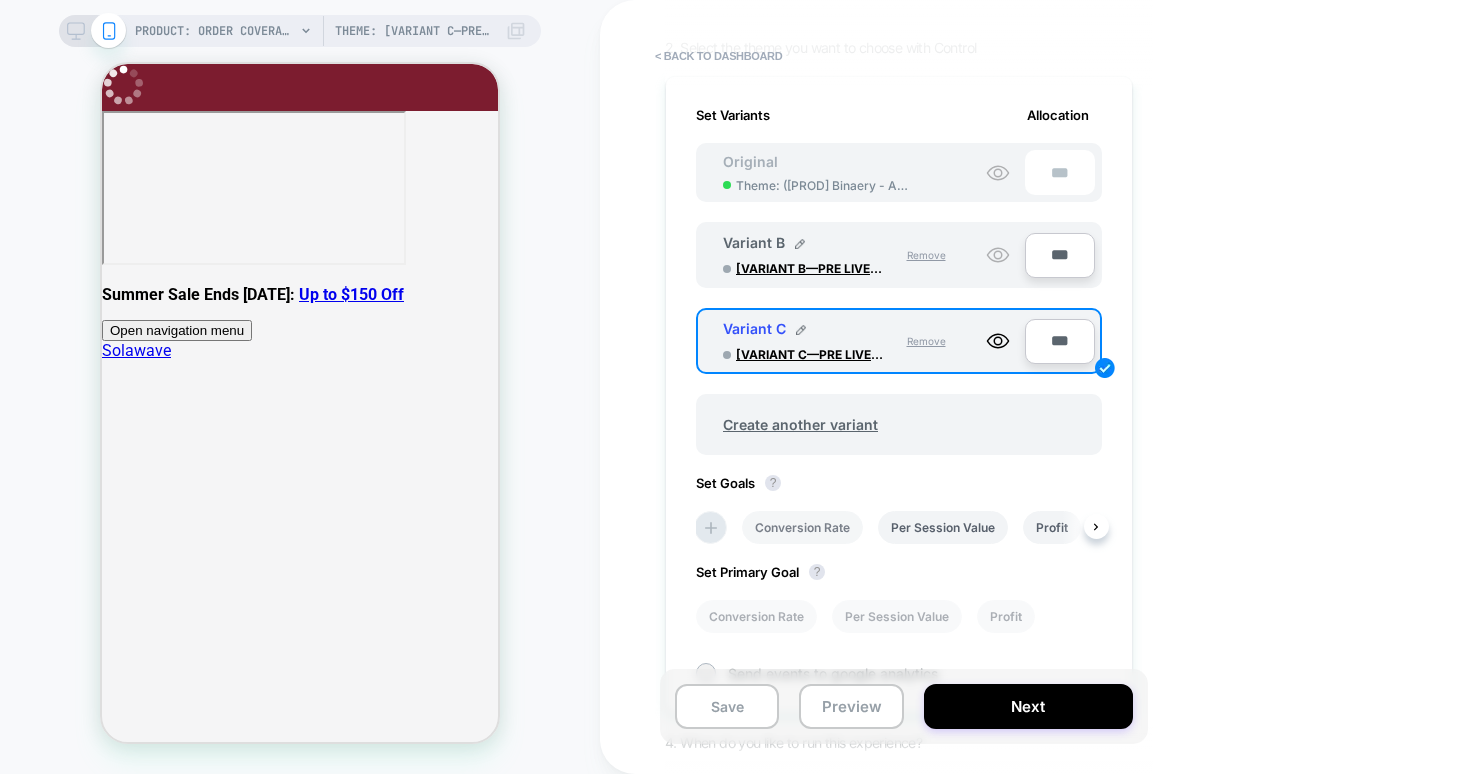 click on "Conversion Rate" at bounding box center [802, 527] 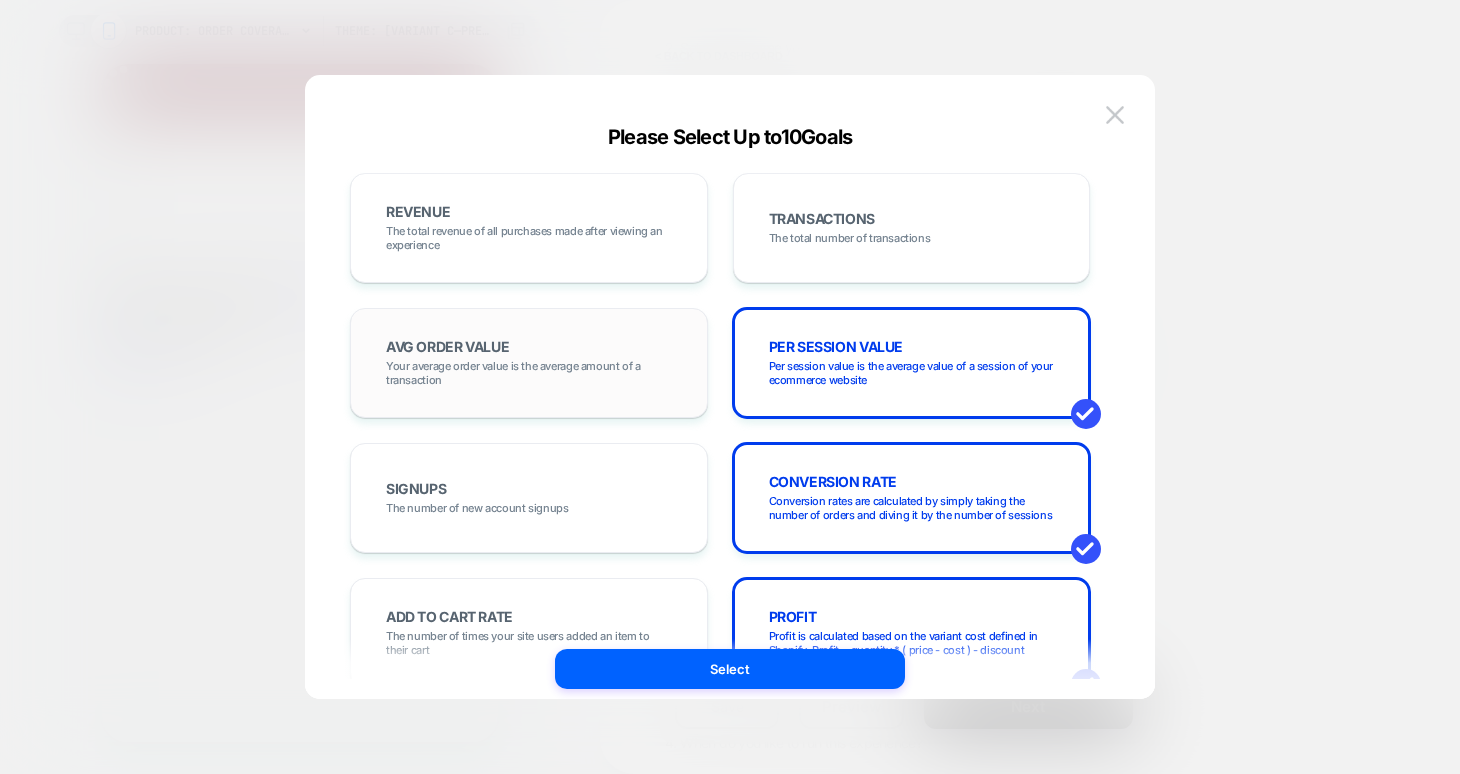 scroll, scrollTop: 0, scrollLeft: 0, axis: both 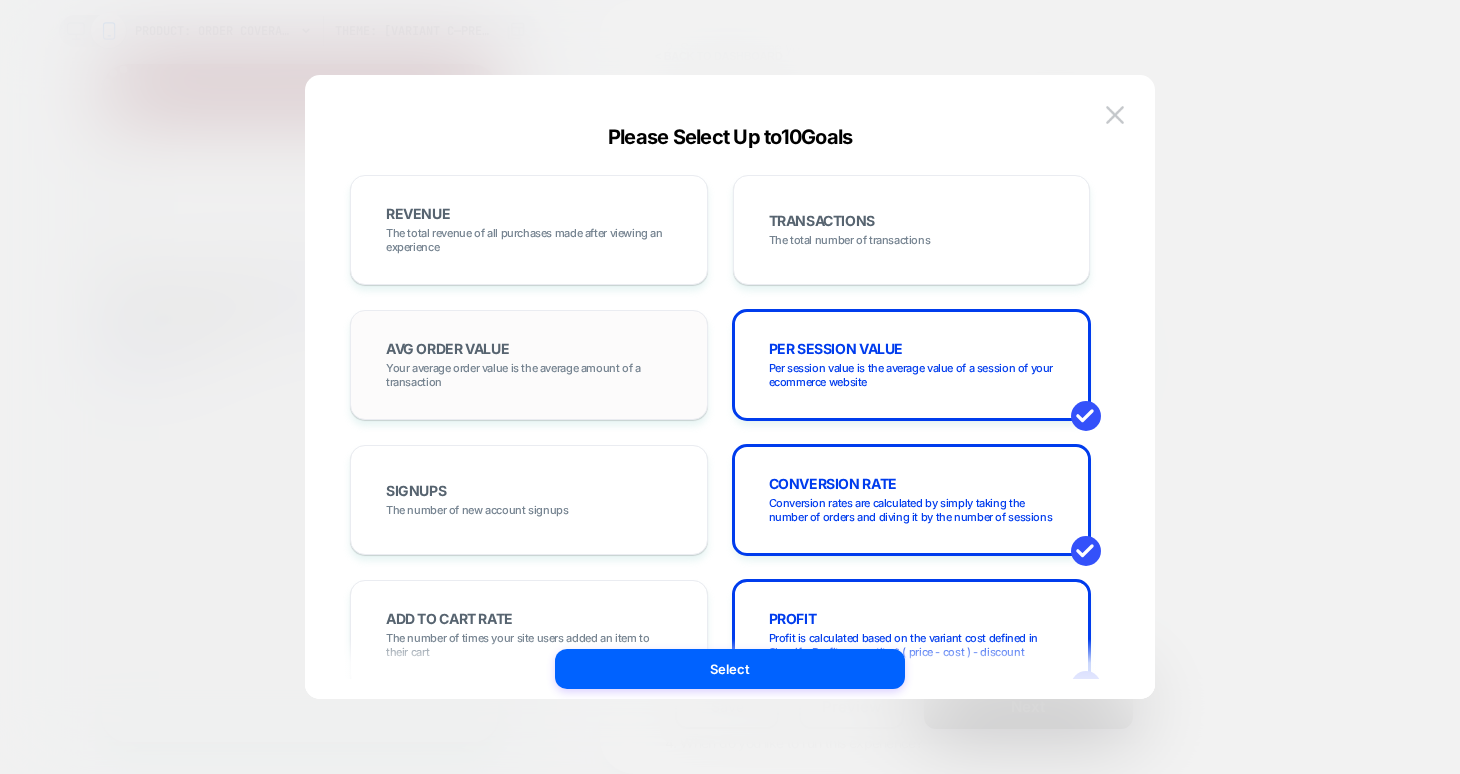 click on "AVG ORDER VALUE Your average order value is the average amount of a transaction" at bounding box center (529, 365) 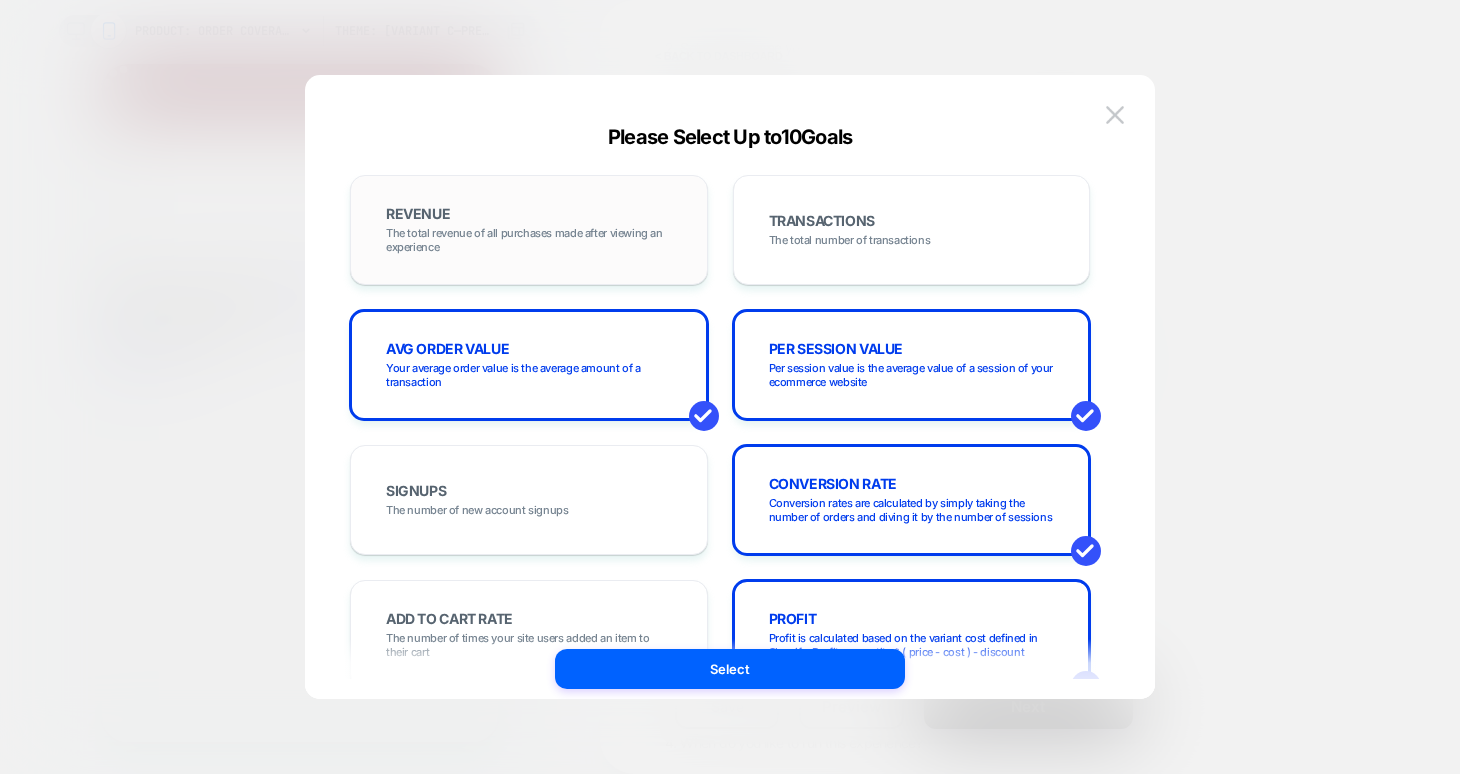 click on "The total revenue of all purchases made after viewing an experience" at bounding box center (529, 240) 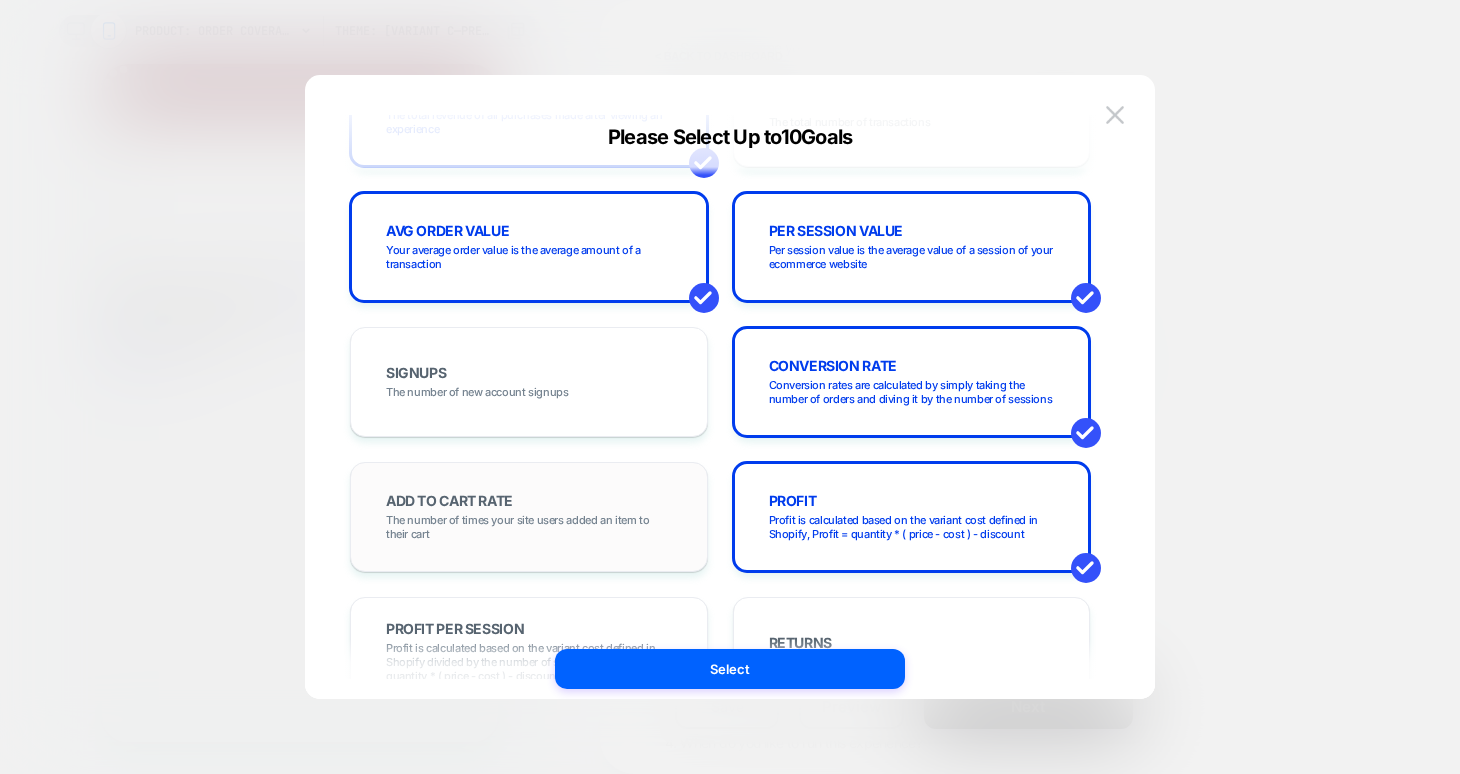 scroll, scrollTop: 137, scrollLeft: 0, axis: vertical 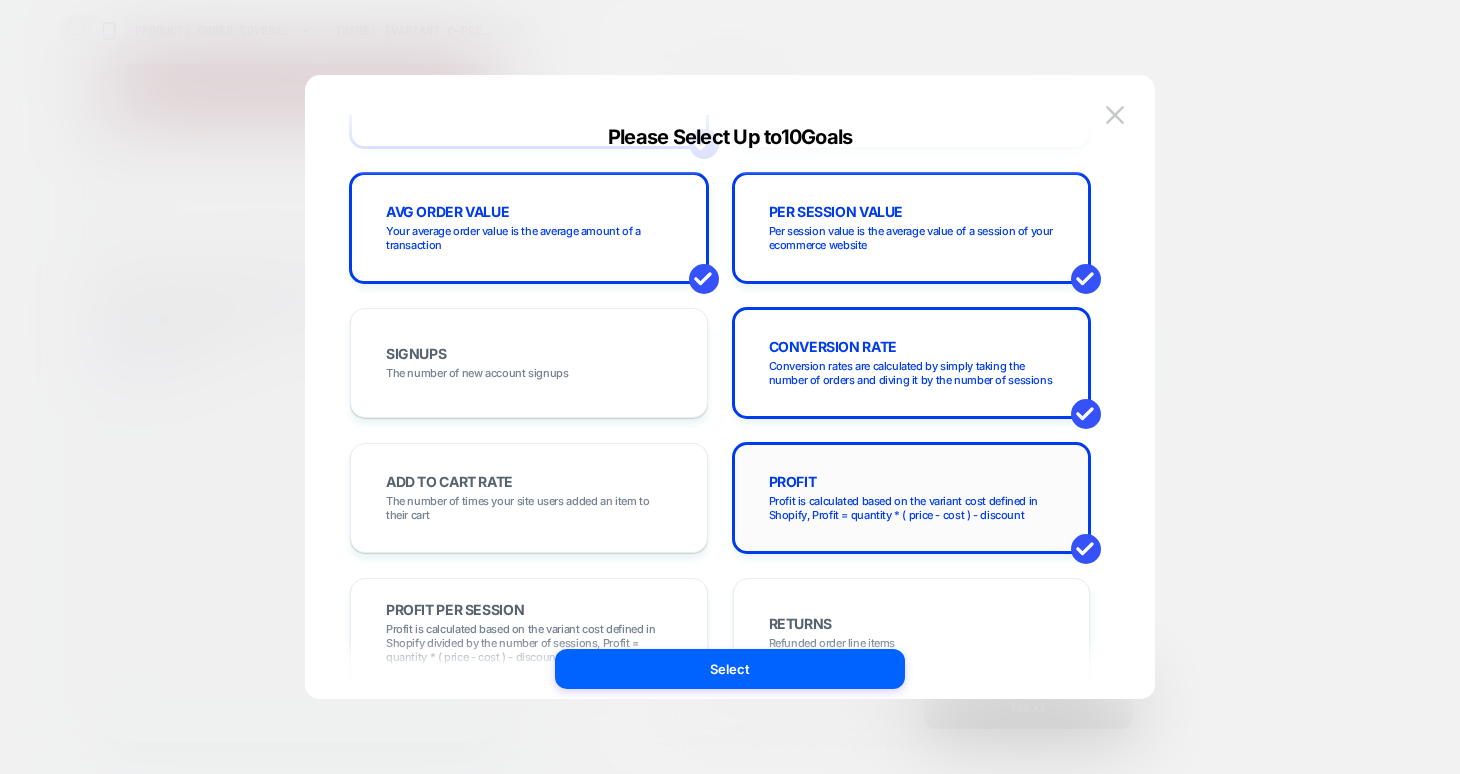 drag, startPoint x: 654, startPoint y: 476, endPoint x: 867, endPoint y: 485, distance: 213.19006 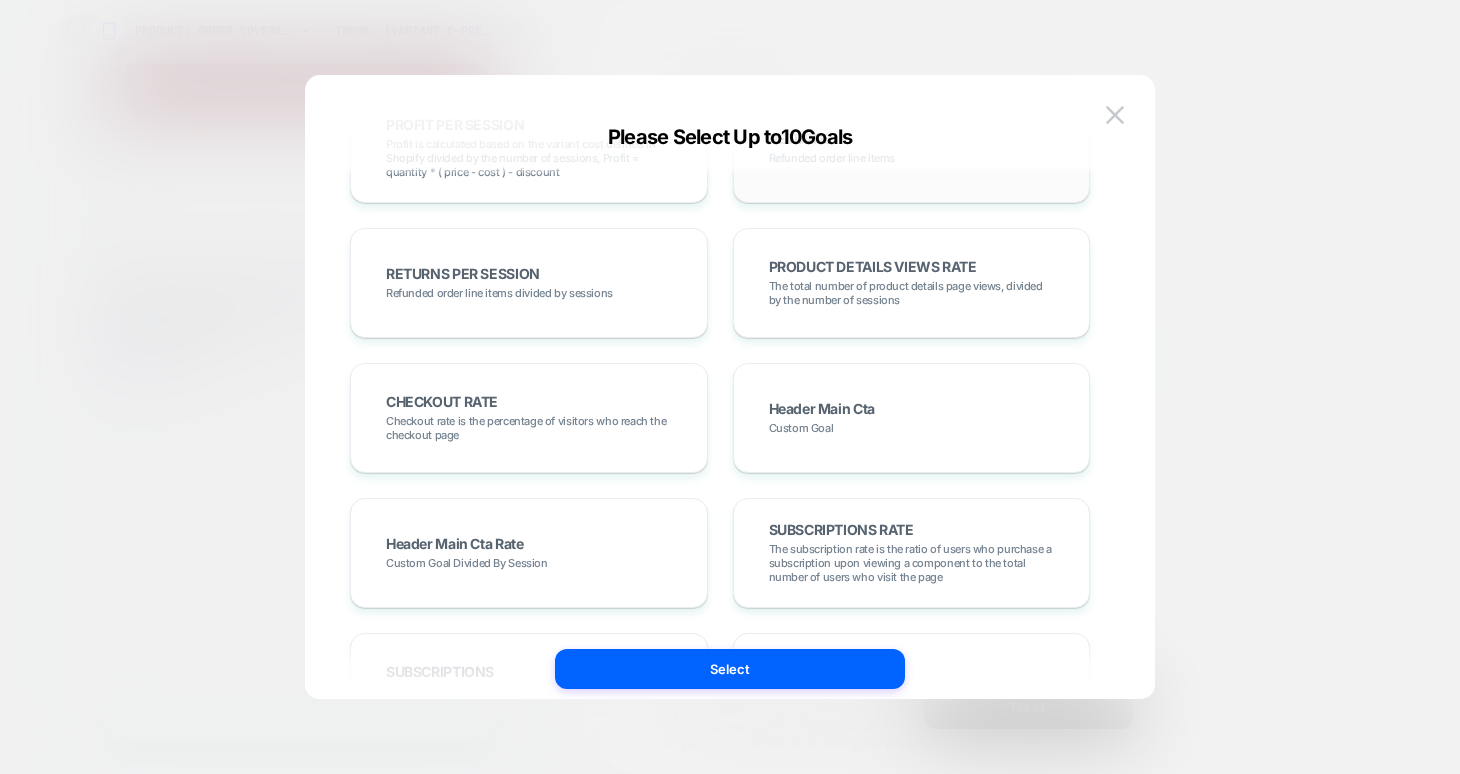 scroll, scrollTop: 645, scrollLeft: 0, axis: vertical 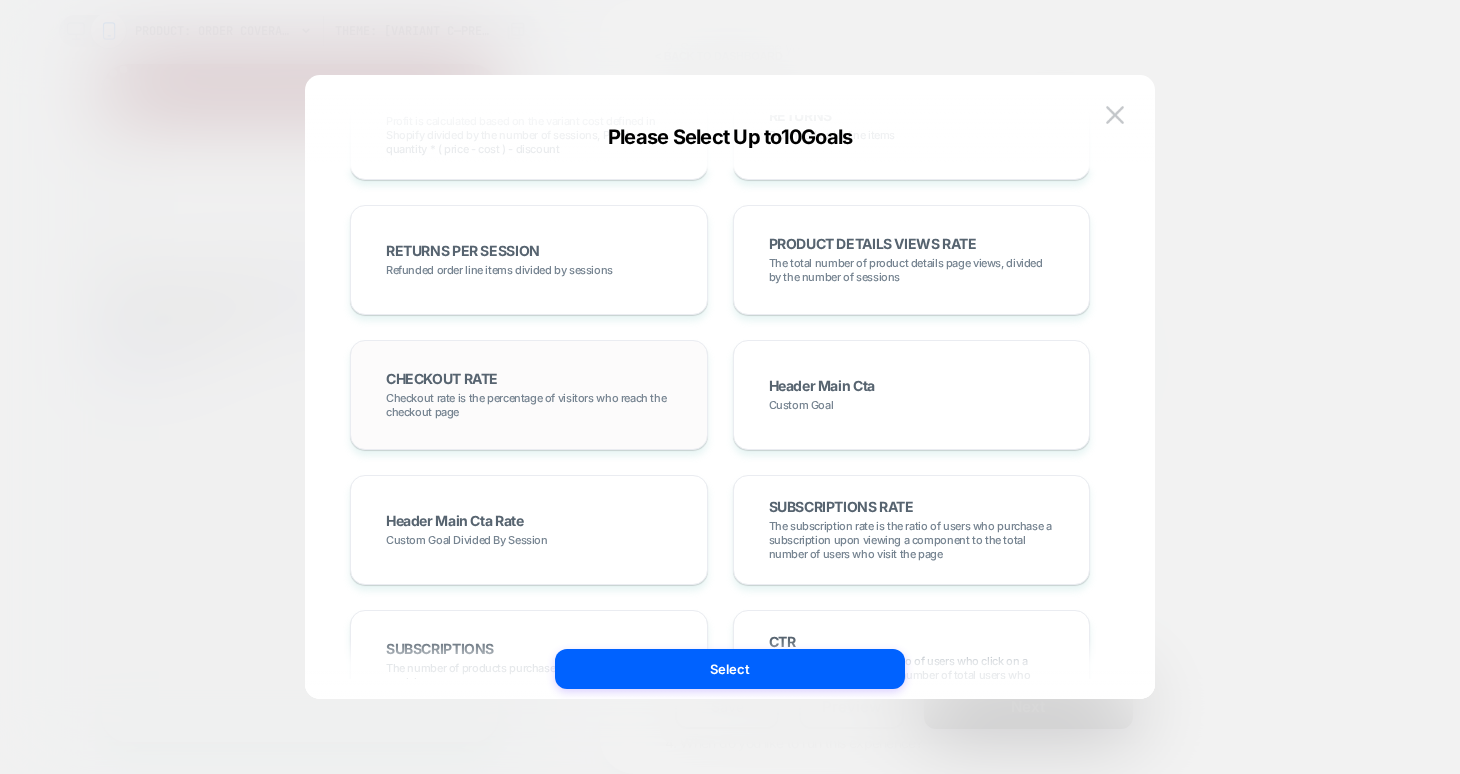 click on "CHECKOUT RATE Checkout rate is the percentage of visitors who reach the checkout page" at bounding box center [529, 395] 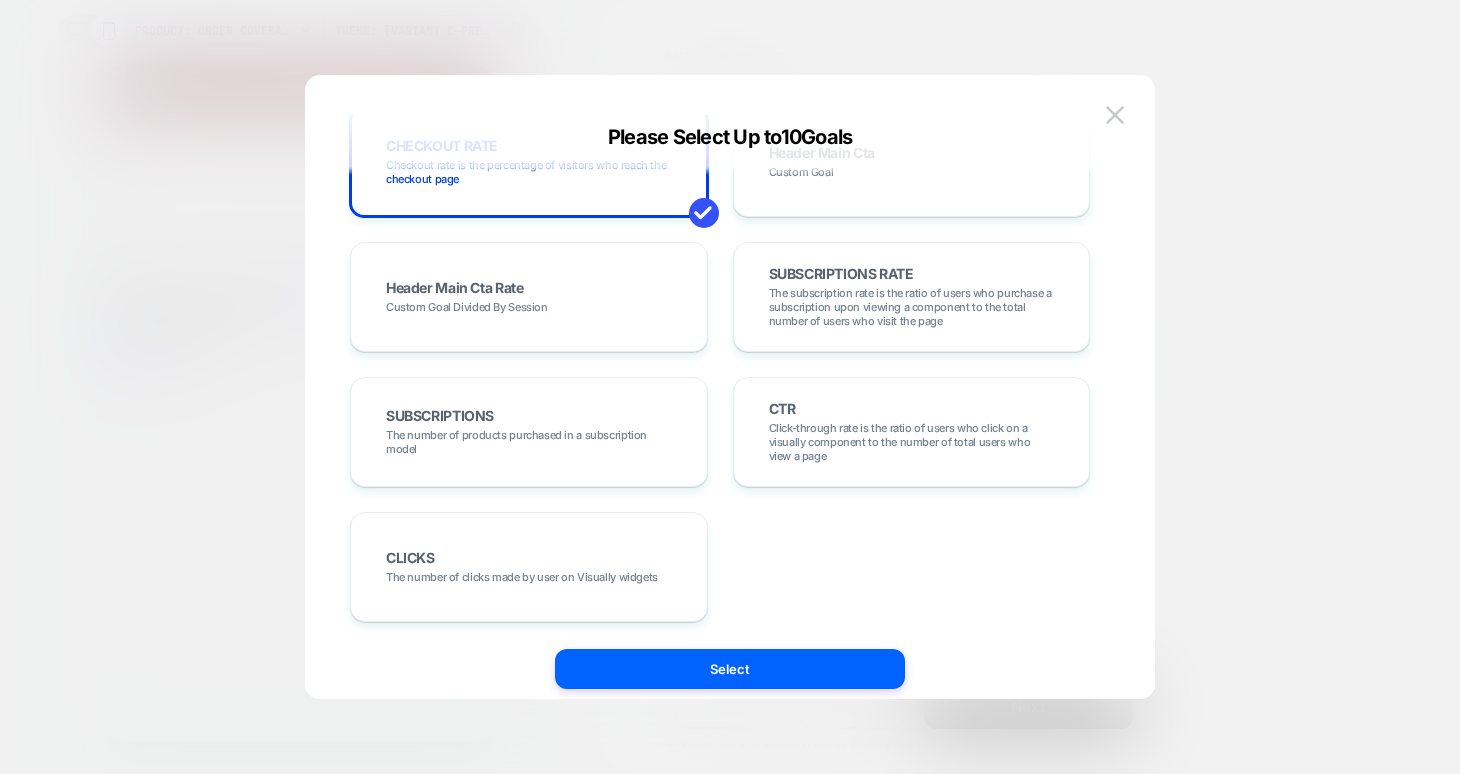 scroll, scrollTop: 881, scrollLeft: 0, axis: vertical 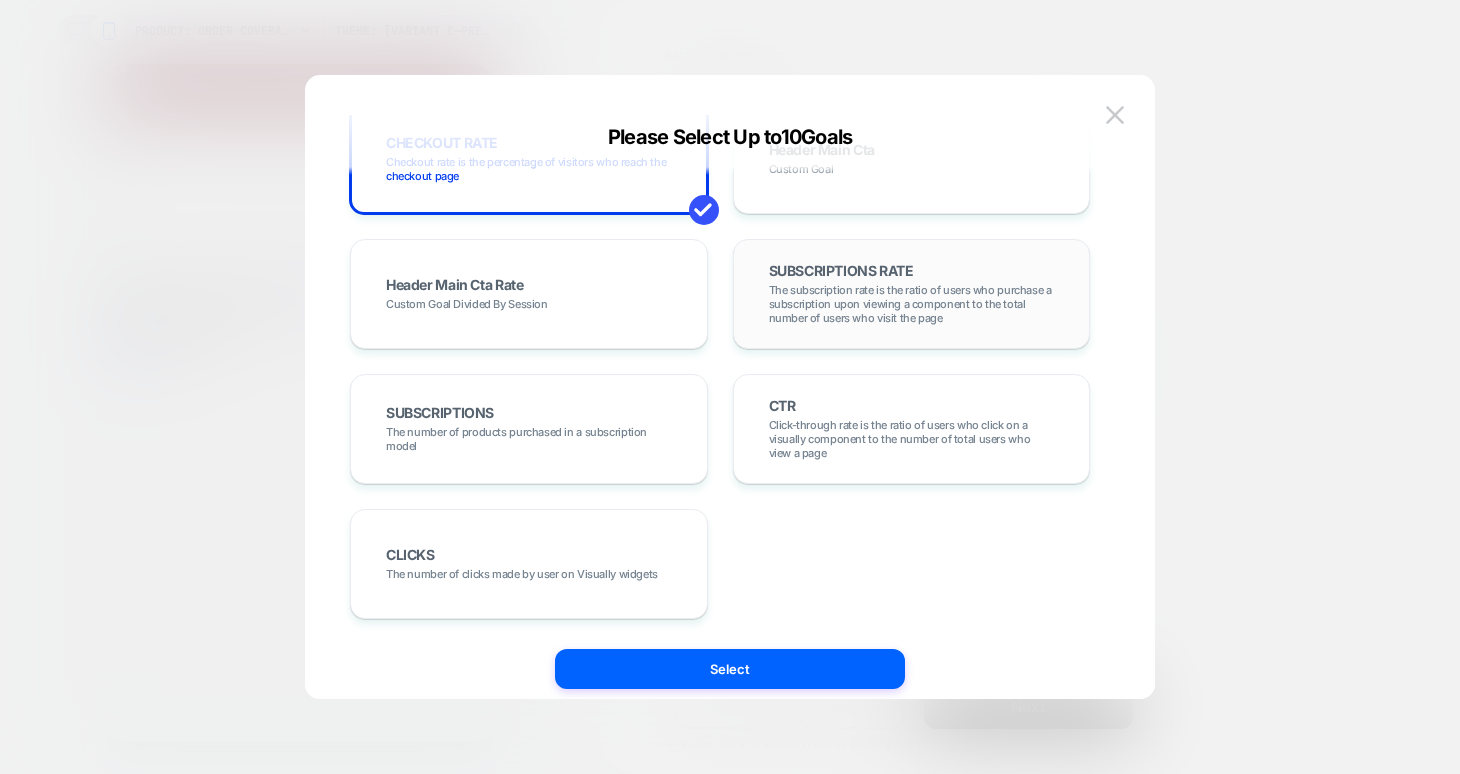 click on "SUBSCRIPTIONS RATE" at bounding box center (841, 271) 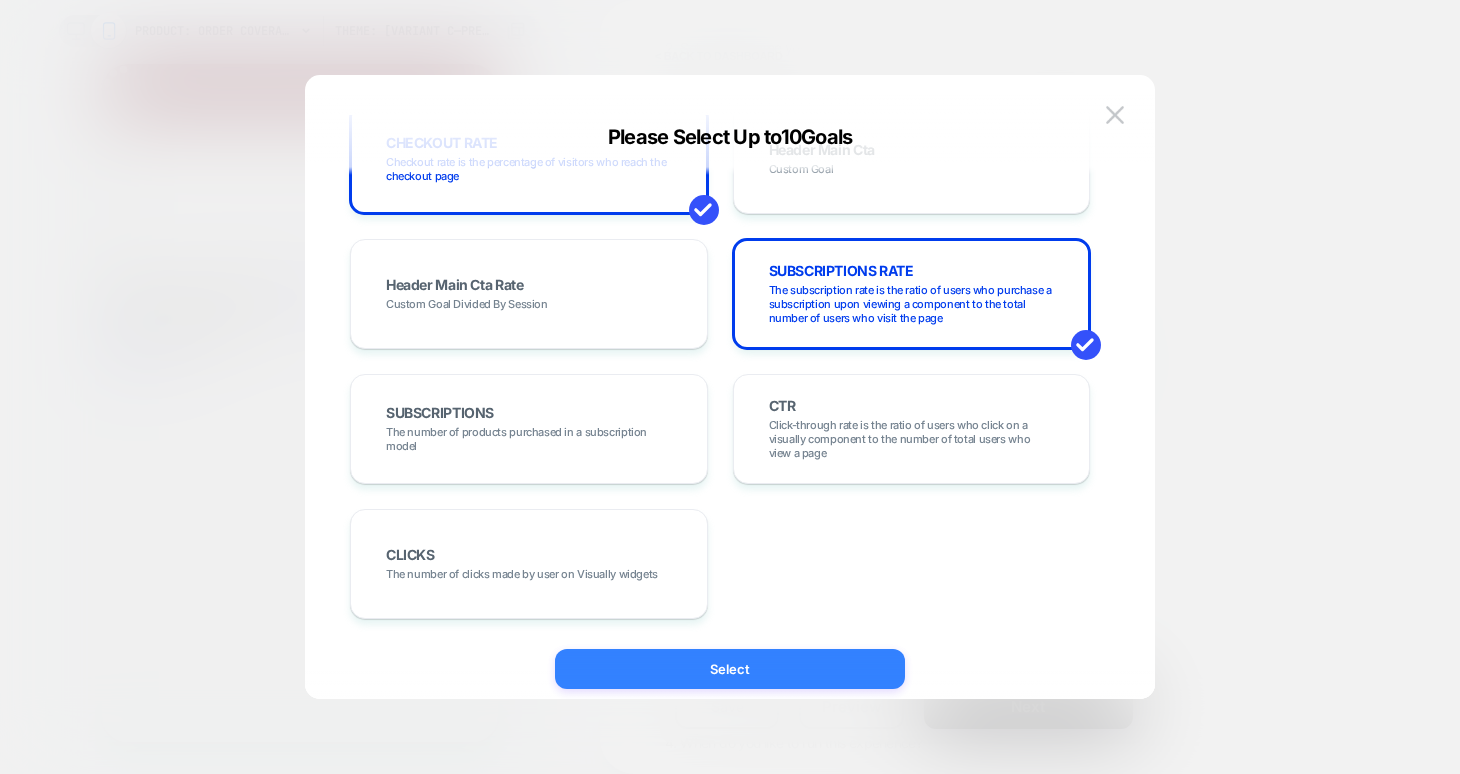 click on "Select" at bounding box center [730, 669] 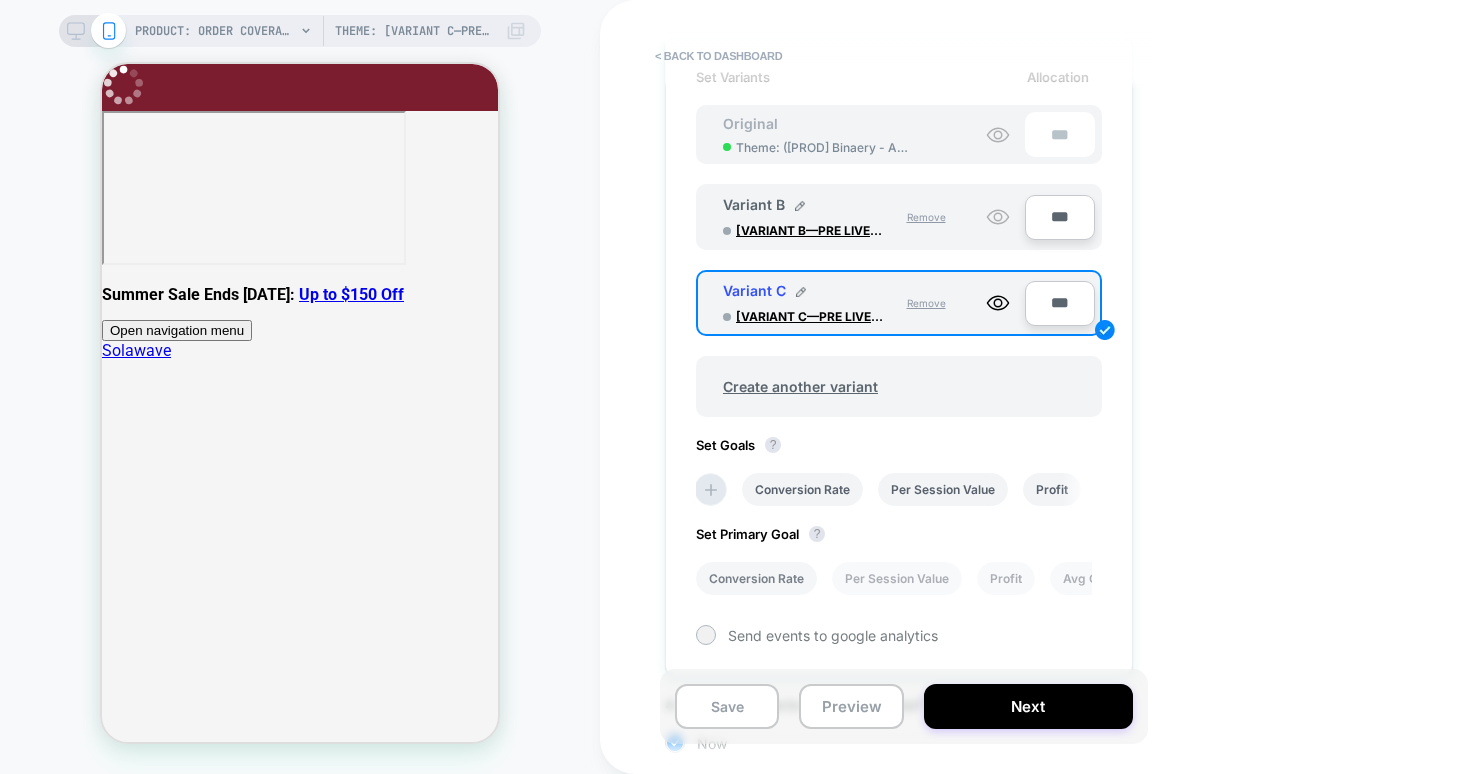 scroll, scrollTop: 313, scrollLeft: 0, axis: vertical 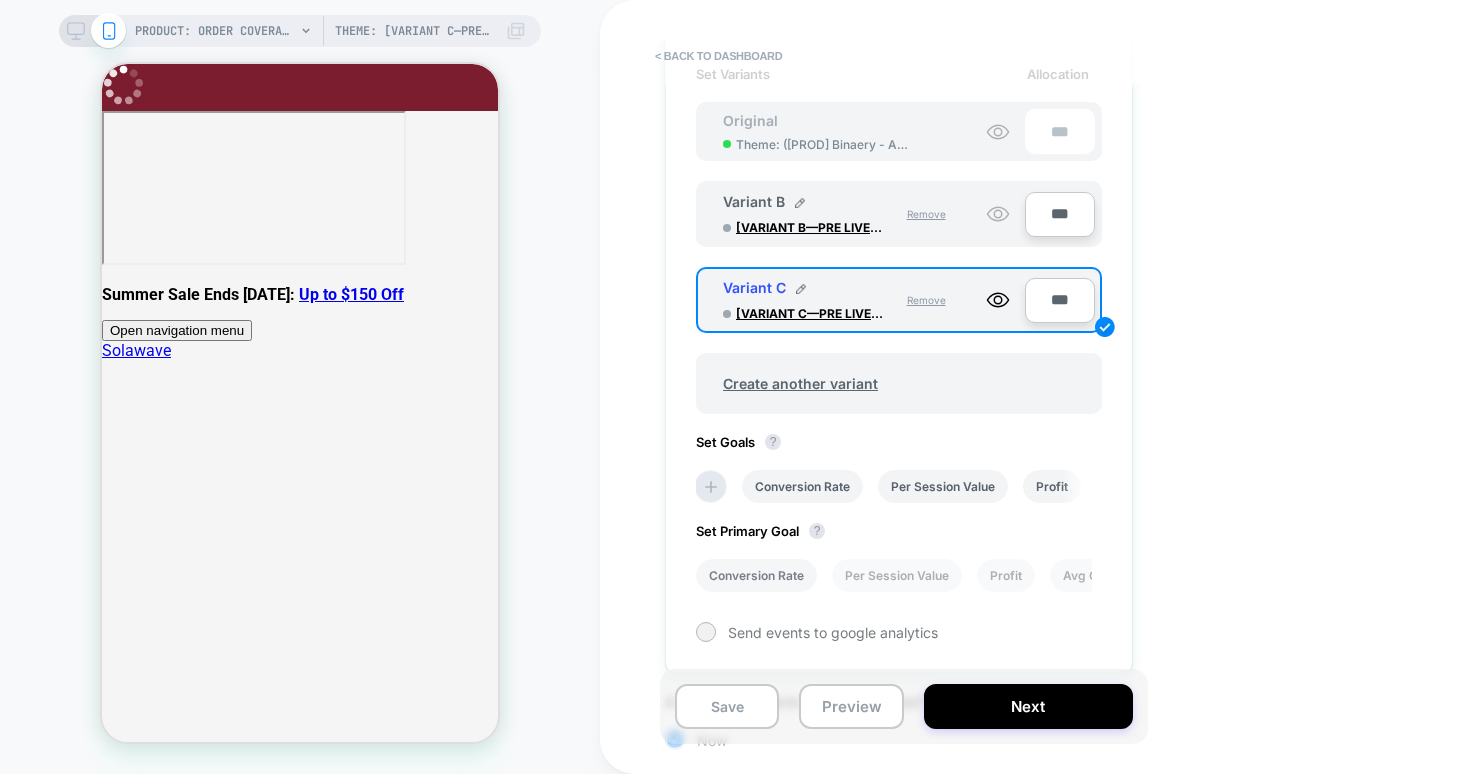 click on "Conversion Rate" at bounding box center [756, 575] 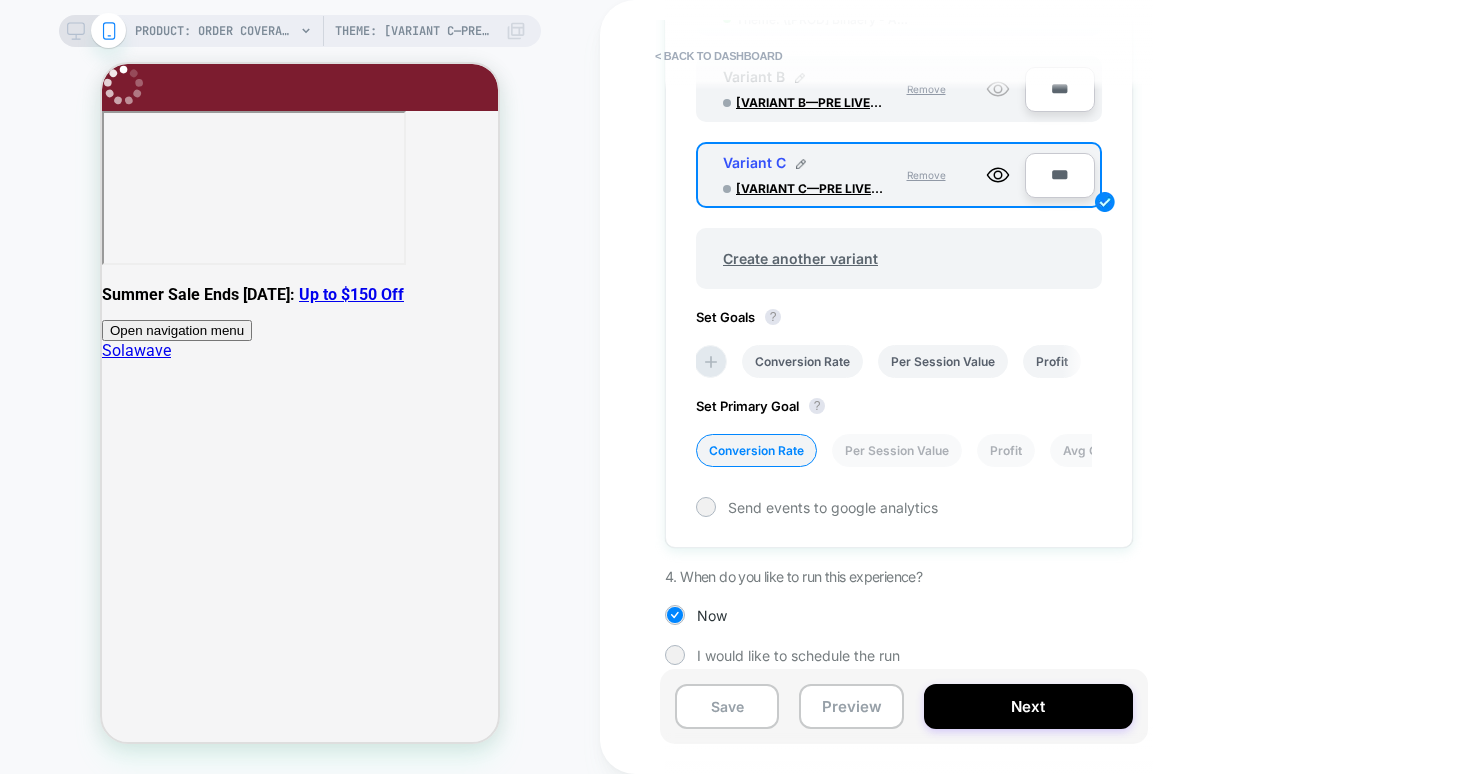 scroll, scrollTop: 440, scrollLeft: 0, axis: vertical 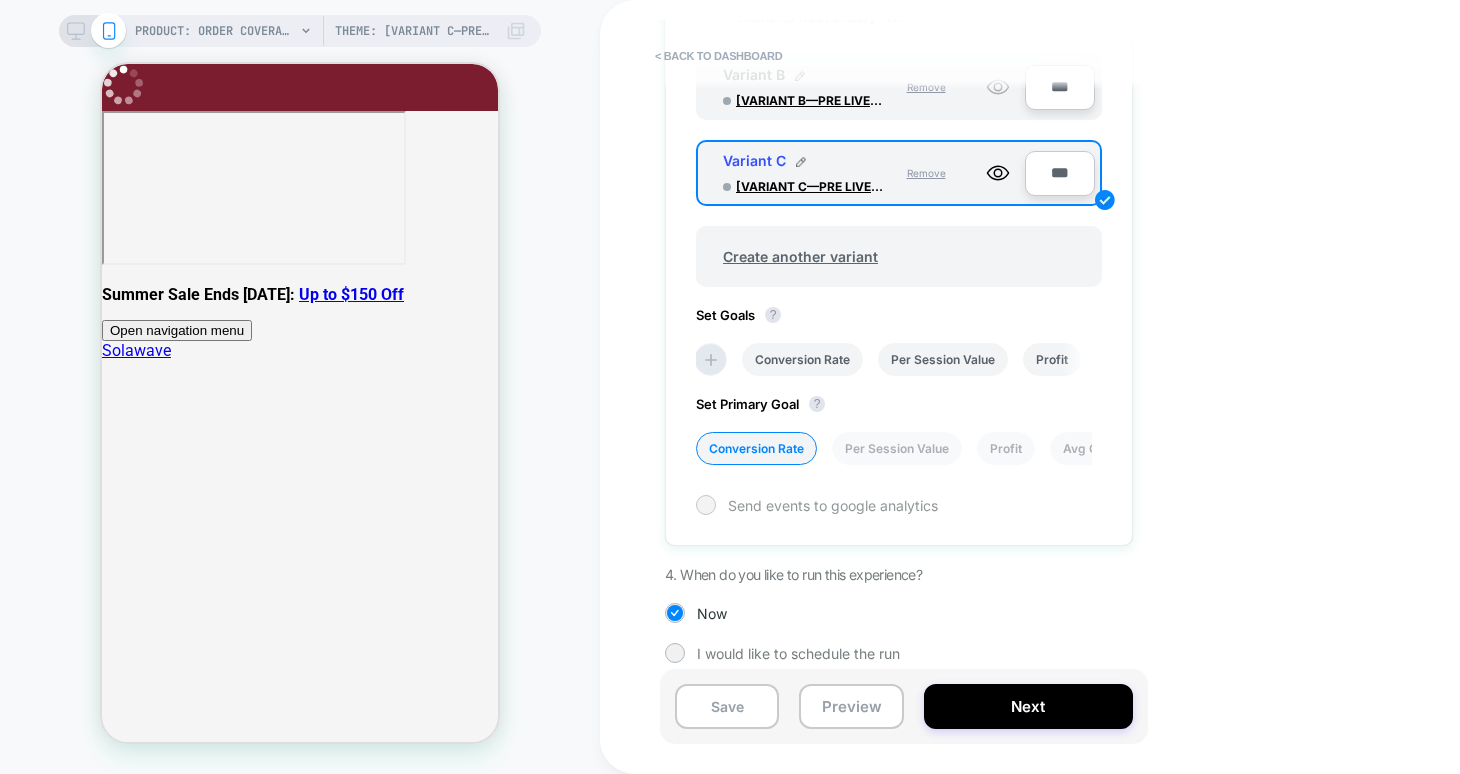click at bounding box center [705, 504] 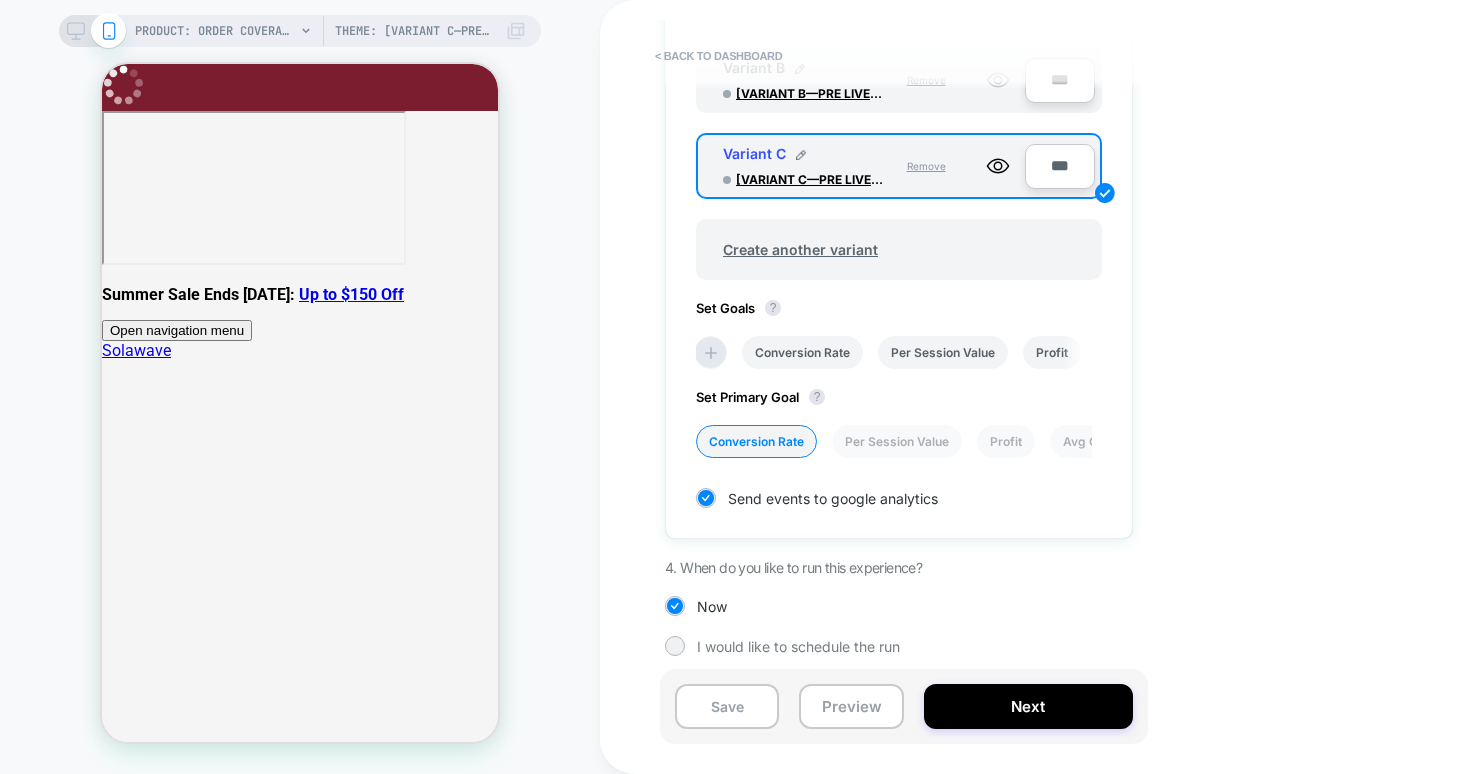 scroll, scrollTop: 448, scrollLeft: 0, axis: vertical 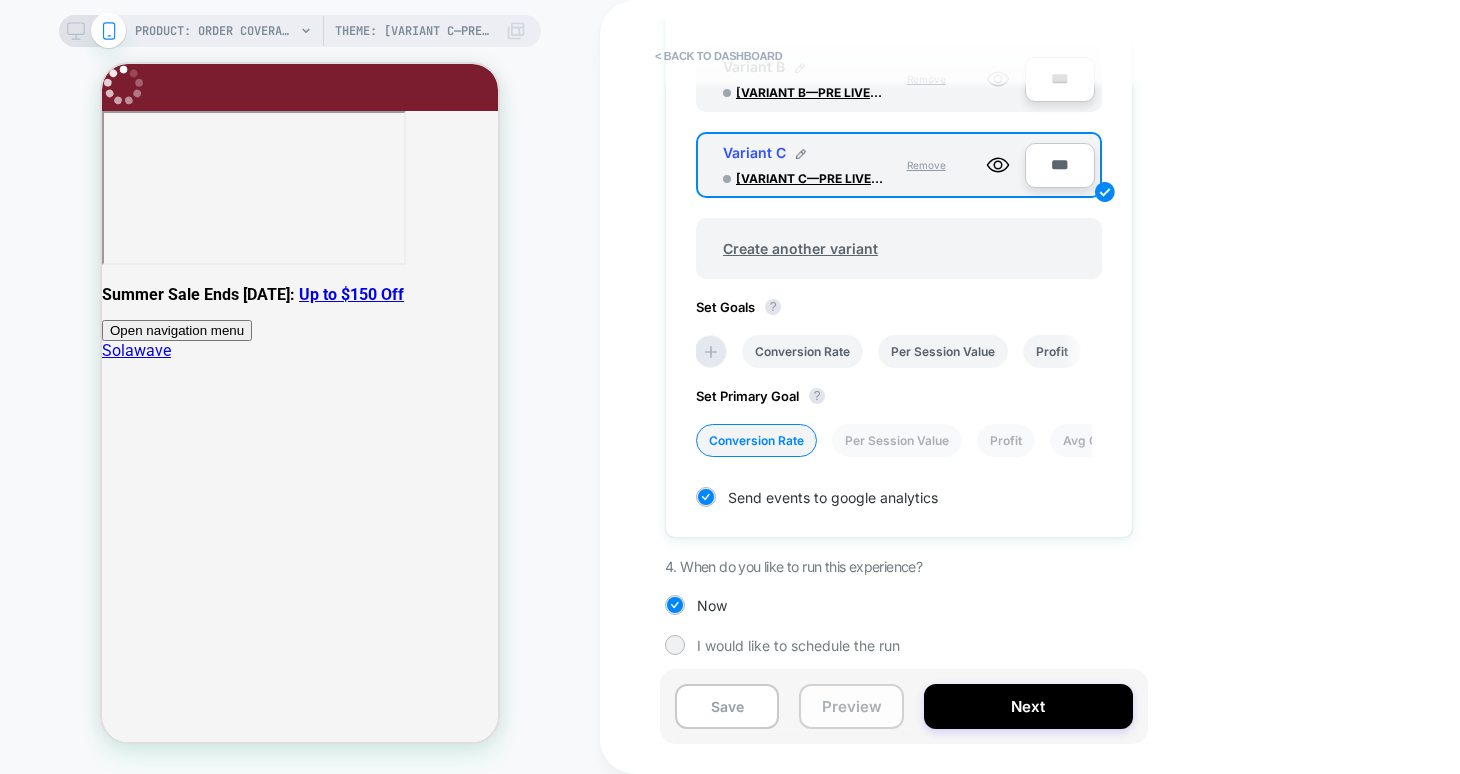 click on "Preview" at bounding box center [851, 706] 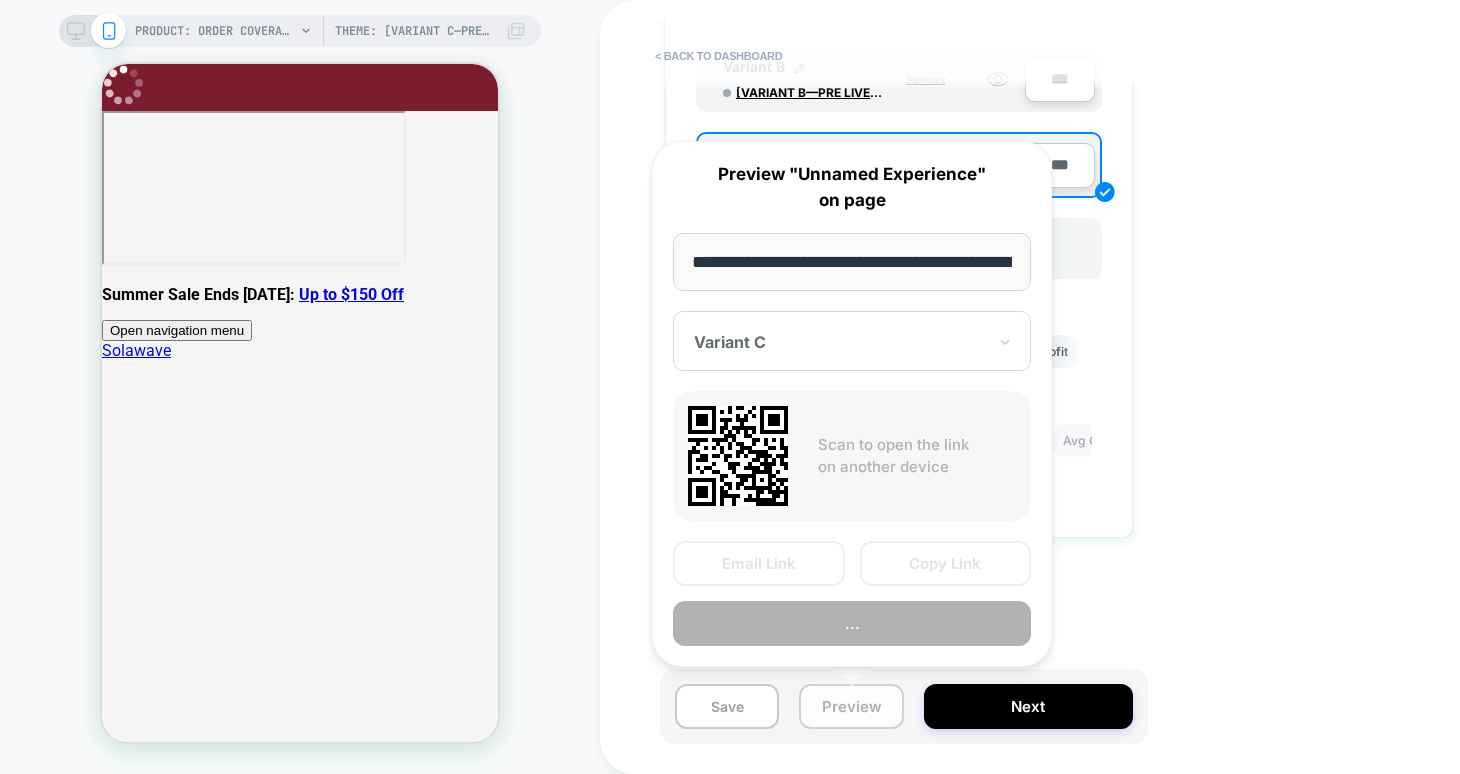 scroll, scrollTop: 0, scrollLeft: 363, axis: horizontal 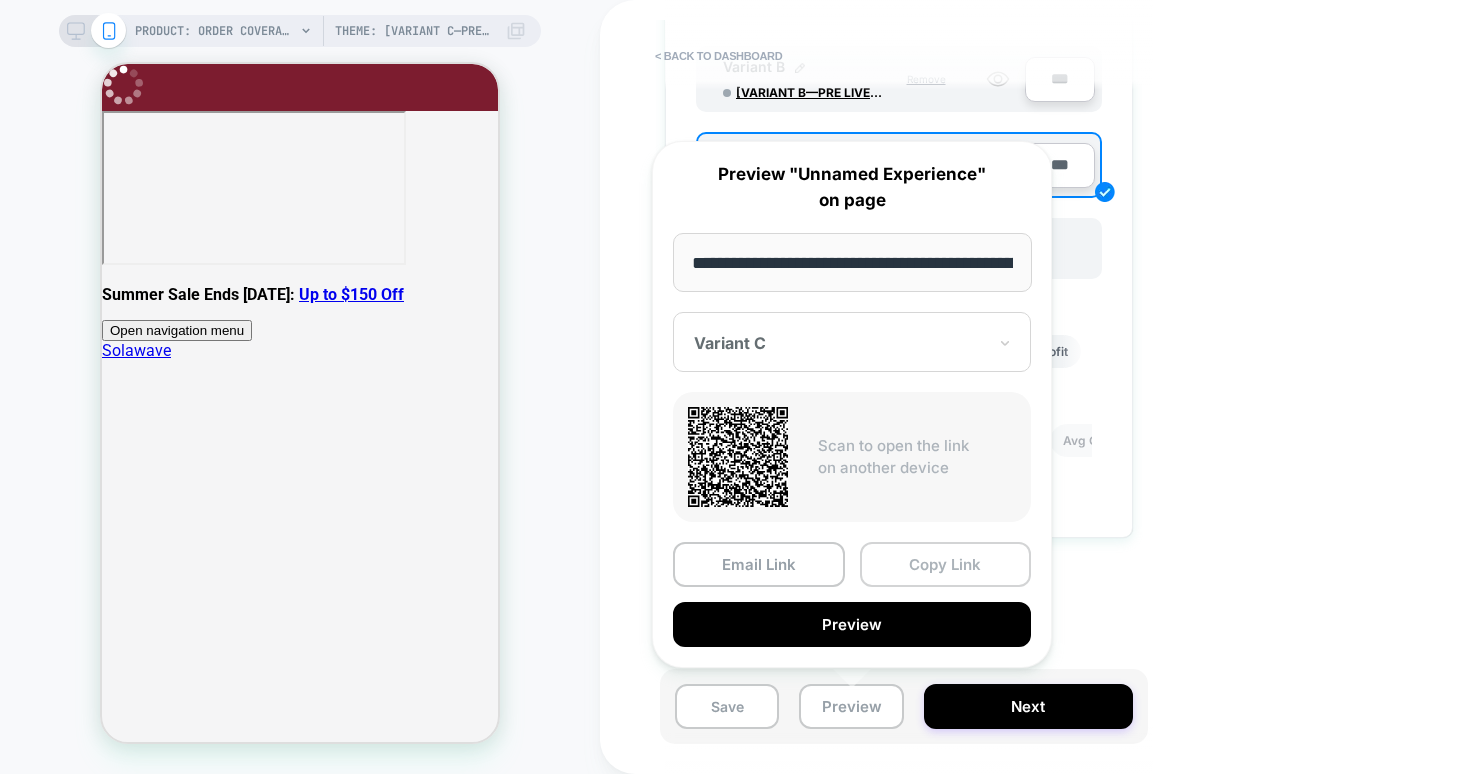 click on "Copy Link" at bounding box center [946, 564] 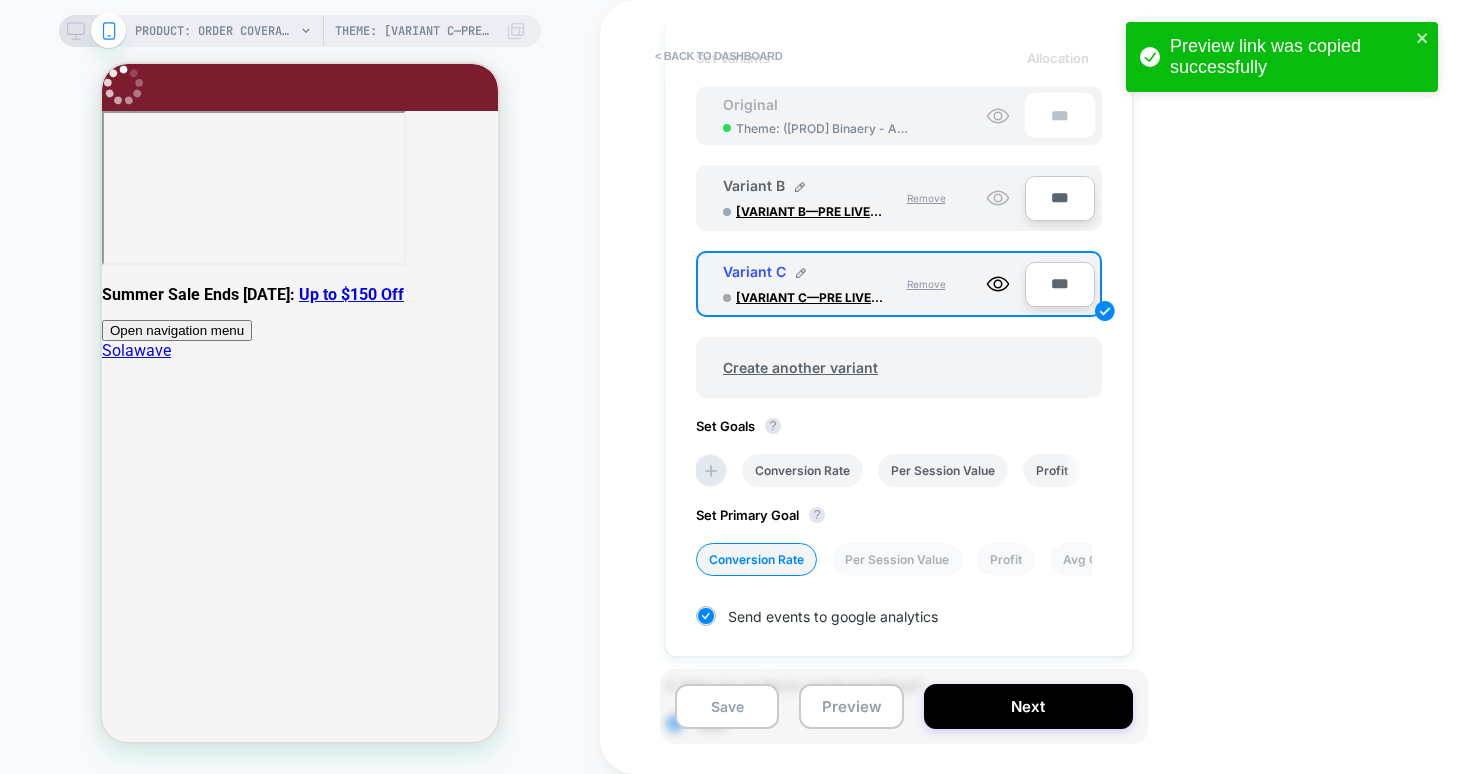 scroll, scrollTop: 326, scrollLeft: 0, axis: vertical 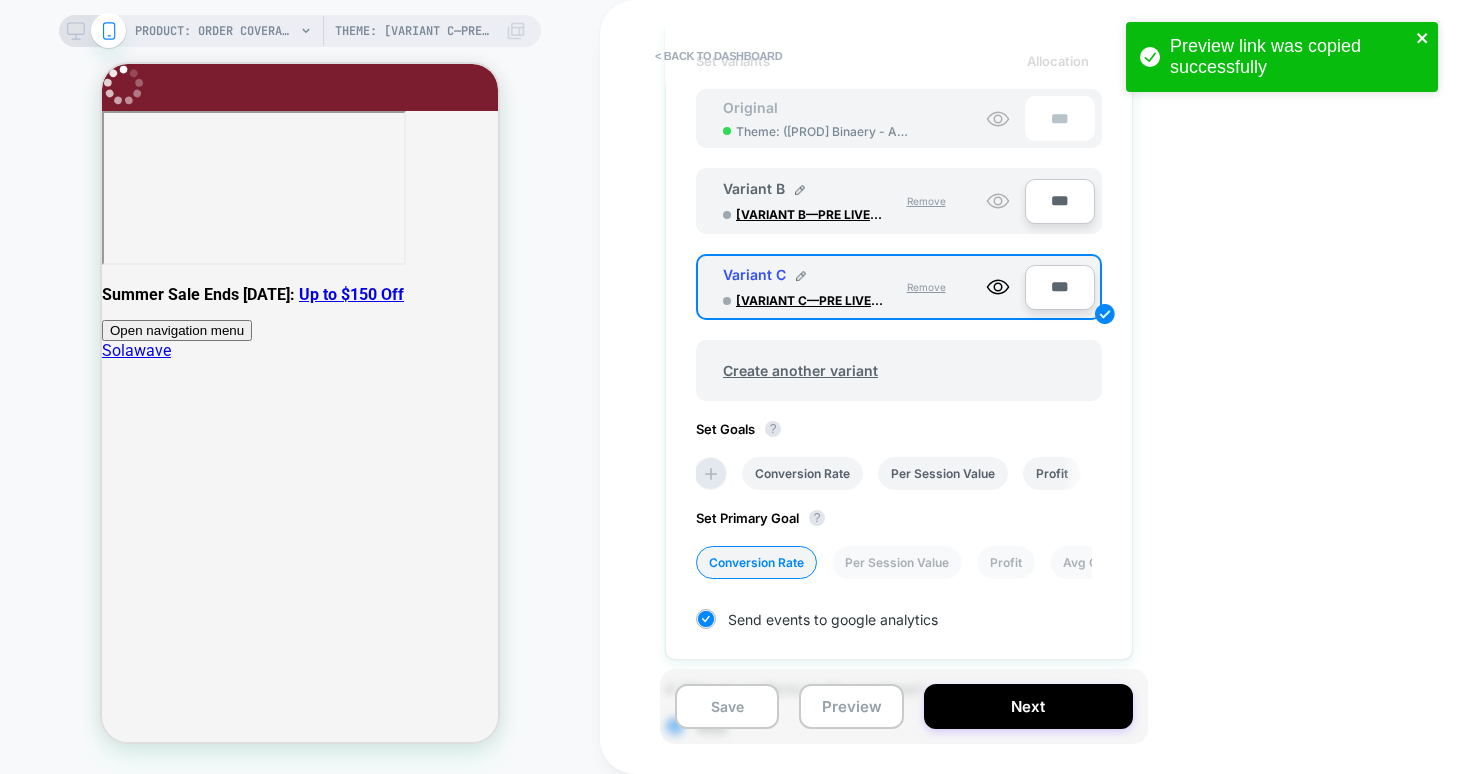 click 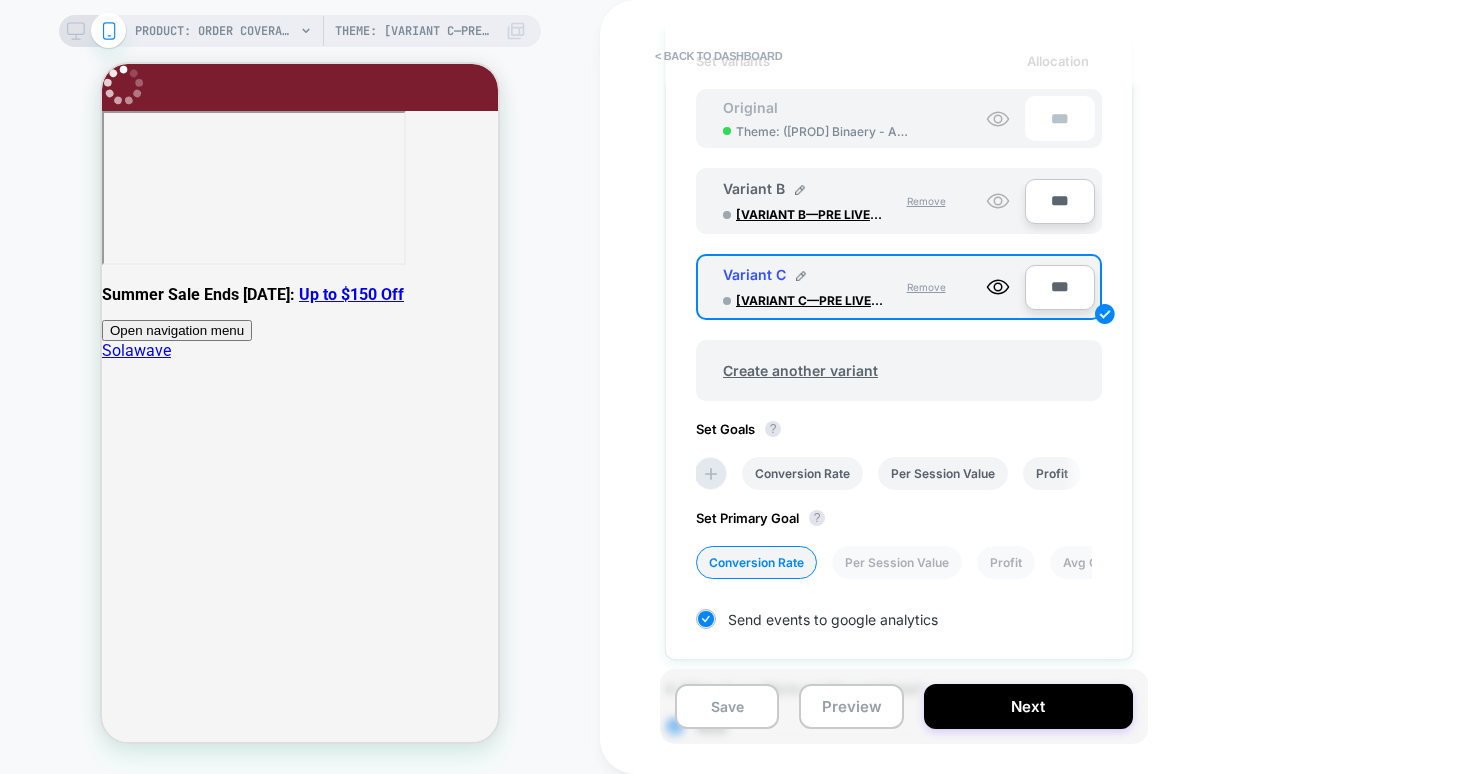 click on "Variant B [VARIANT B—PRE LIVE] Binaery - New PDP" at bounding box center (804, 201) 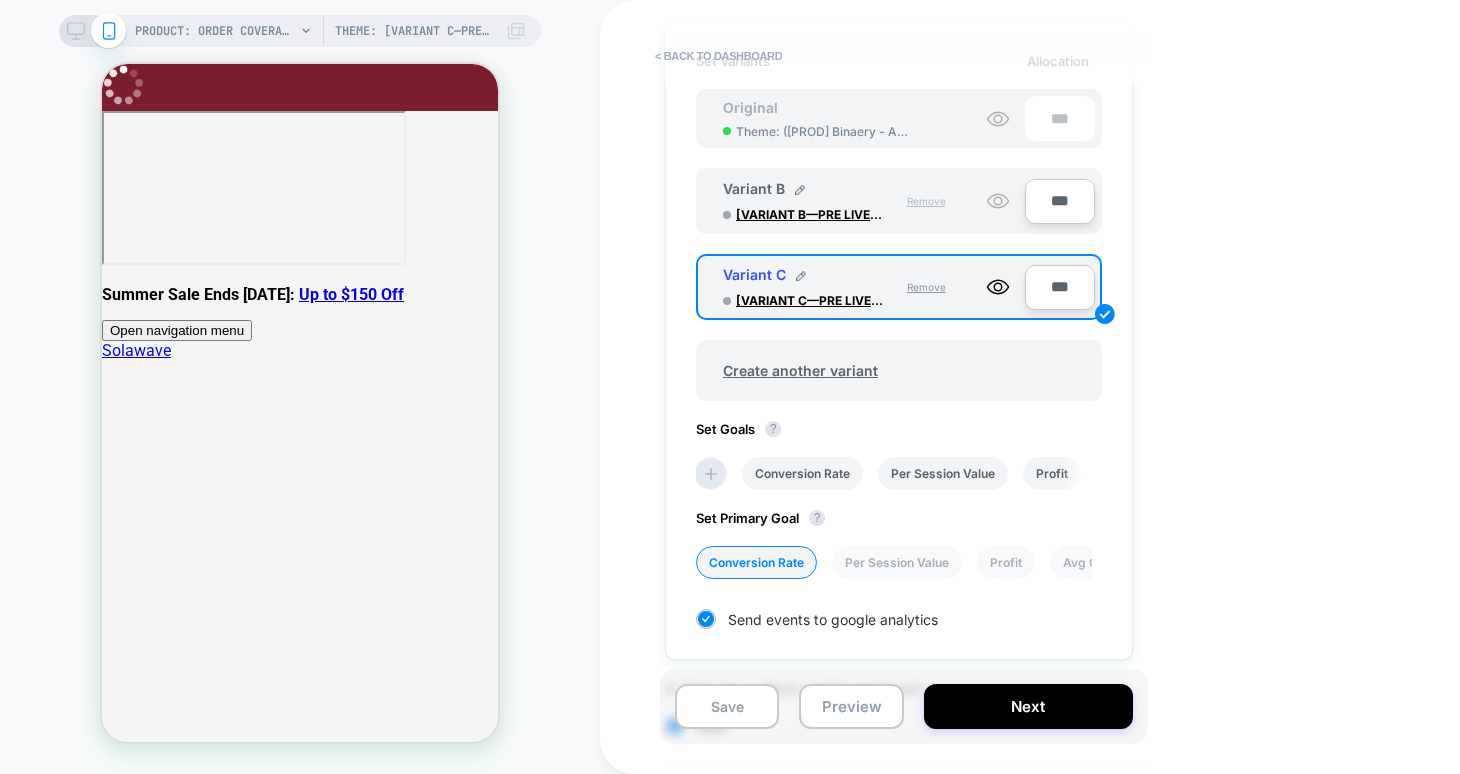 click on "Remove" at bounding box center [926, 201] 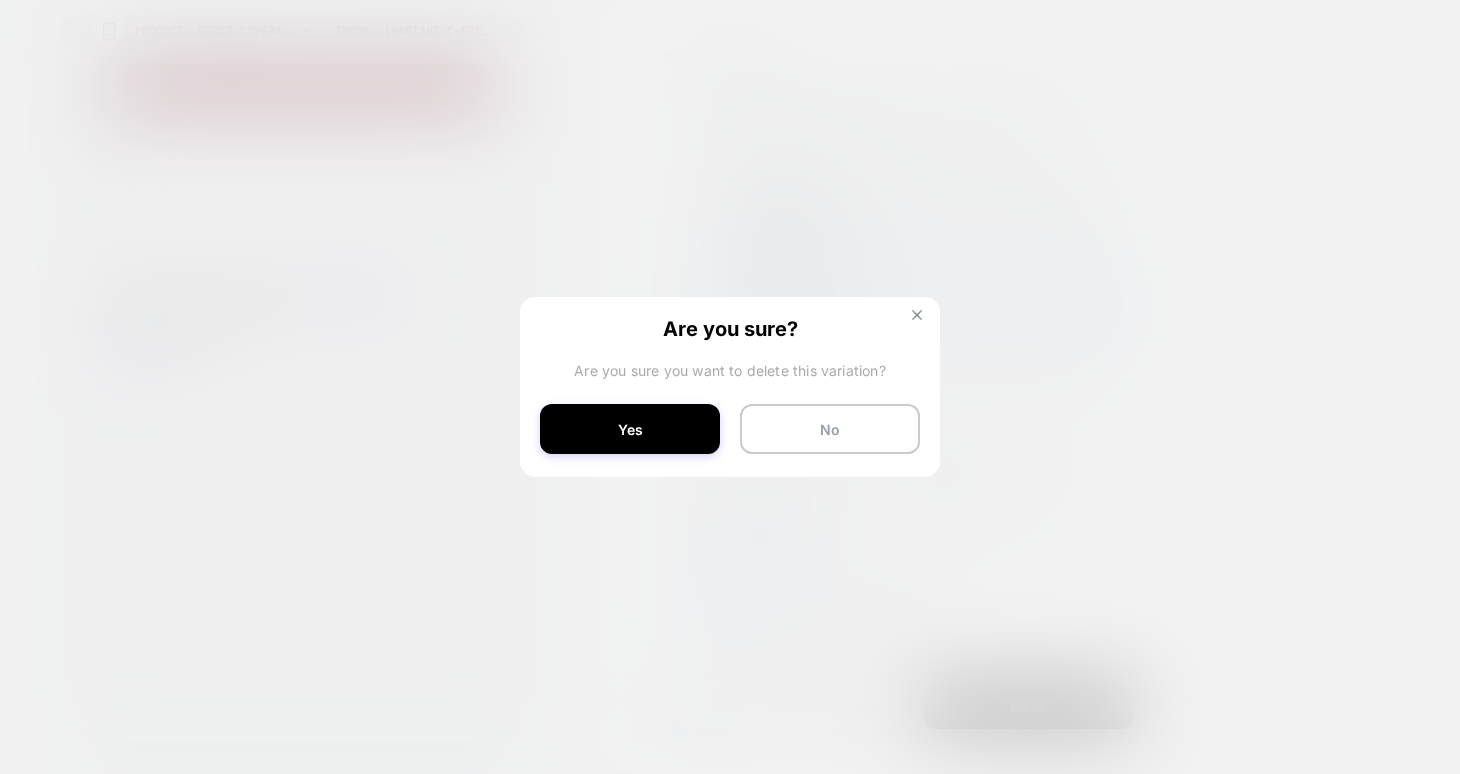 click at bounding box center (917, 317) 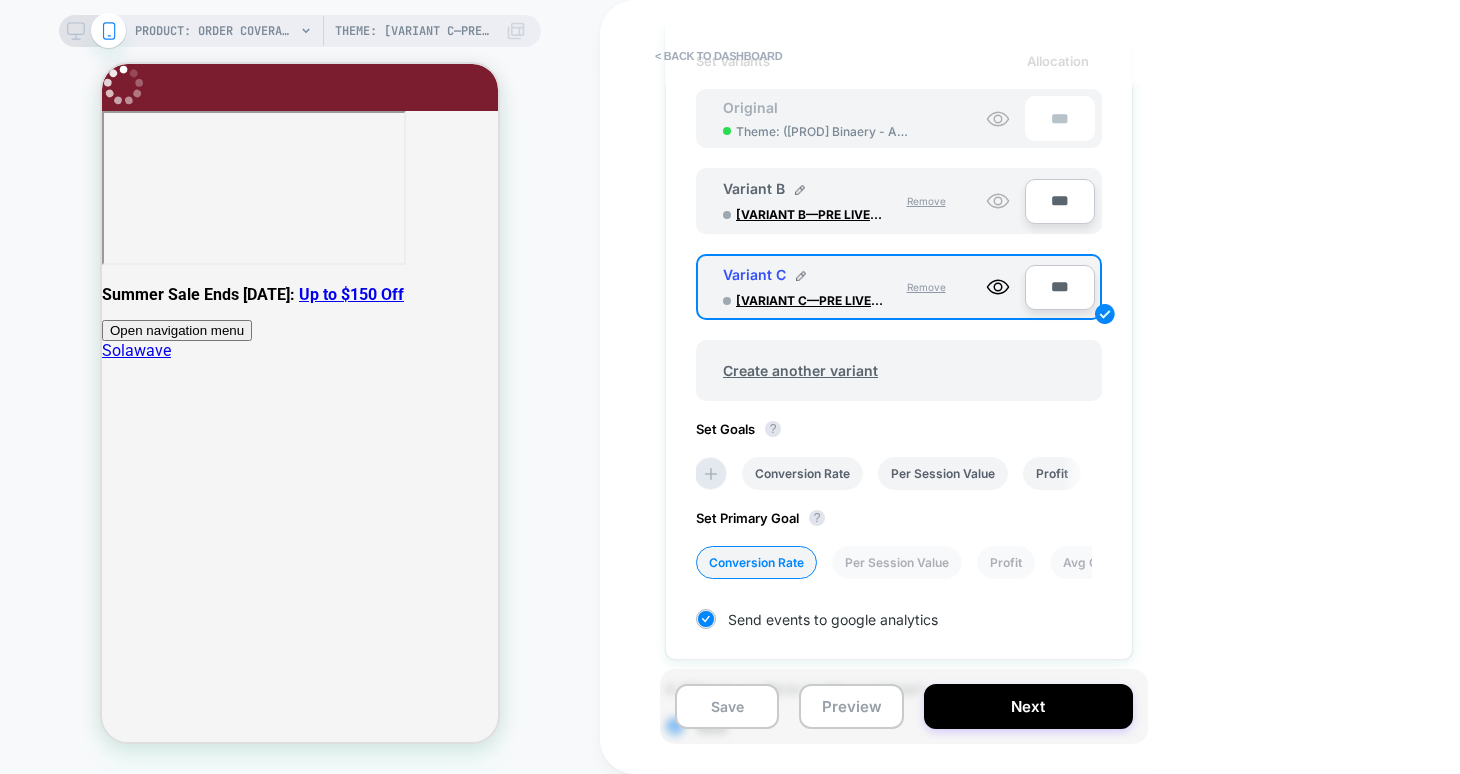 click on "Variant B [VARIANT B—PRE LIVE] Binaery - New PDP" at bounding box center (804, 201) 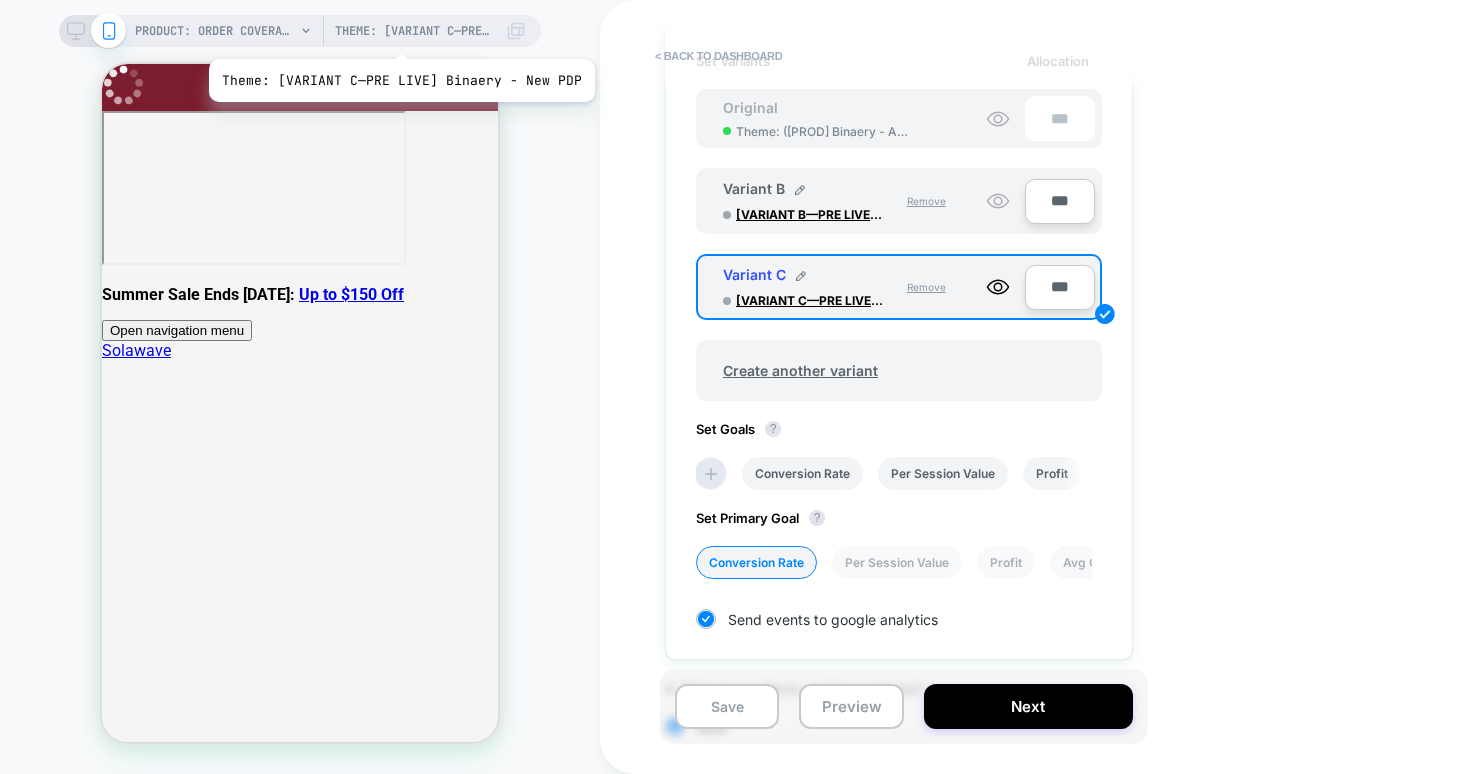 click on "Theme: [VARIANT C—PRE LIVE] Binaery - New PDP" at bounding box center (415, 31) 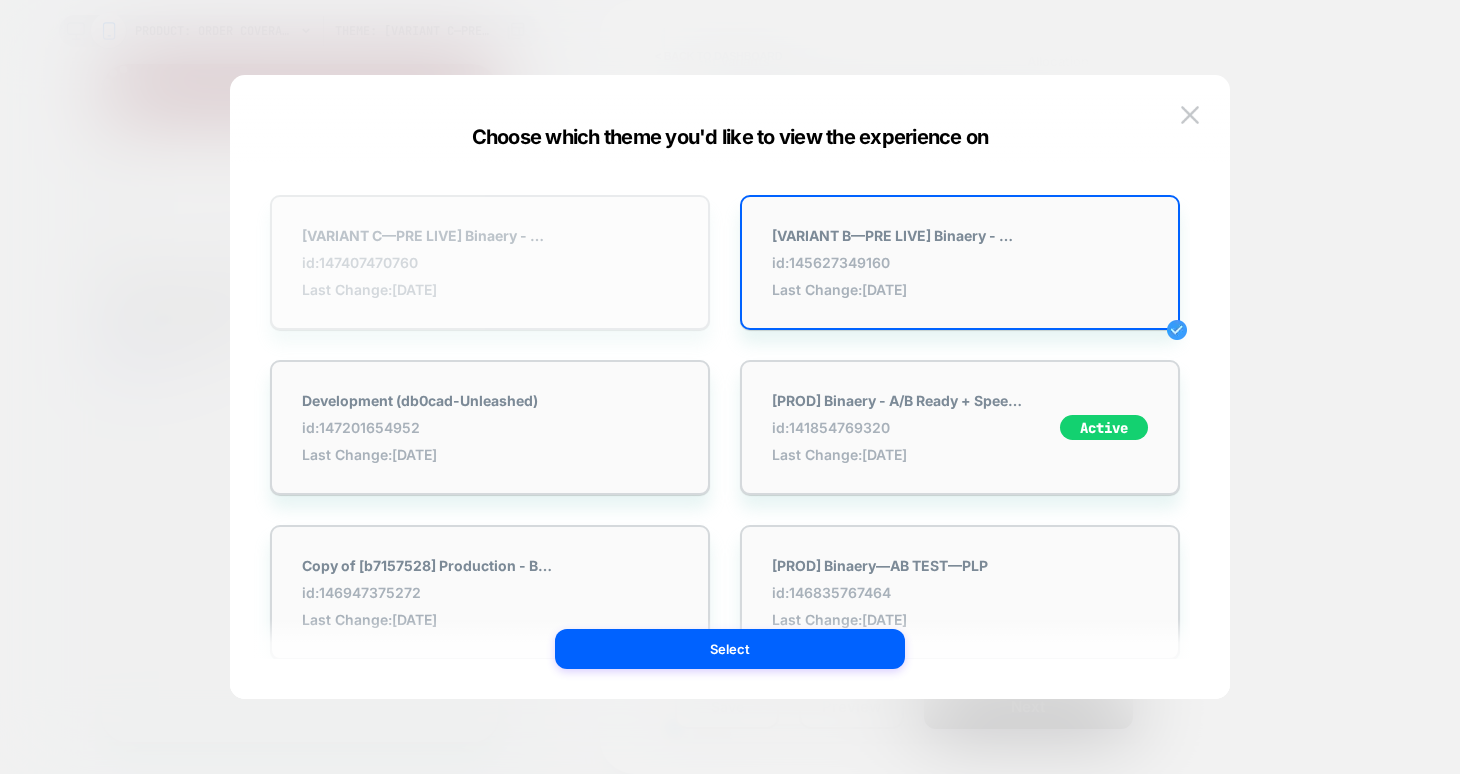 click on "[VARIANT C—PRE LIVE] Binaery - New PDP  id:  147407470760 Last Change:  [DATE]" at bounding box center [490, 262] 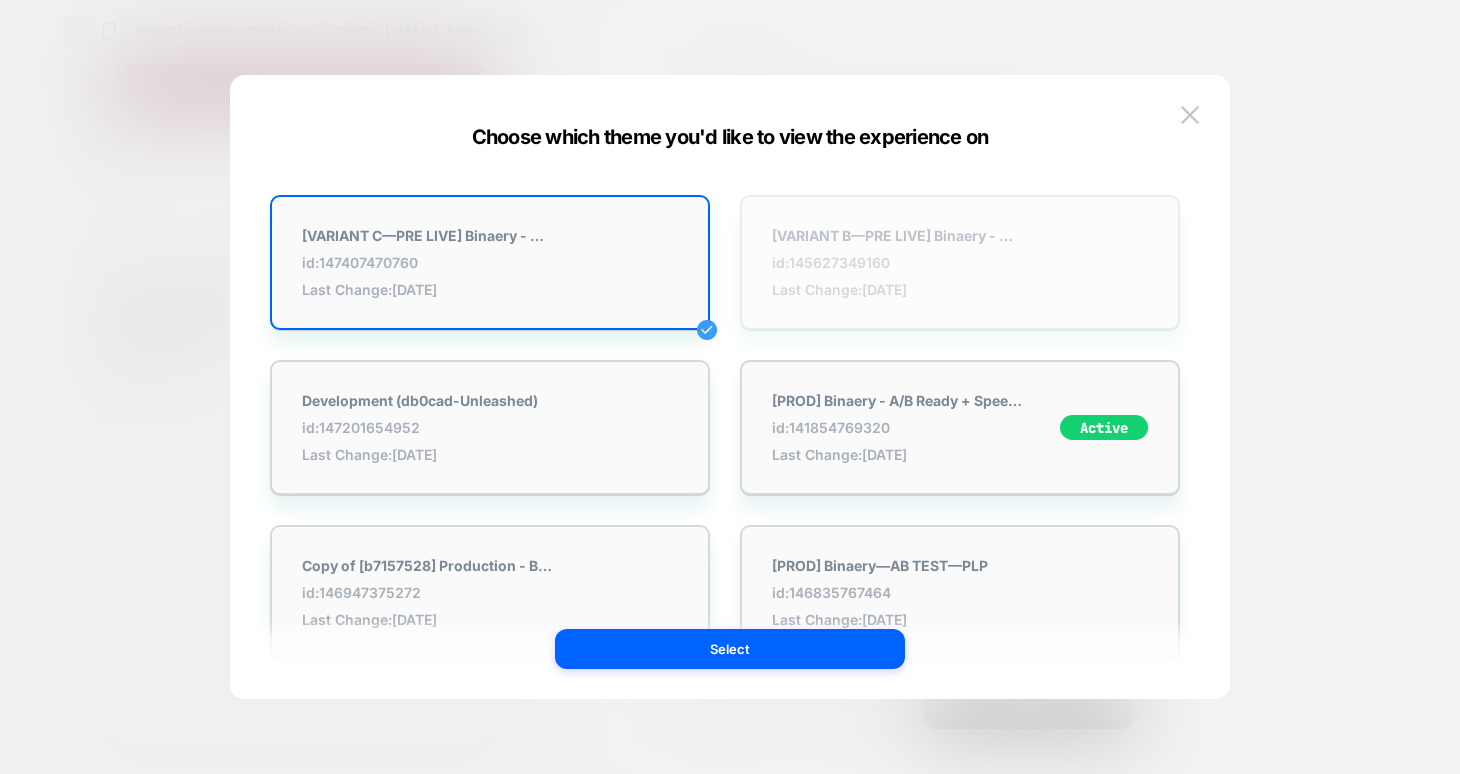click on "[VARIANT B—PRE LIVE] Binaery - New PDP" at bounding box center (897, 235) 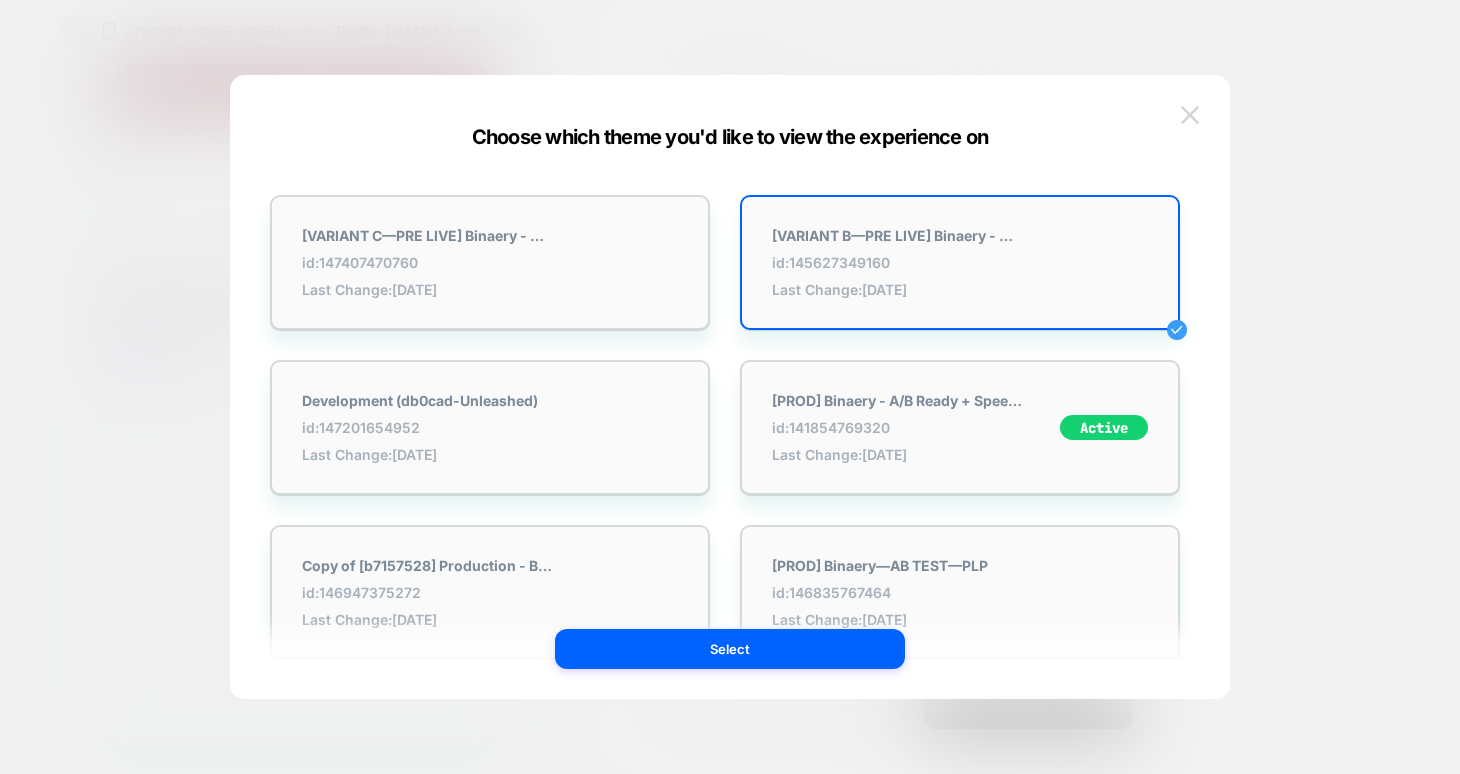 click at bounding box center [1190, 114] 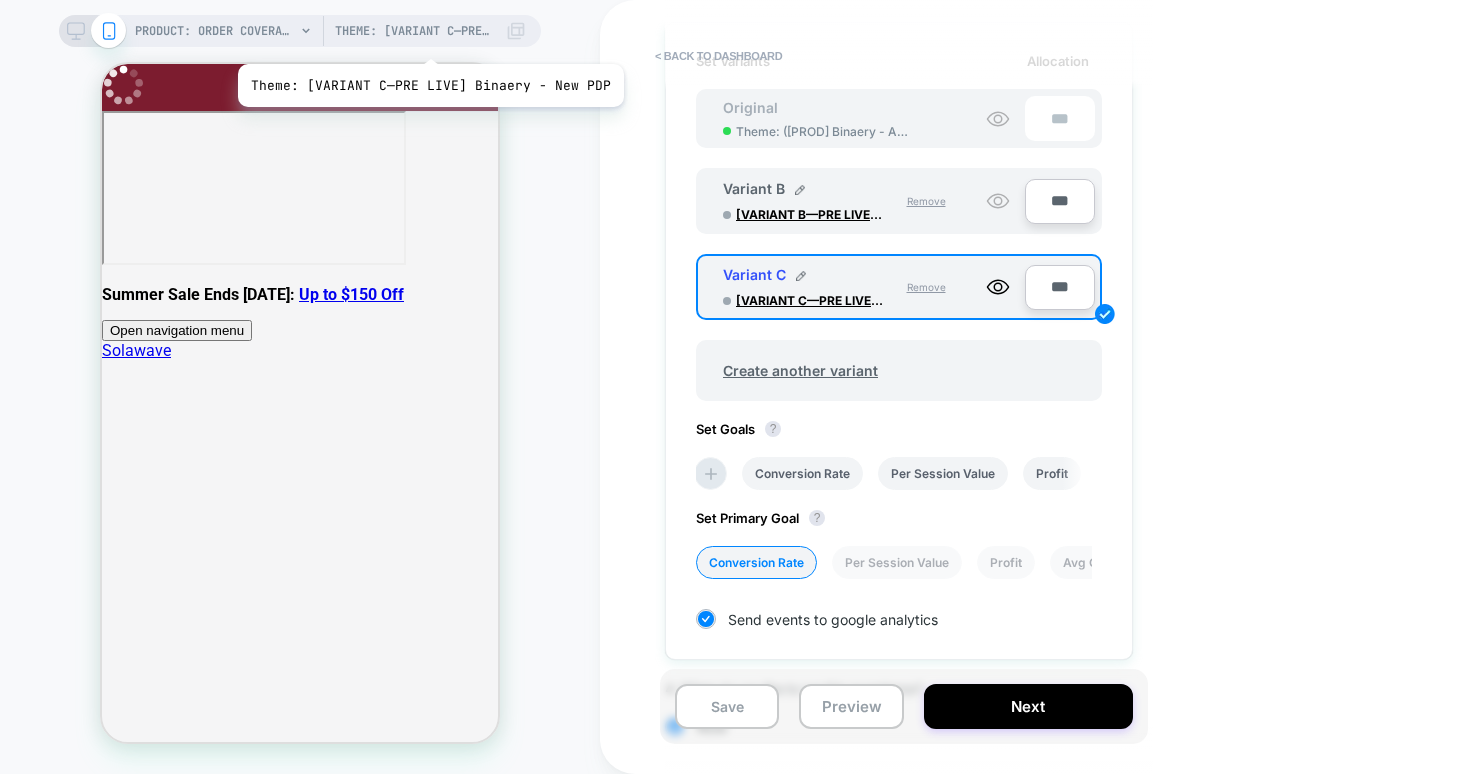 click on "Theme: [VARIANT C—PRE LIVE] Binaery - New PDP" at bounding box center (415, 31) 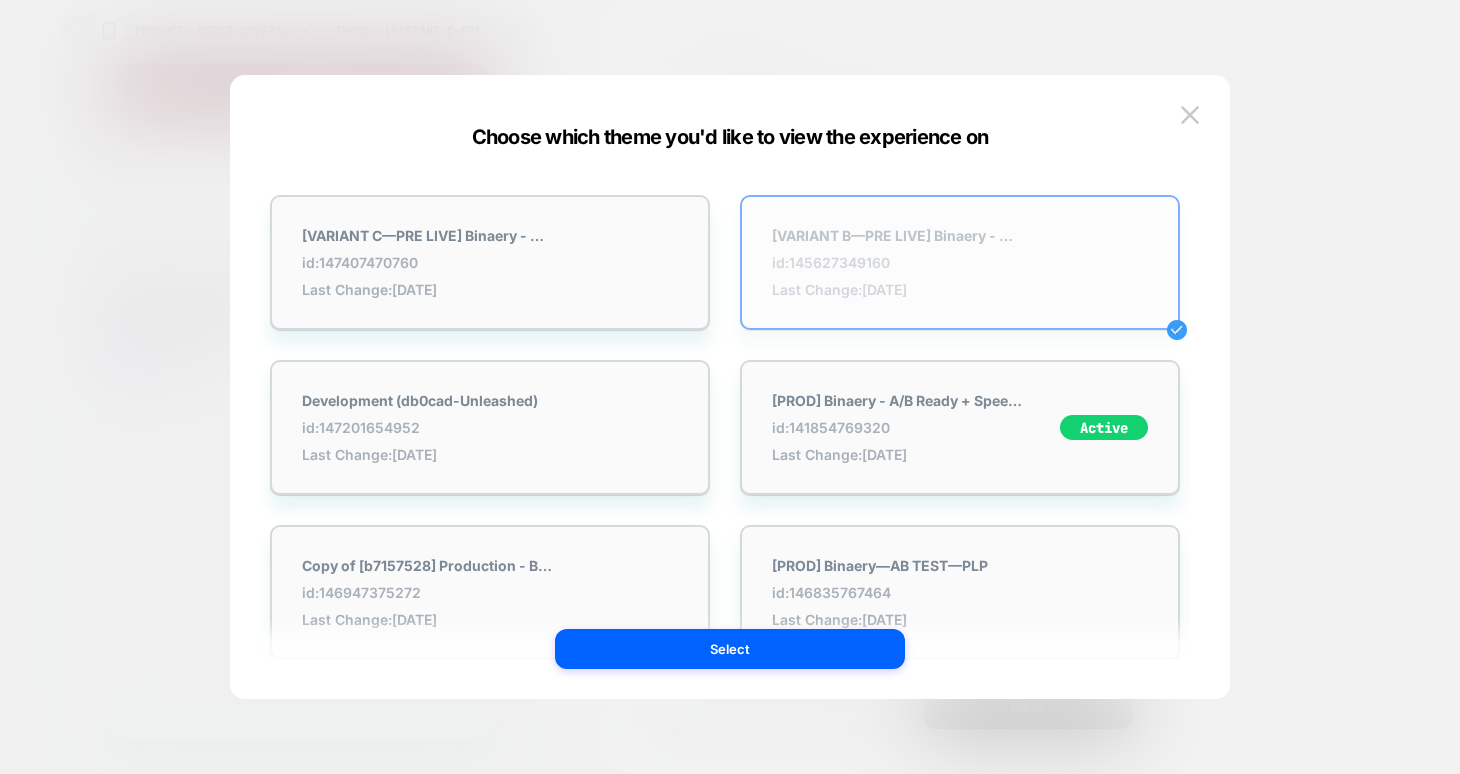 click on "[VARIANT B—PRE LIVE] Binaery - New PDP  id:  145627349160 Last Change:  [DATE]" at bounding box center [897, 262] 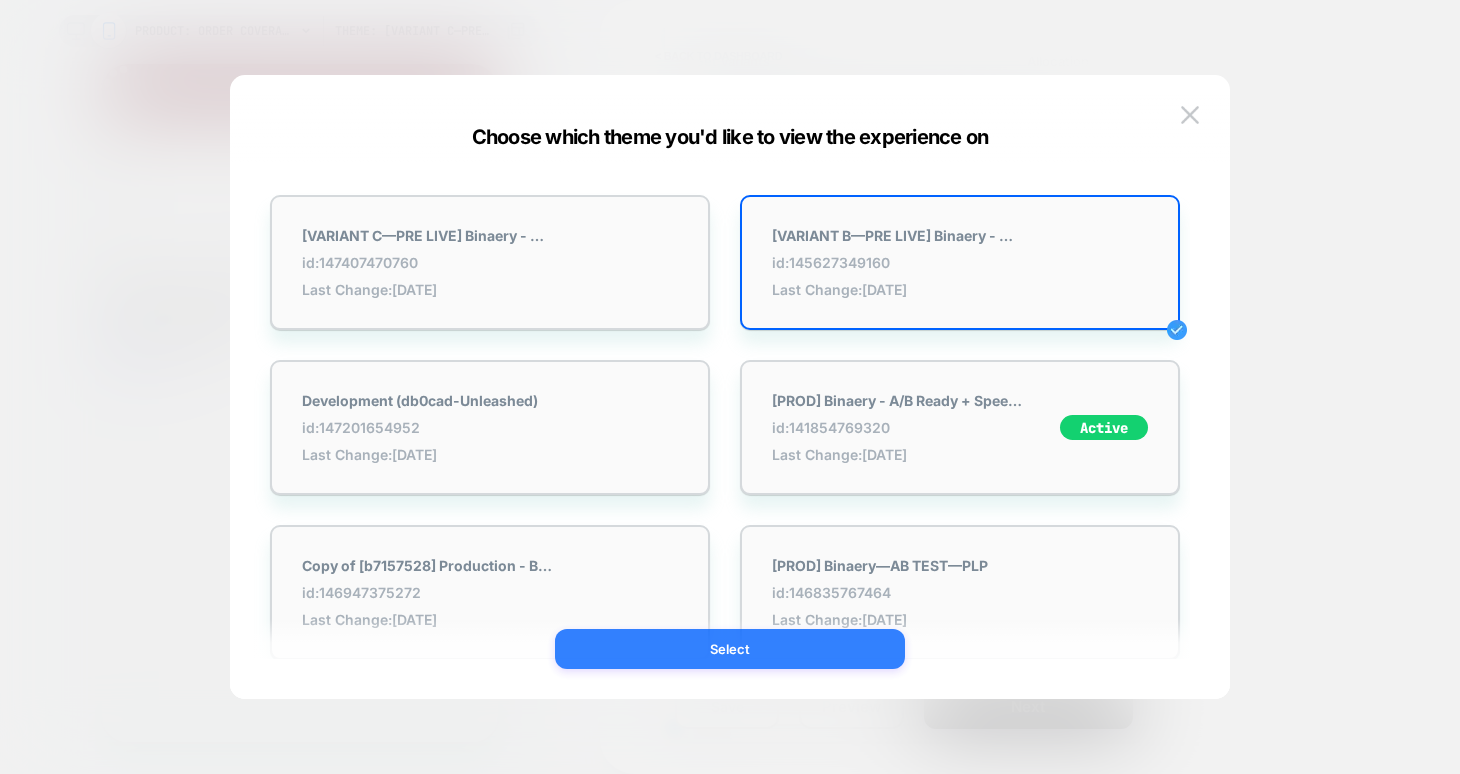 click on "Select" at bounding box center [730, 649] 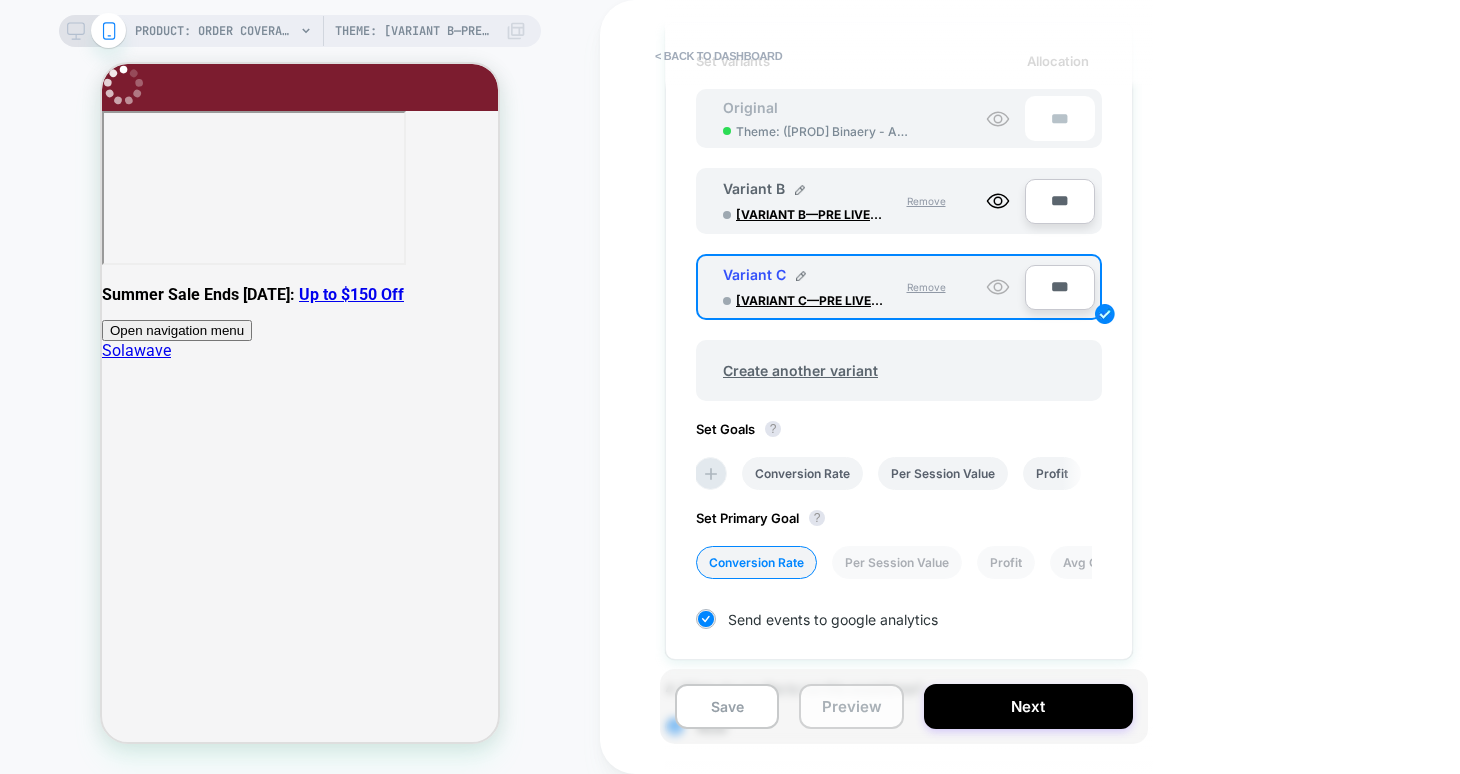 click on "Preview" at bounding box center [851, 706] 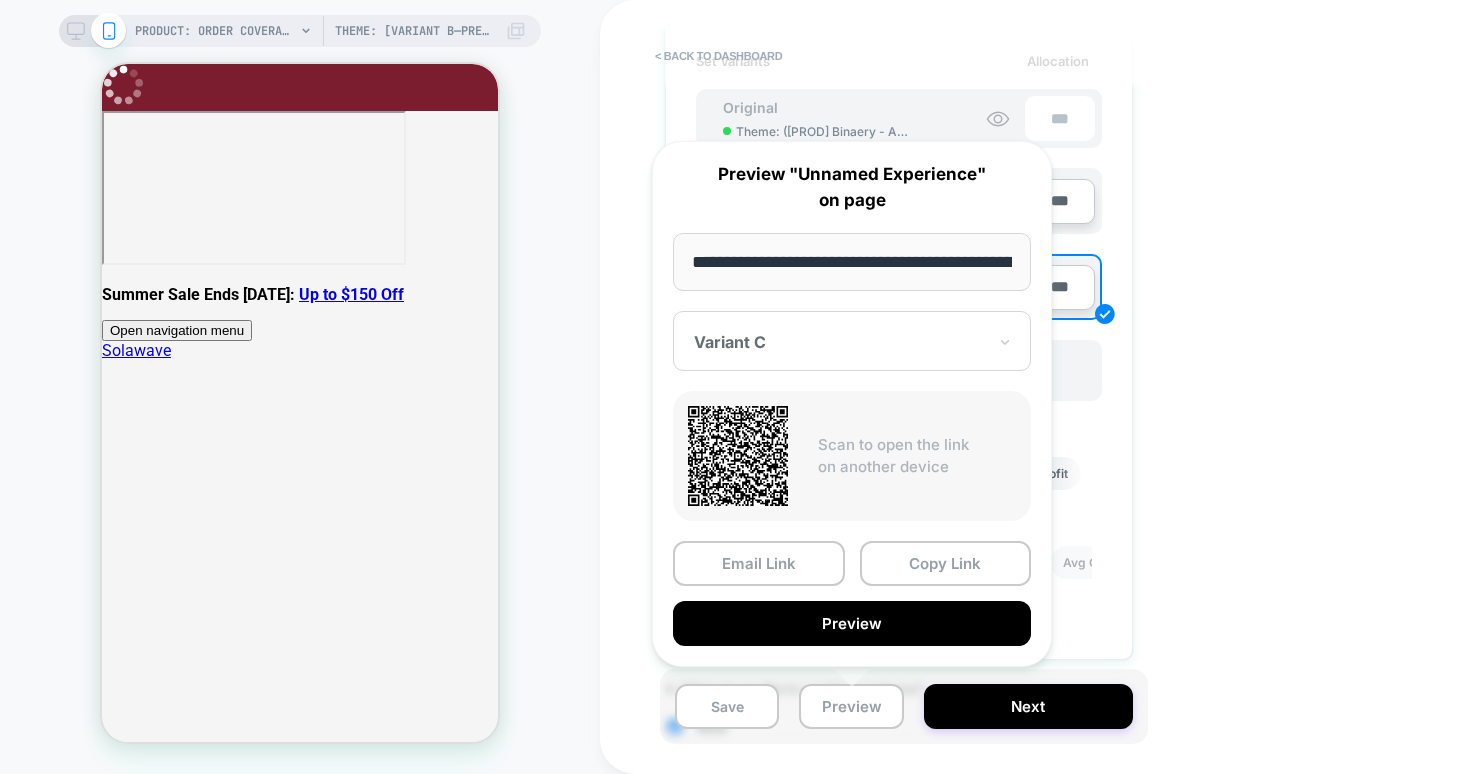 scroll, scrollTop: 0, scrollLeft: 363, axis: horizontal 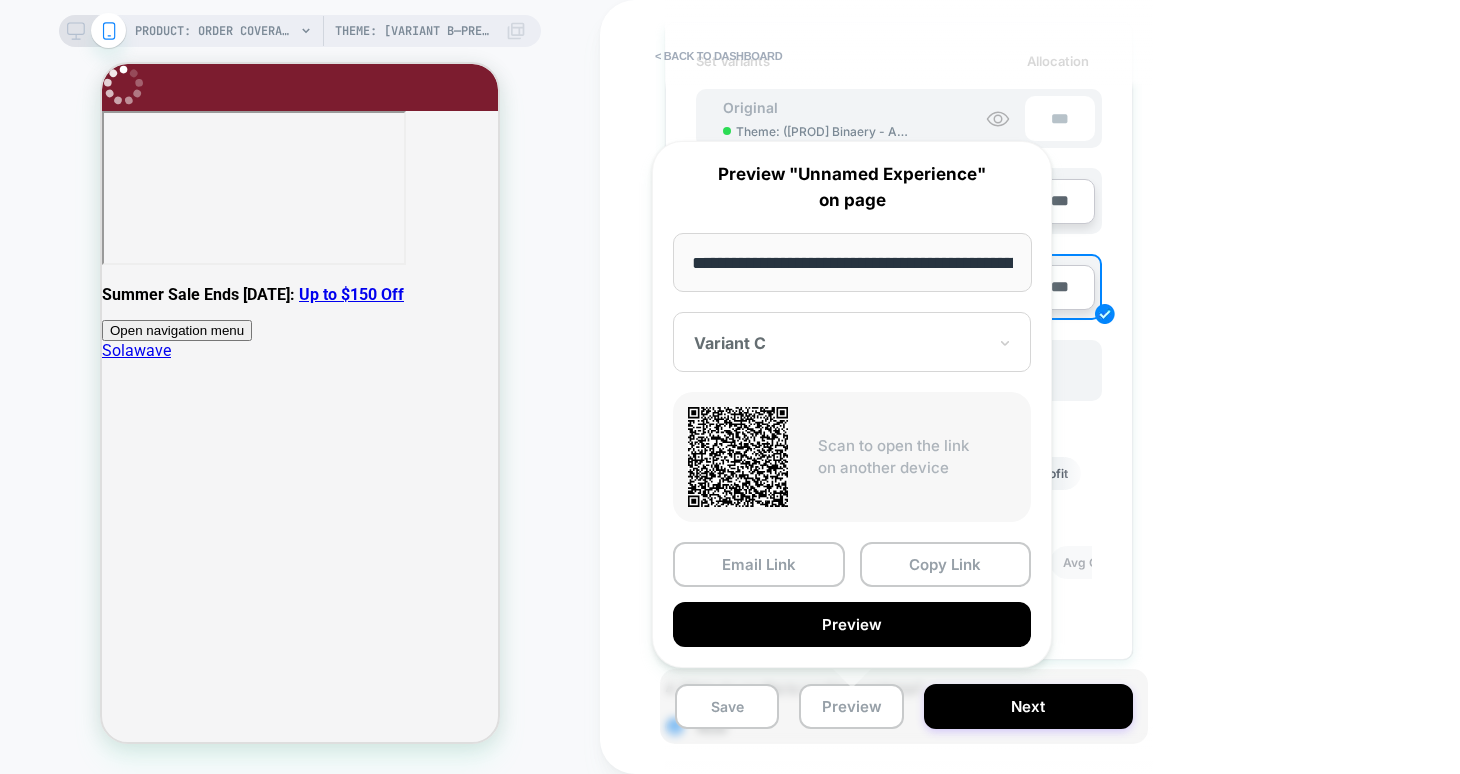 click at bounding box center (840, 343) 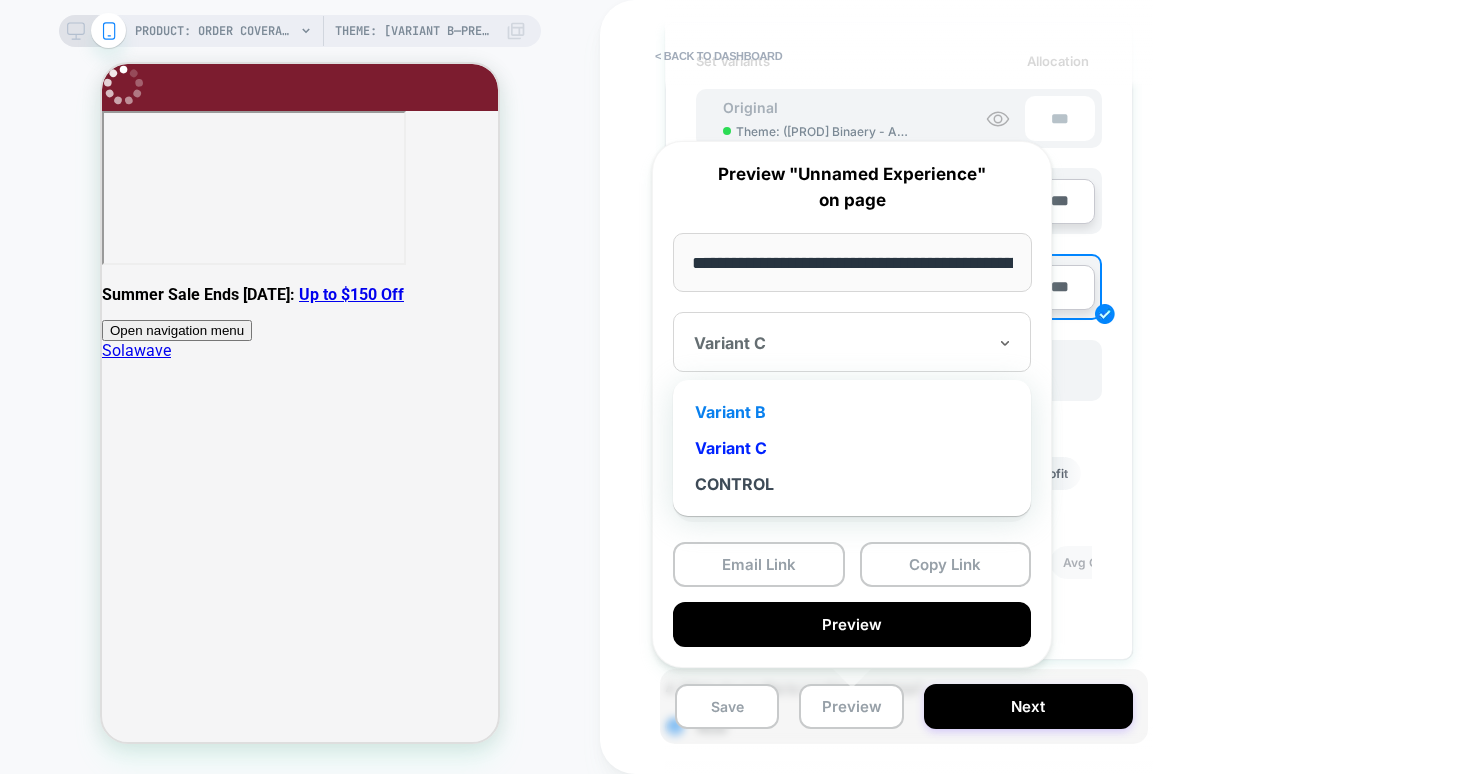 click on "Variant B" at bounding box center [852, 412] 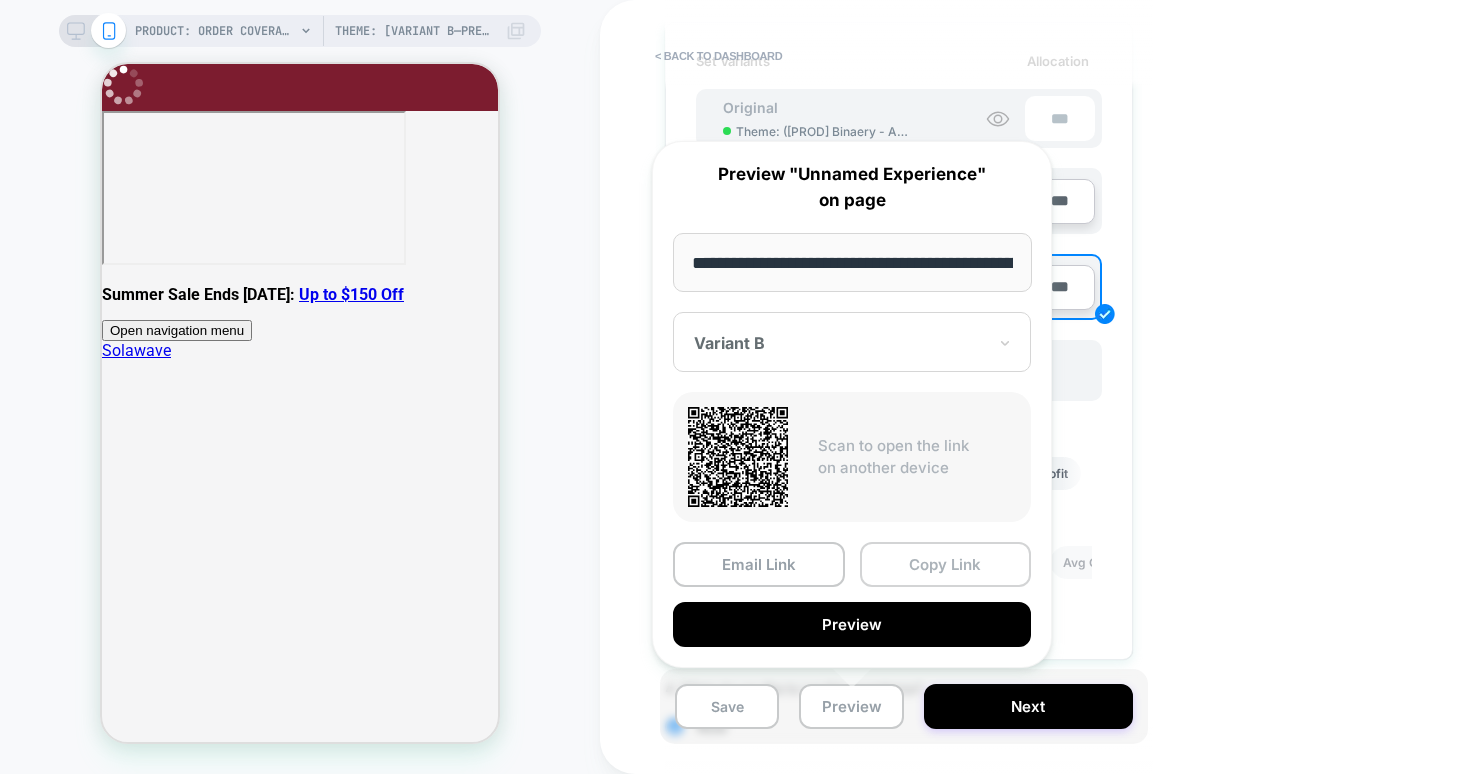 click on "Copy Link" at bounding box center [946, 564] 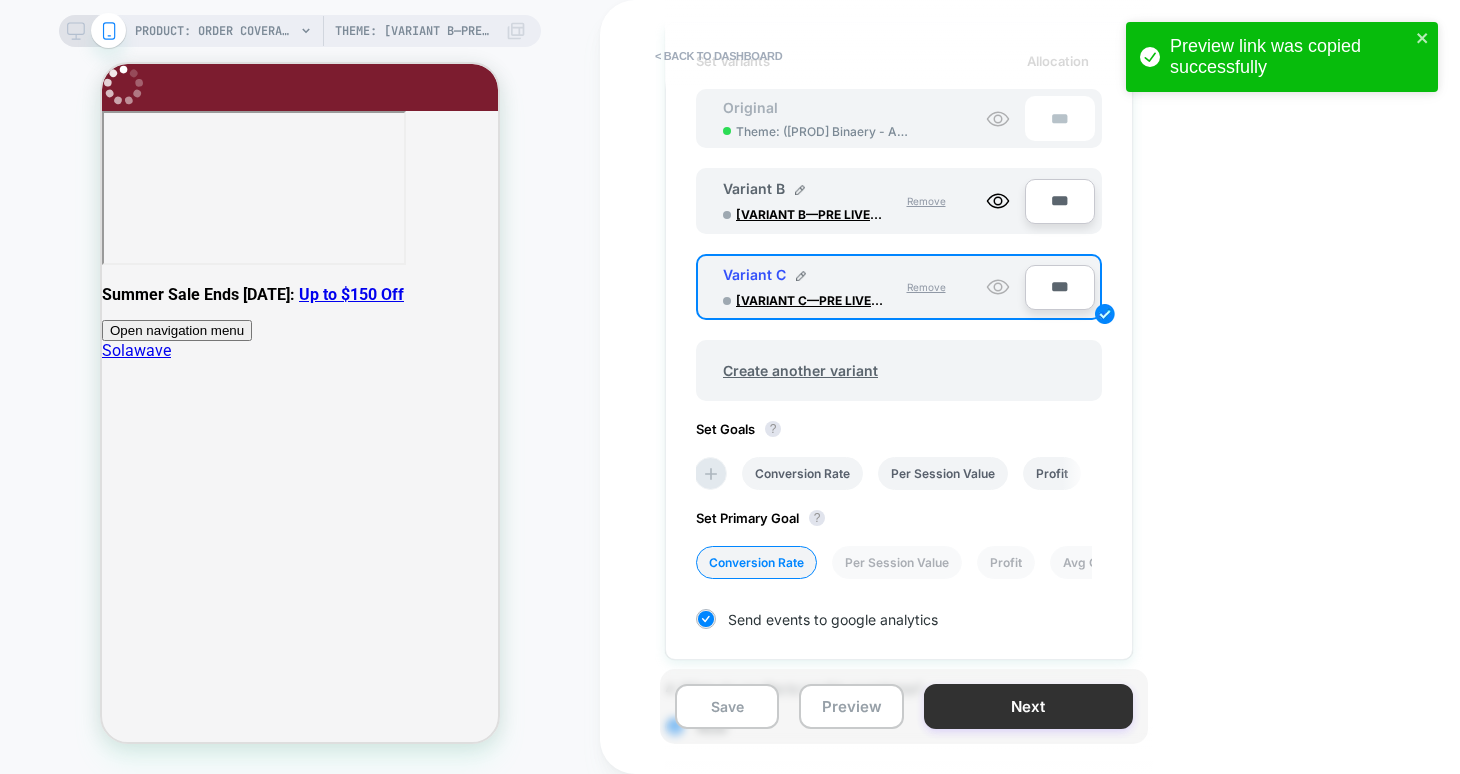 click on "Next" at bounding box center [1028, 706] 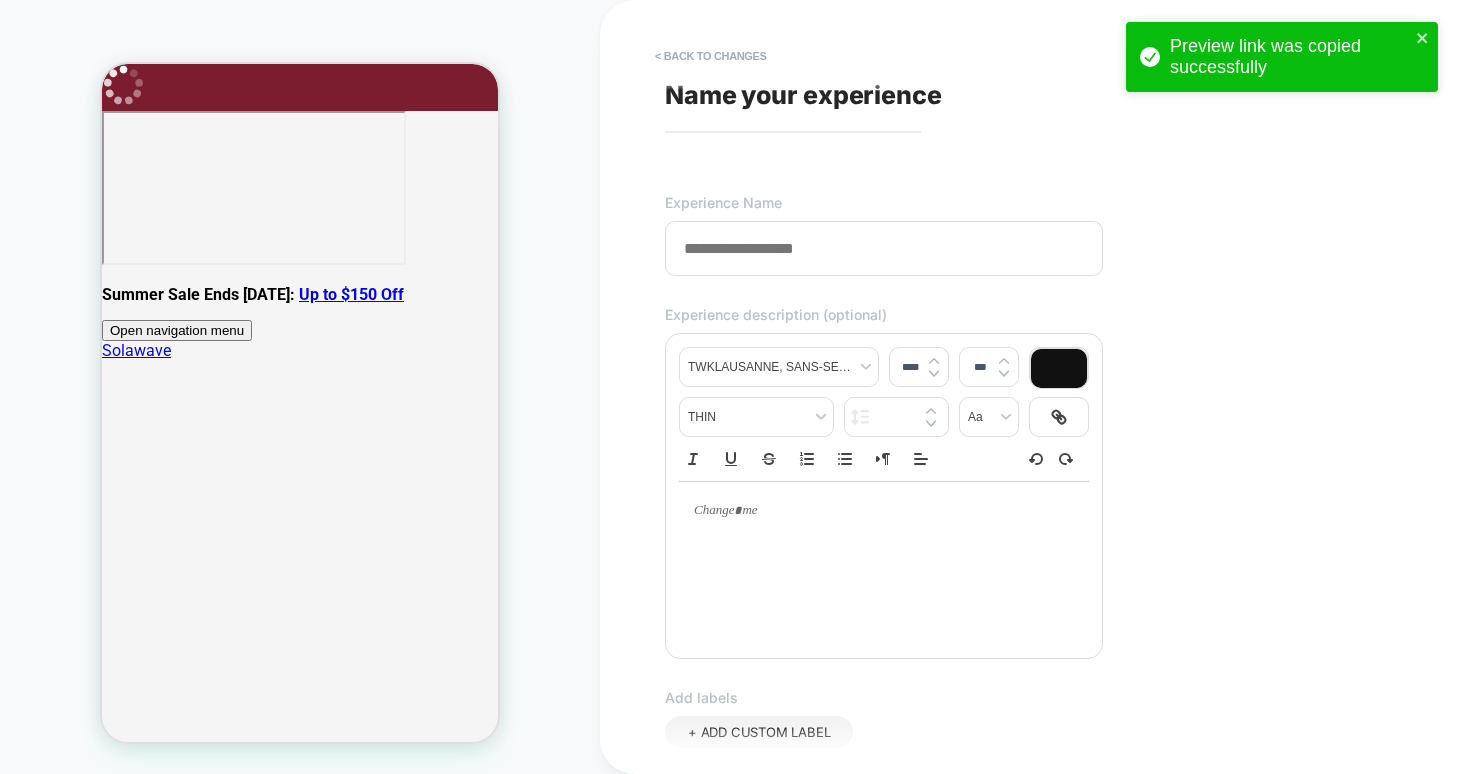 click at bounding box center (884, 248) 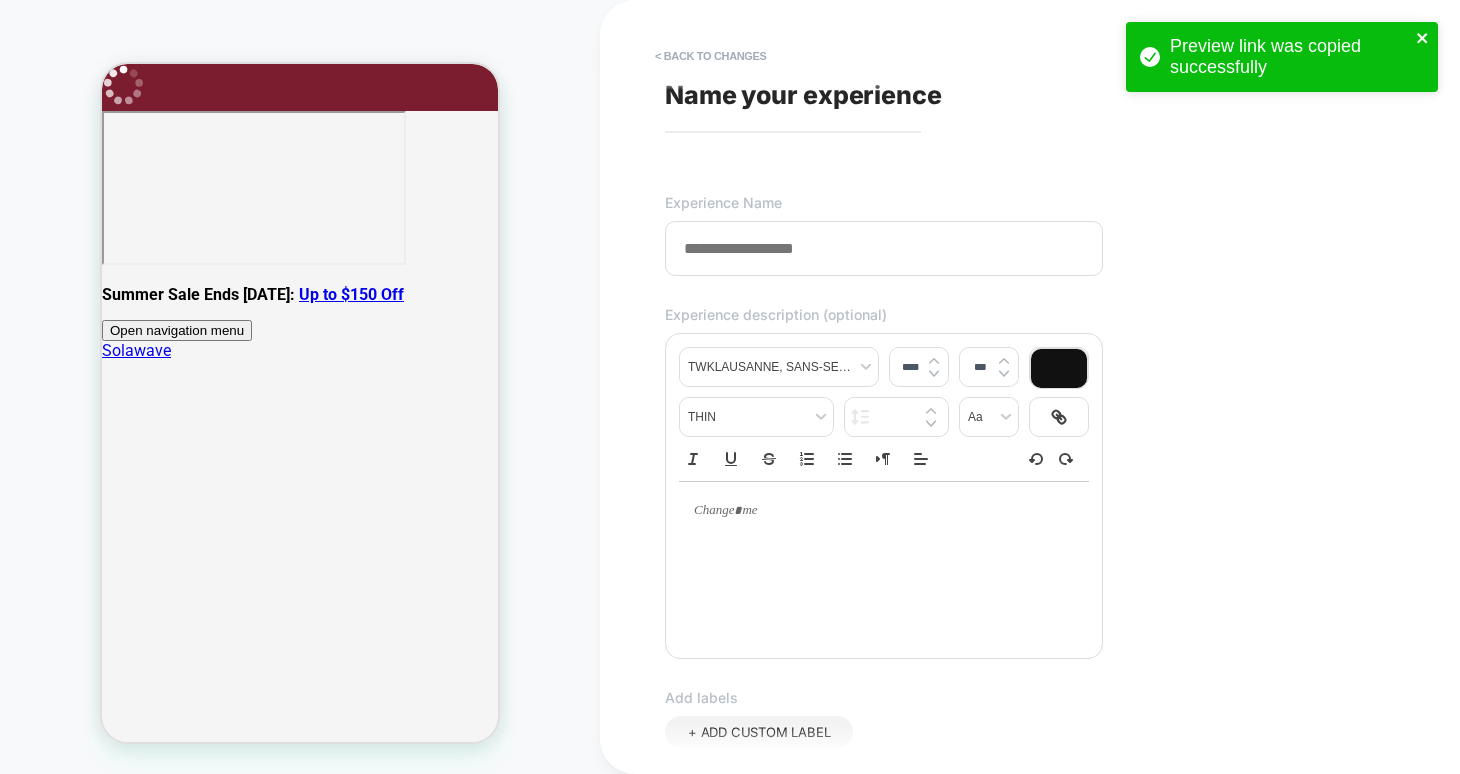 click 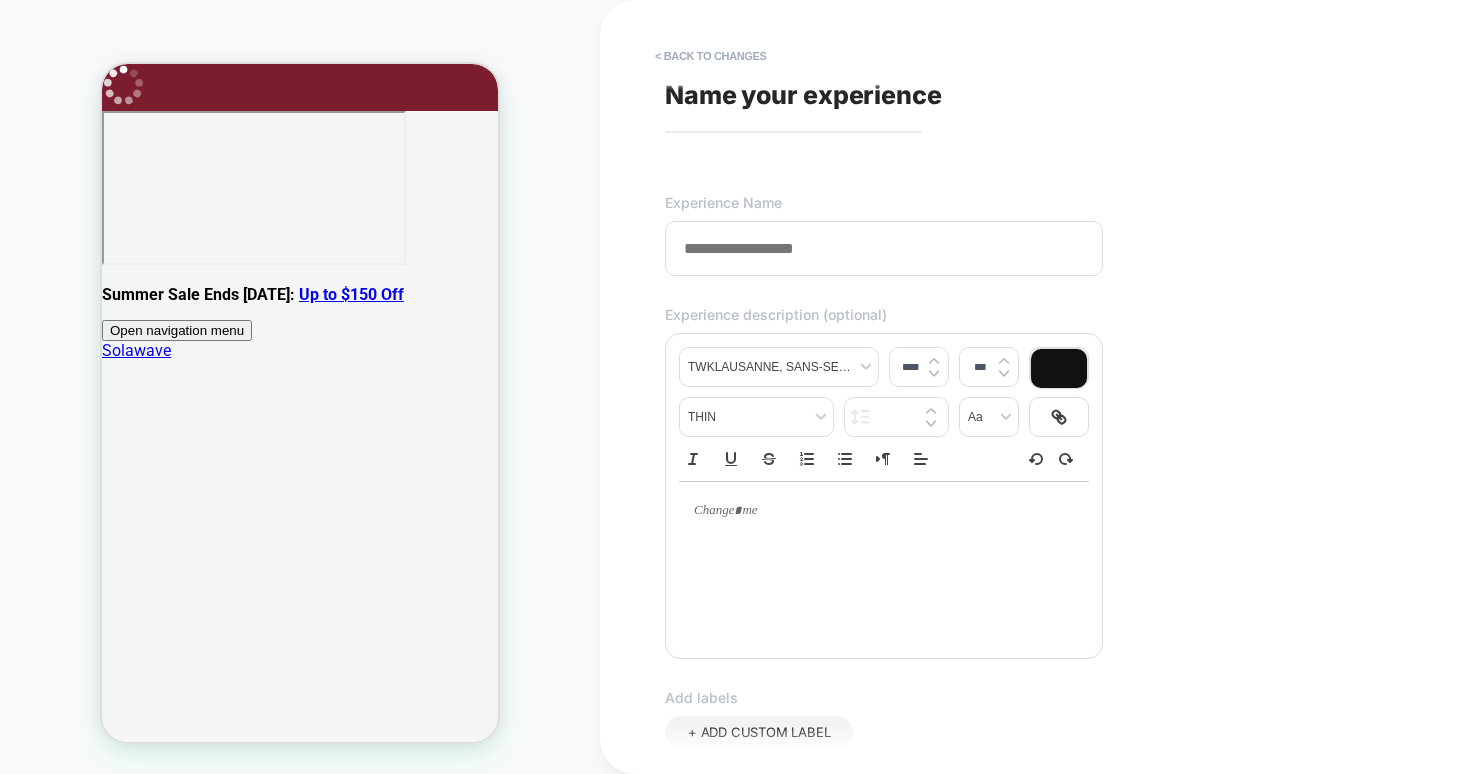 click at bounding box center [884, 248] 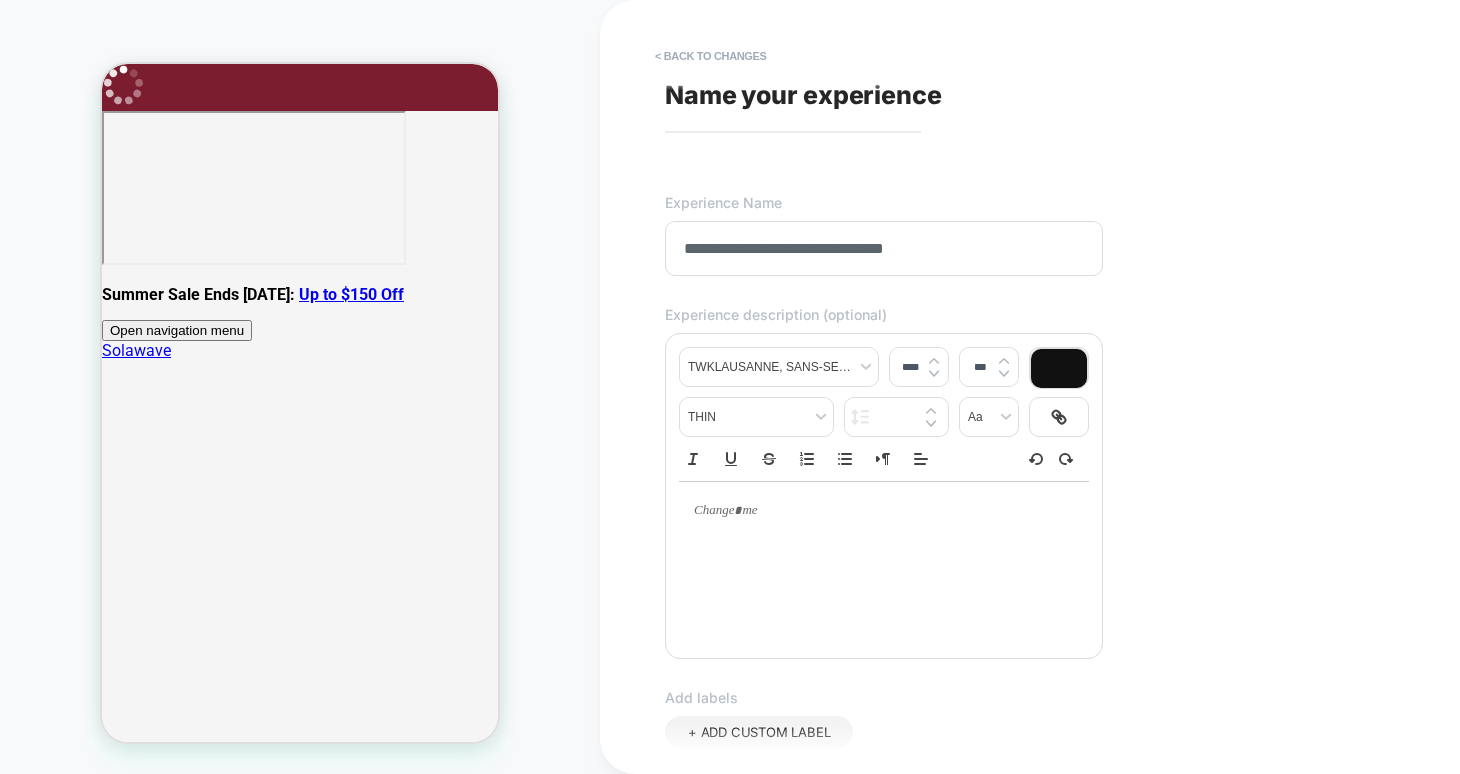 type on "**********" 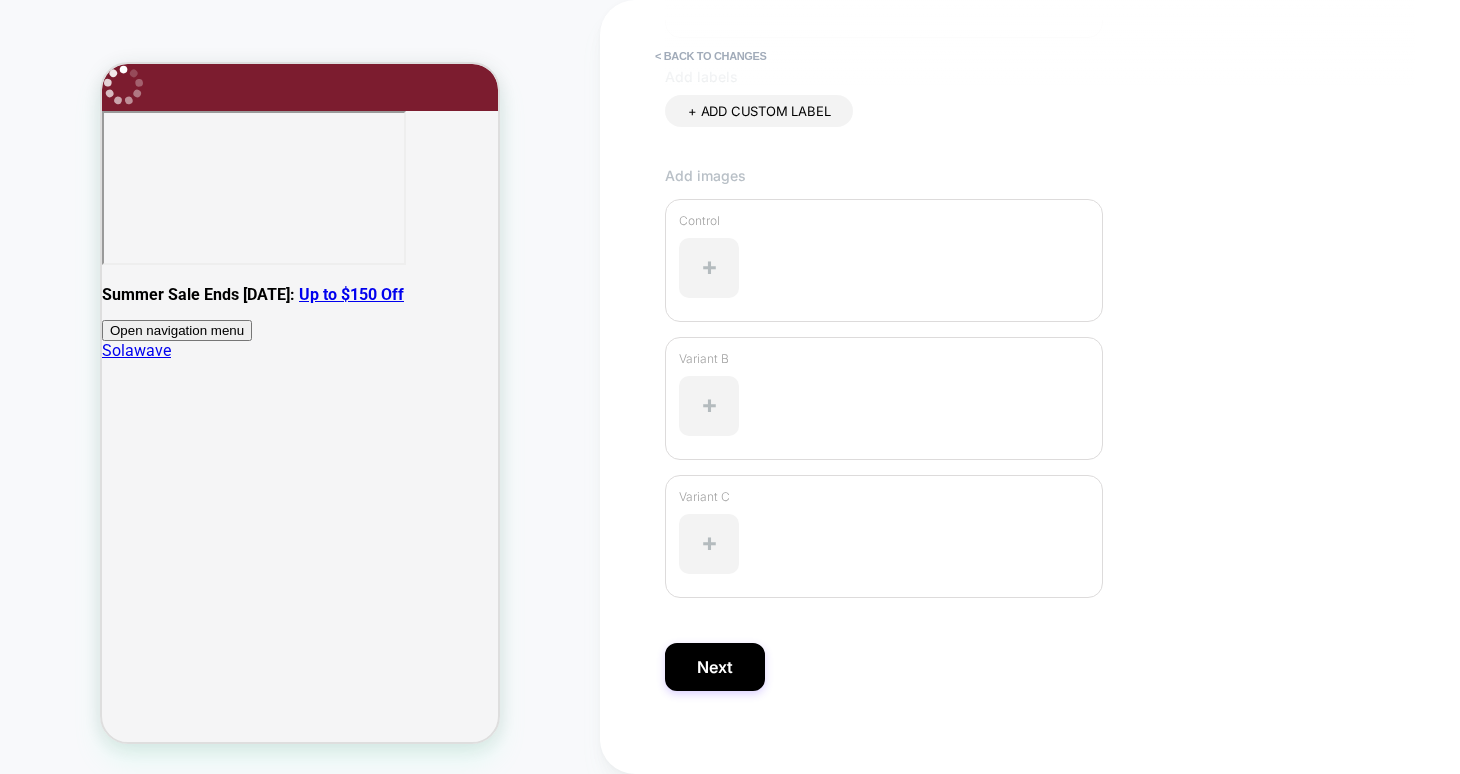scroll, scrollTop: 638, scrollLeft: 0, axis: vertical 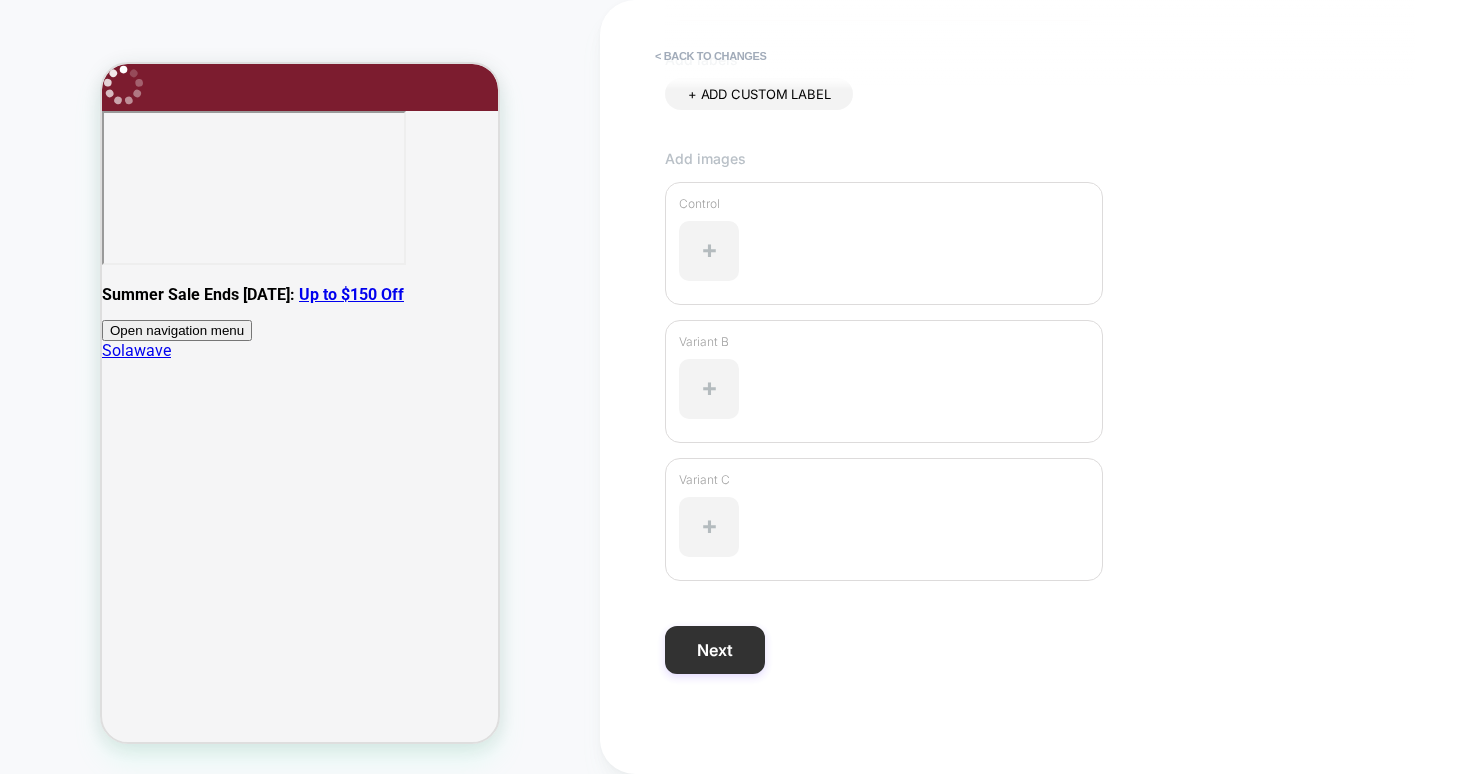 click on "Next" at bounding box center (715, 650) 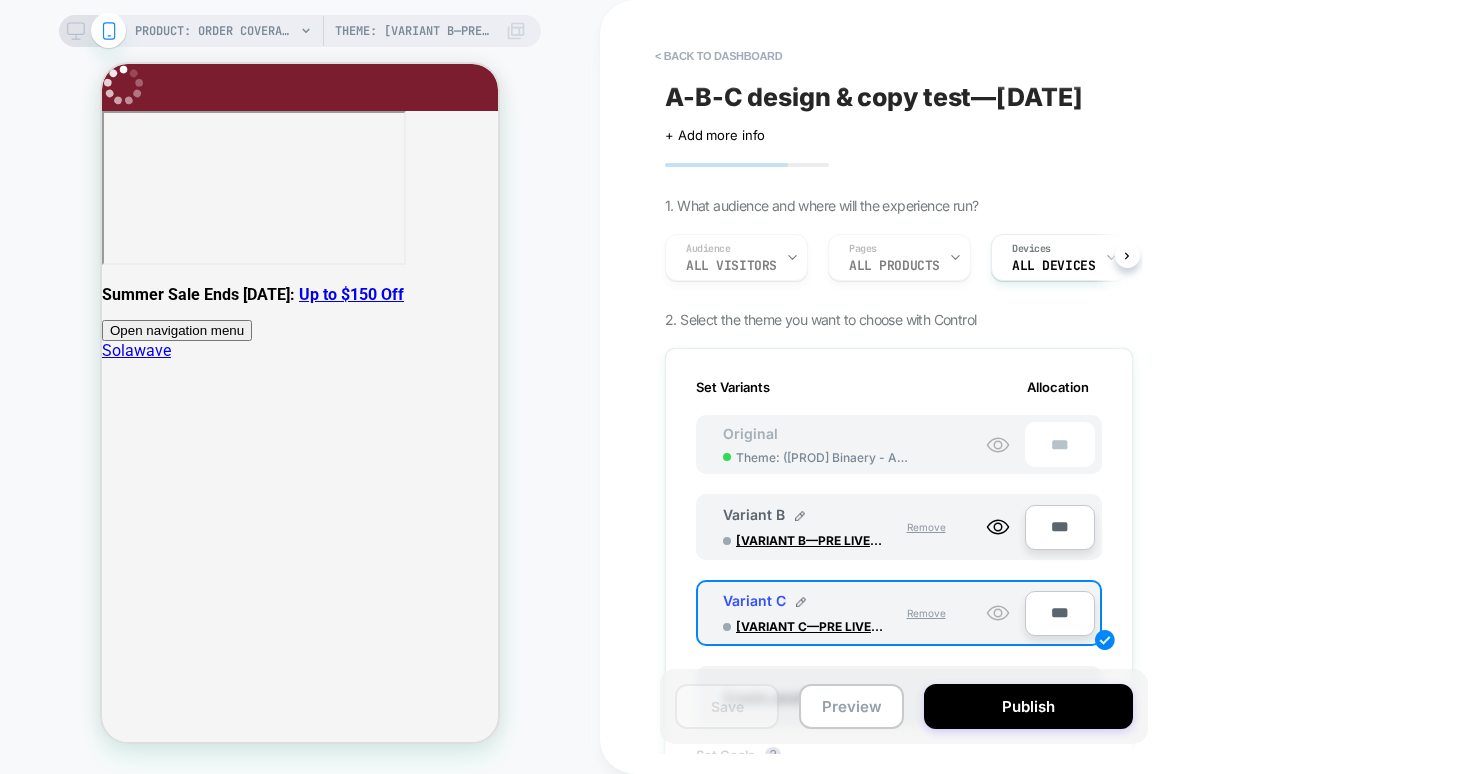 scroll, scrollTop: 0, scrollLeft: 2, axis: horizontal 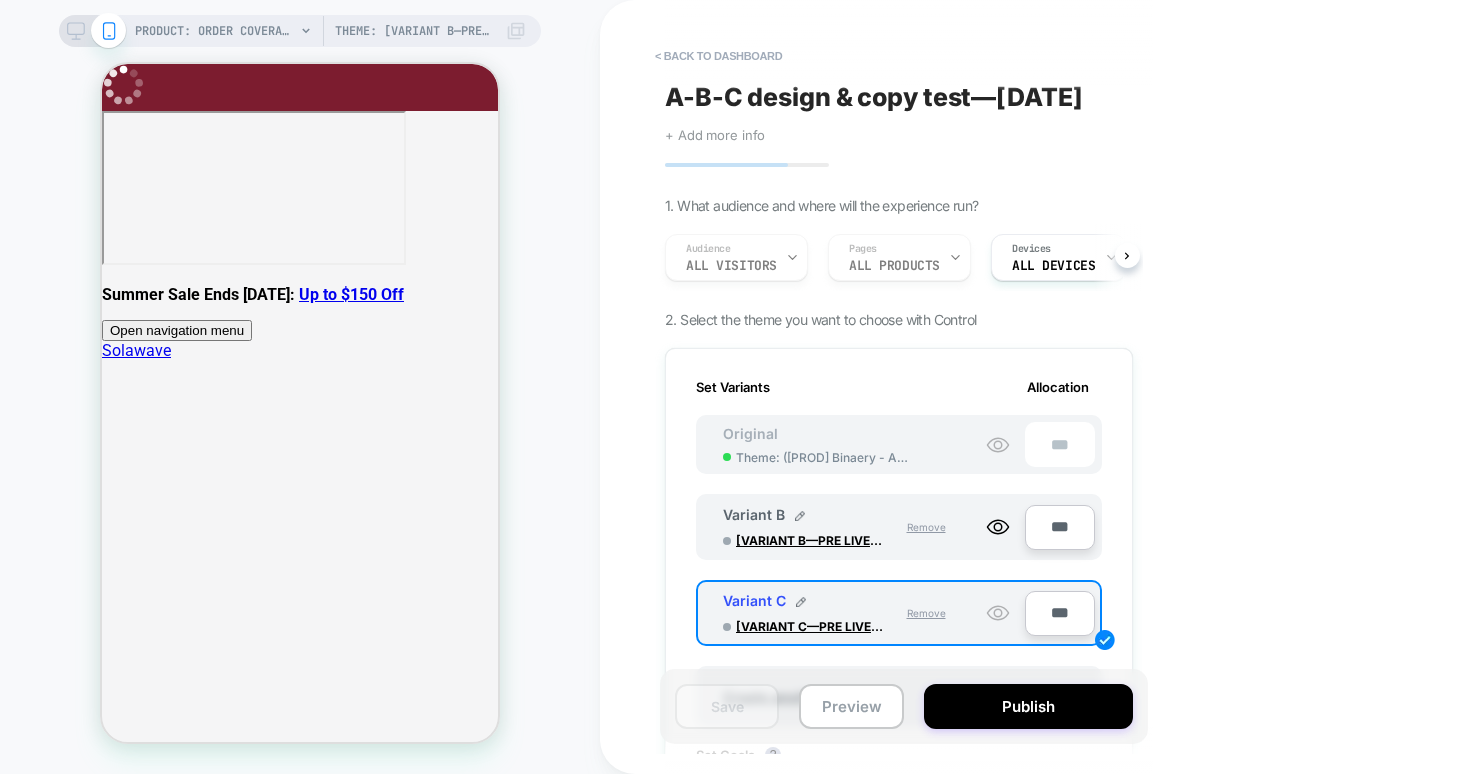 click on "+ Add more info" at bounding box center (715, 135) 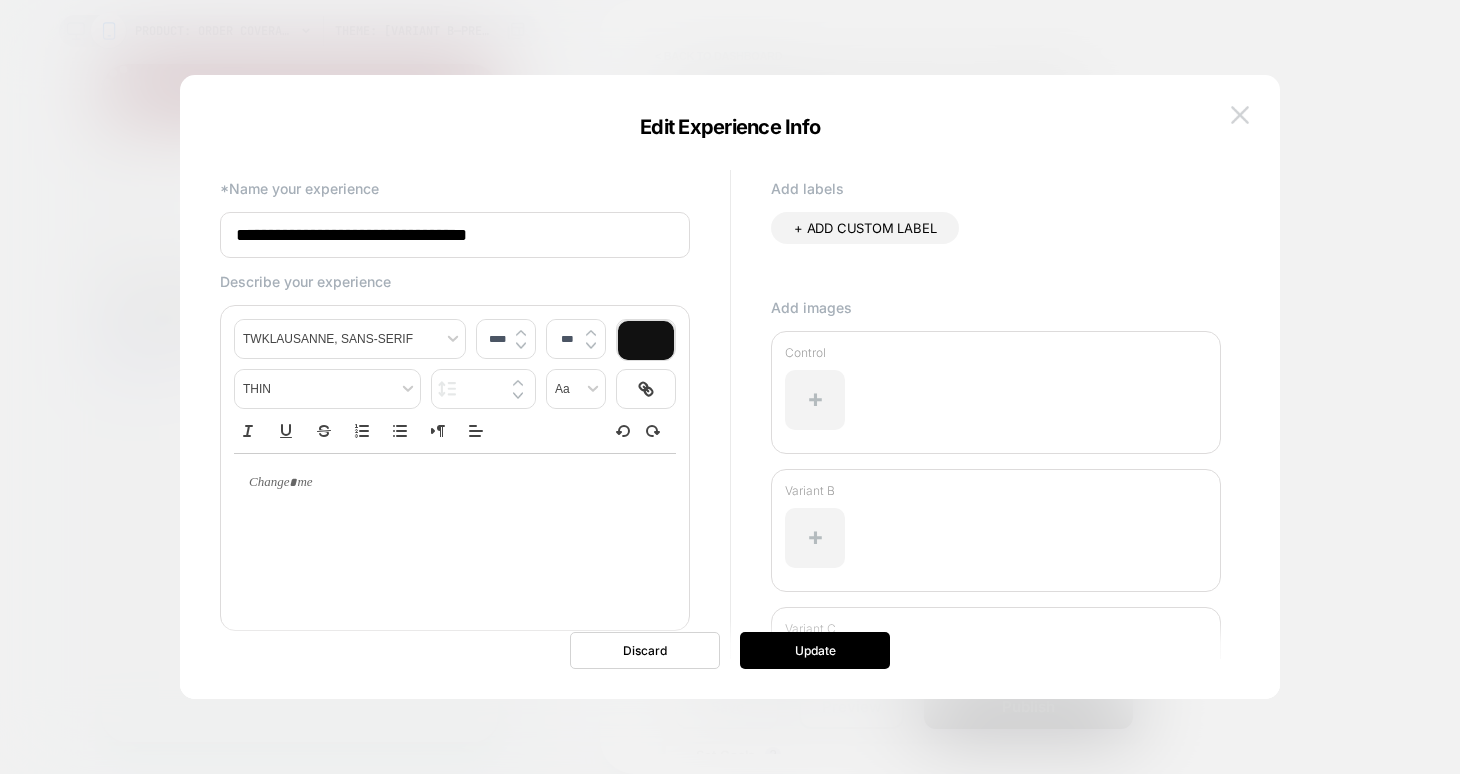click at bounding box center [1240, 114] 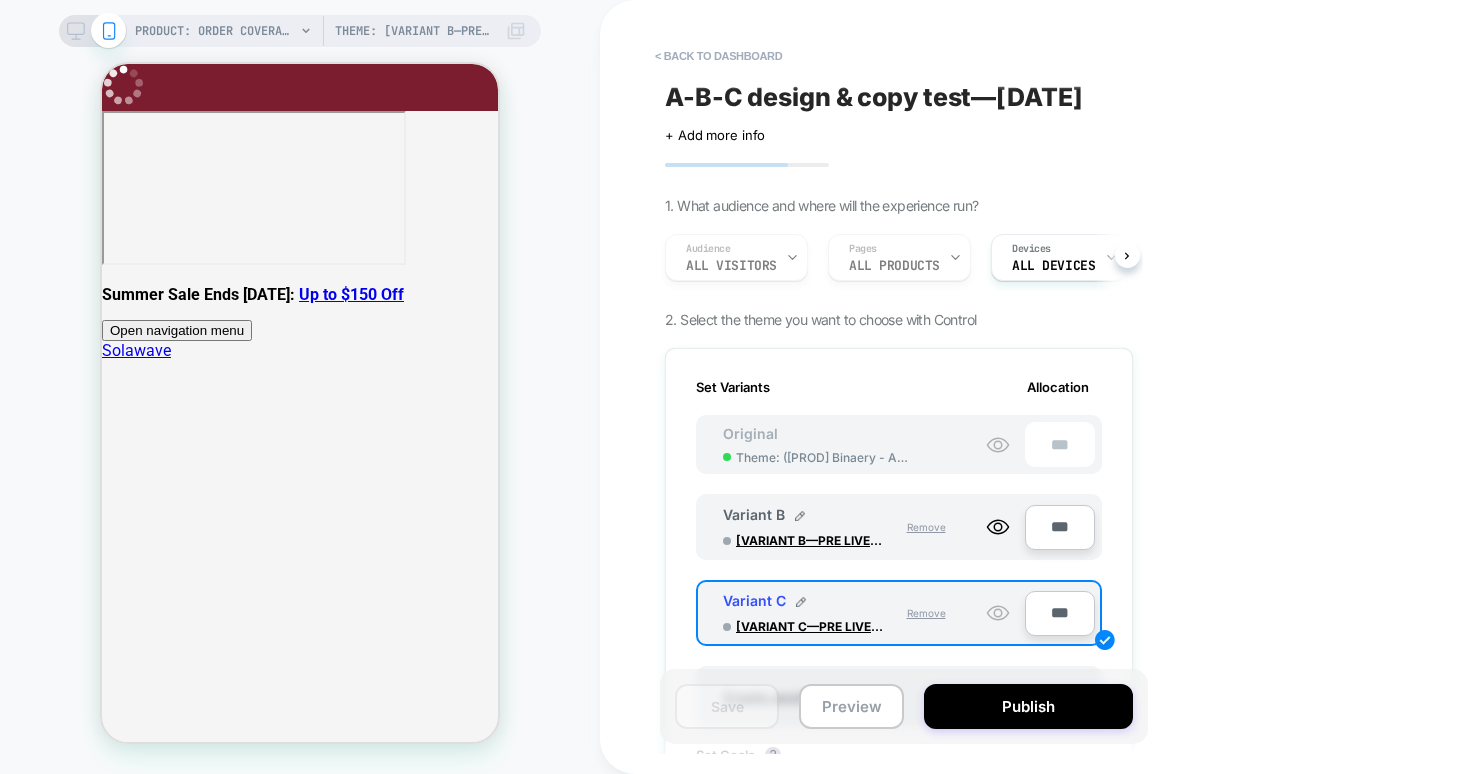 scroll, scrollTop: 0, scrollLeft: 2, axis: horizontal 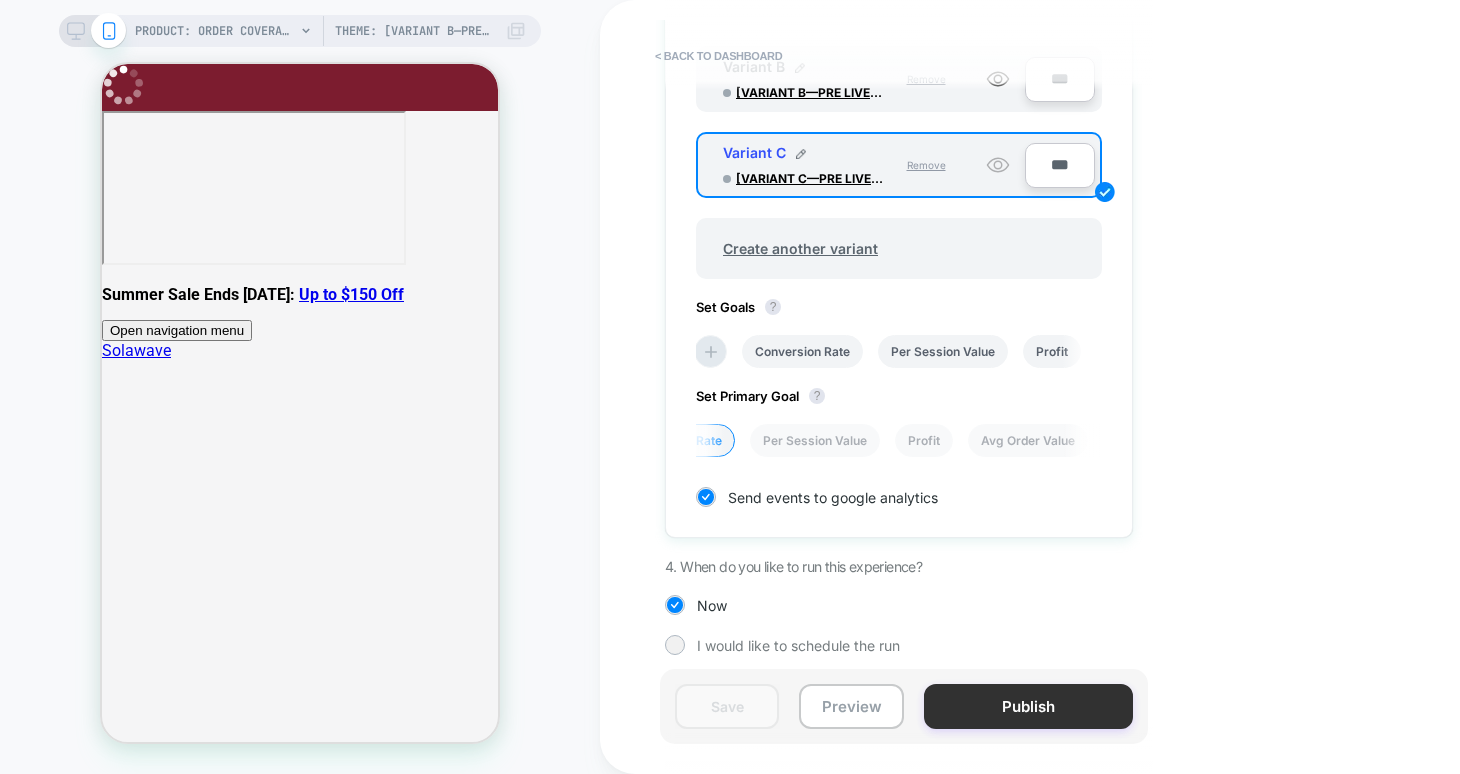 click on "Publish" at bounding box center [1028, 706] 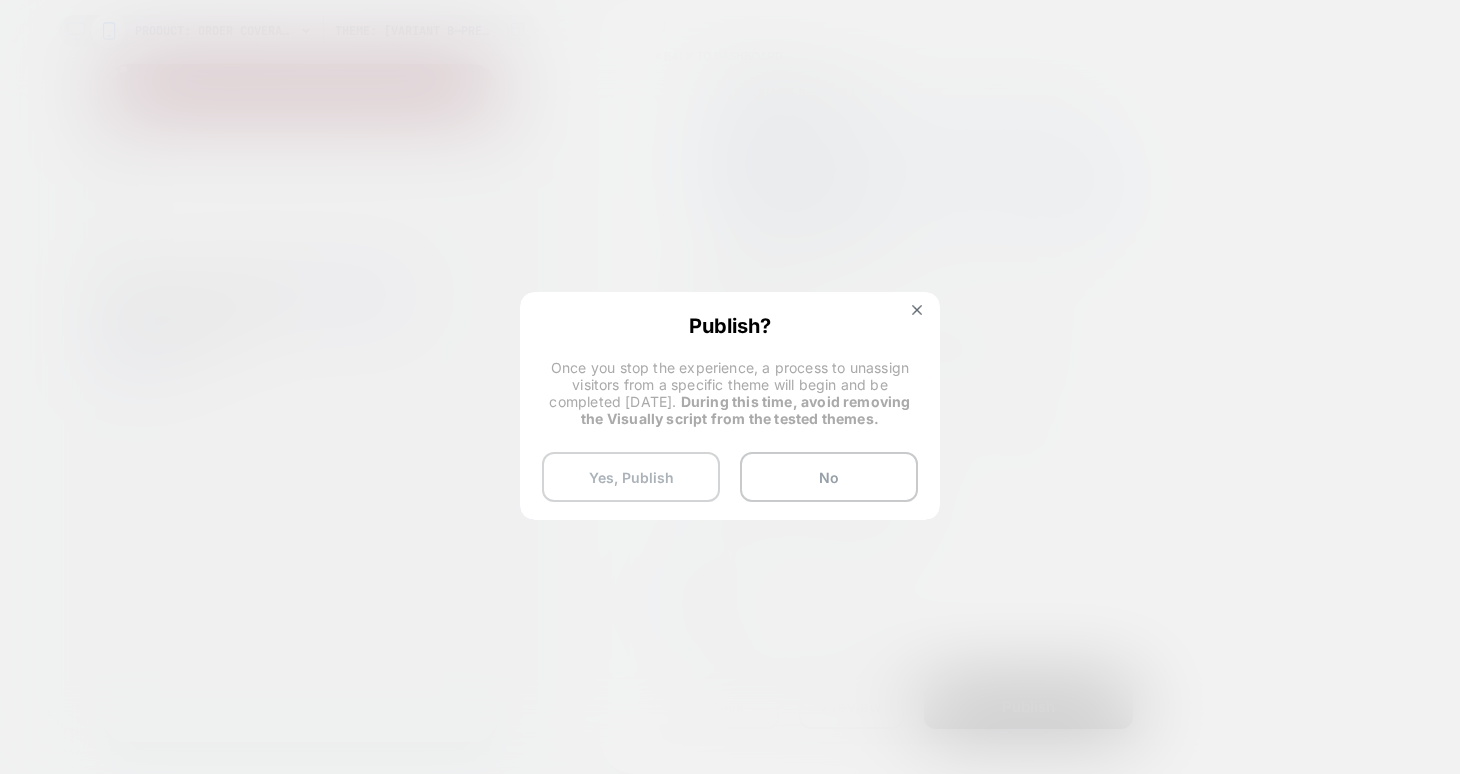click on "Yes, Publish" at bounding box center [631, 477] 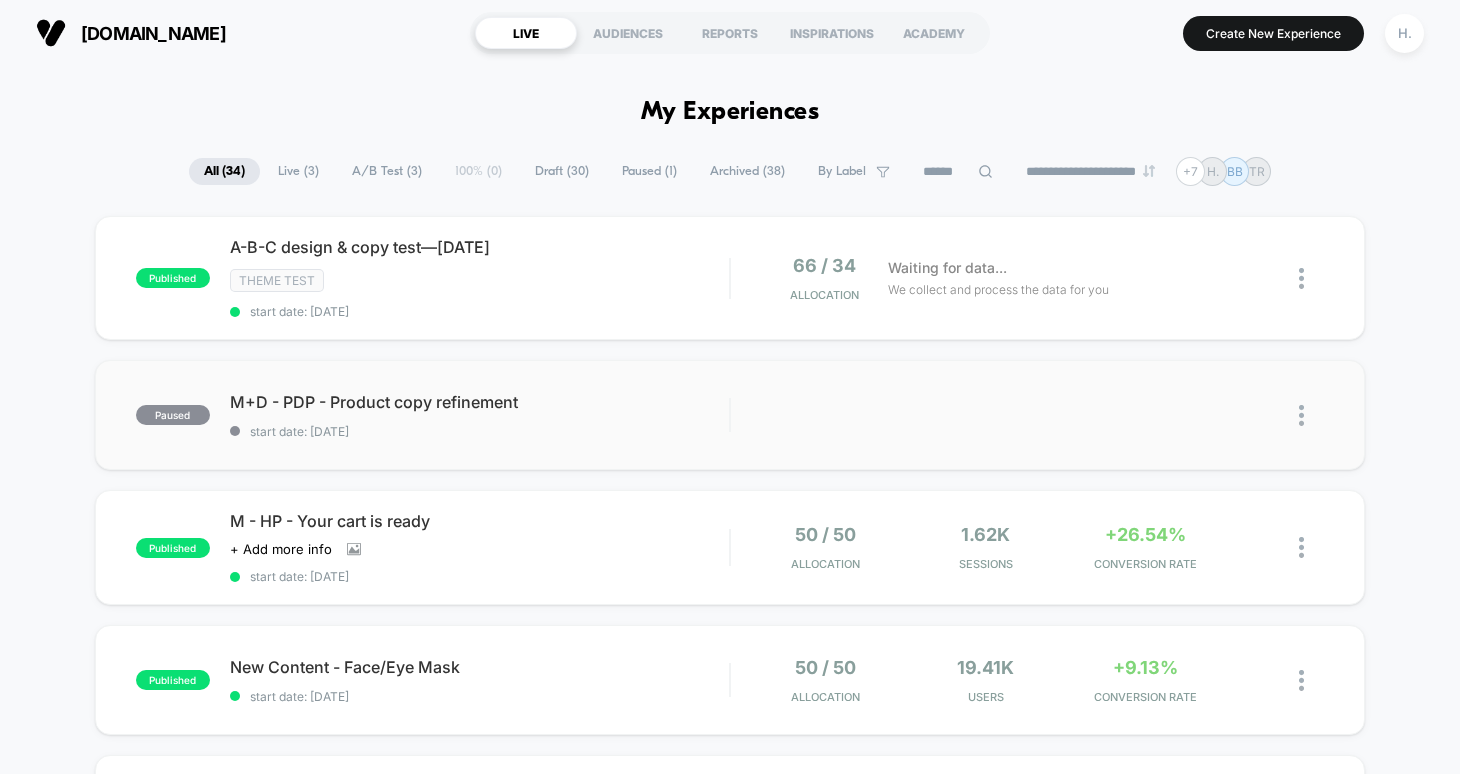 scroll, scrollTop: 0, scrollLeft: 0, axis: both 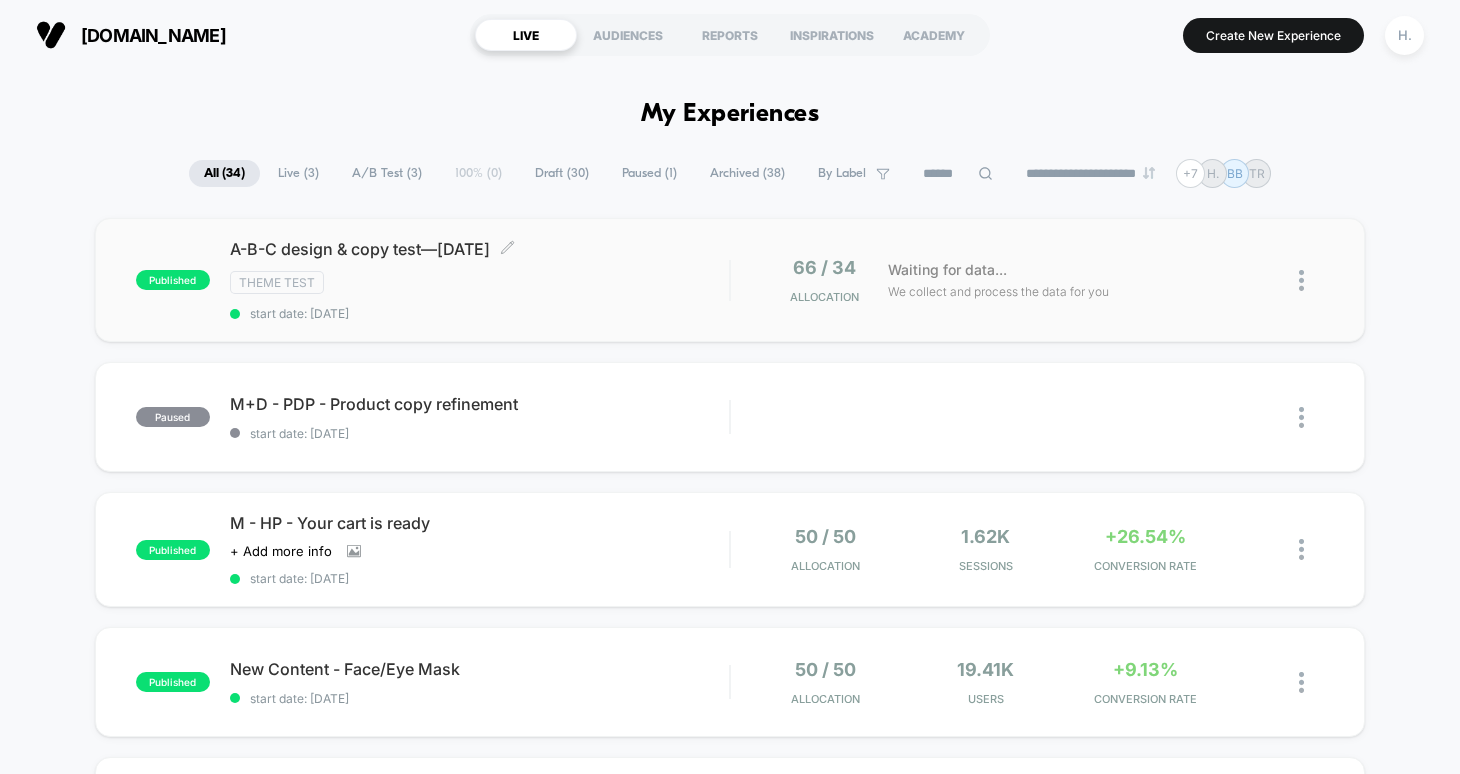 click on "start date: [DATE]" at bounding box center [479, 313] 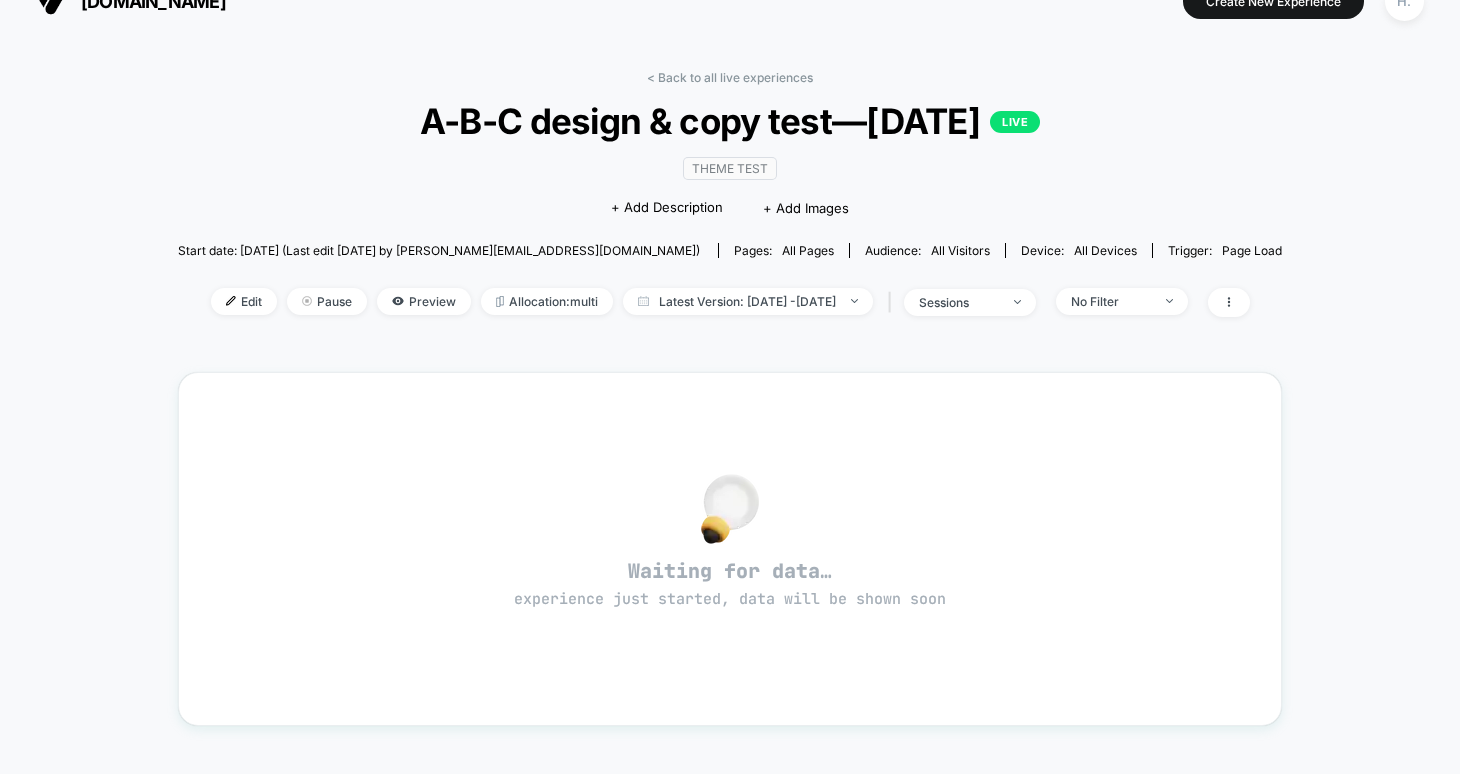 scroll, scrollTop: 0, scrollLeft: 0, axis: both 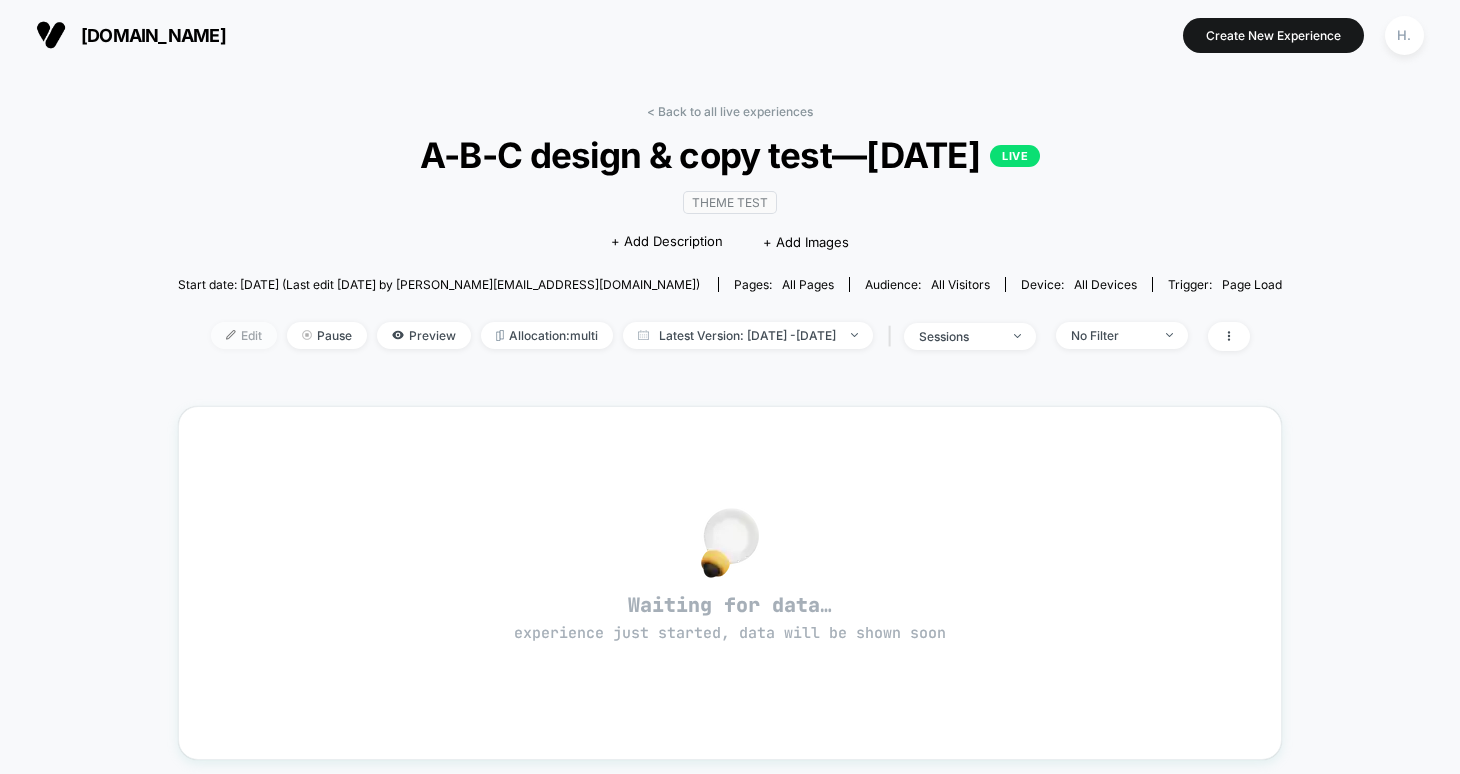 click on "Edit" at bounding box center (244, 335) 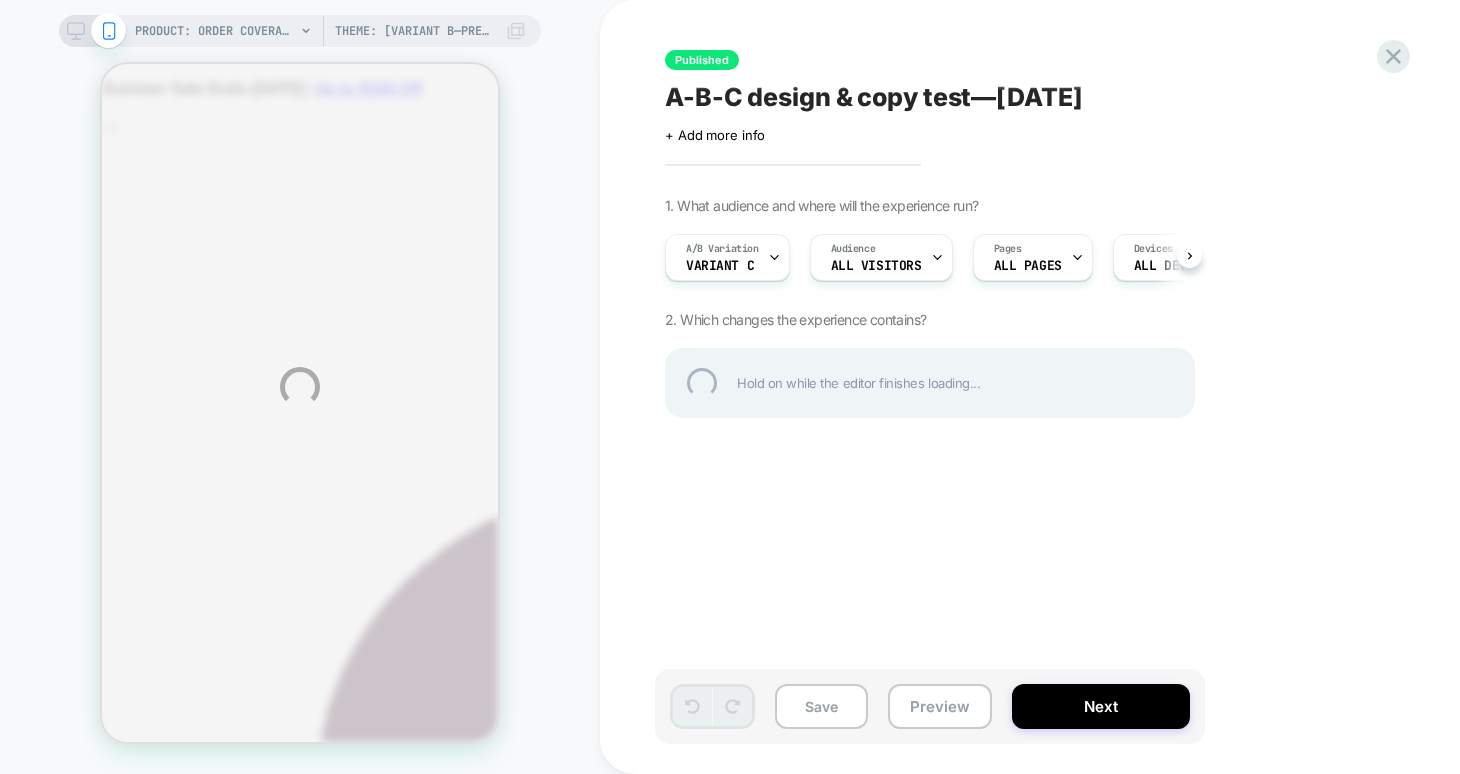 scroll, scrollTop: 0, scrollLeft: 0, axis: both 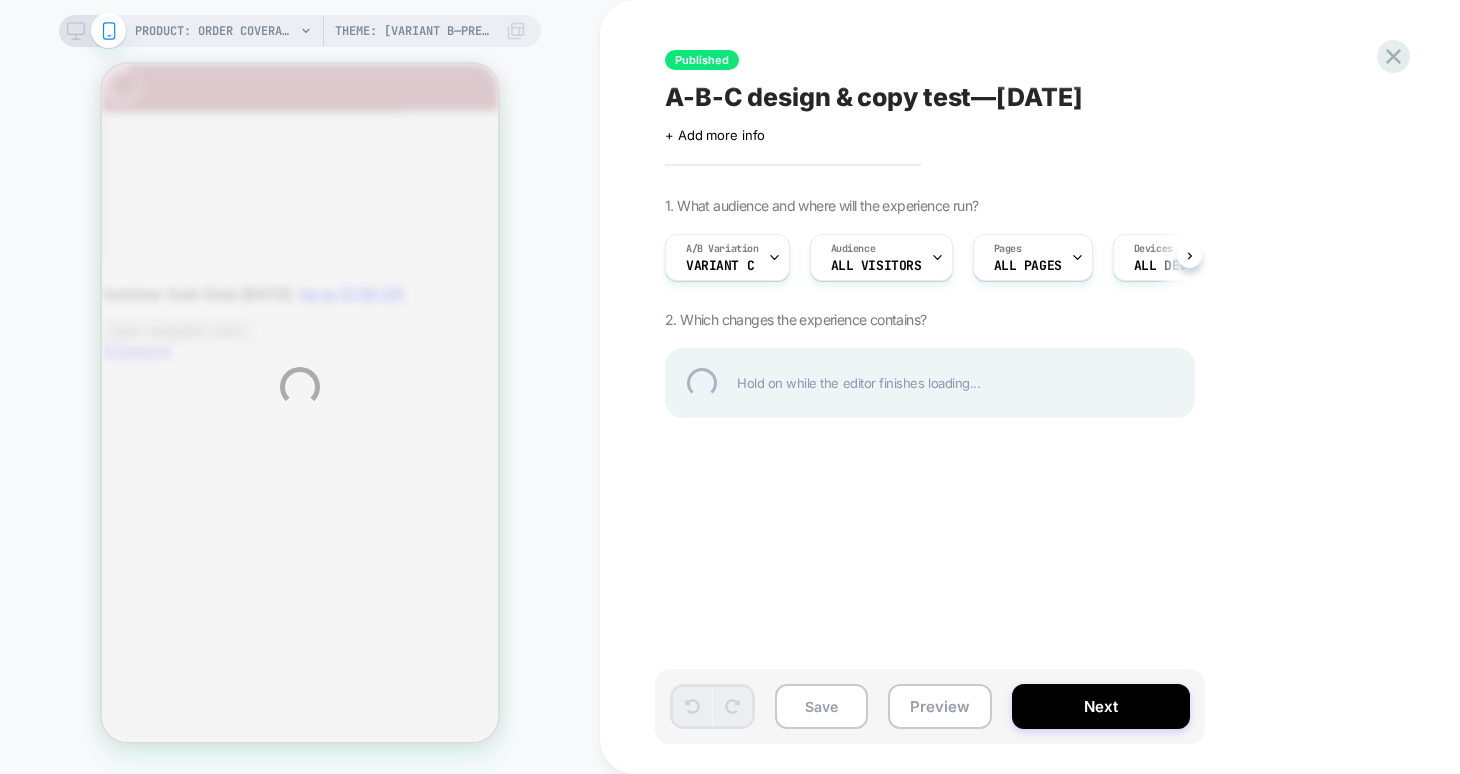 click on "PRODUCT: Order Coverage Theme: [VARIANT B—PRE LIVE] Binaery - New PDP  PRODUCT: Order Coverage Theme: [VARIANT B—PRE LIVE] Binaery - New PDP  Published A-B-C design & copy test—[DATE] Click to edit experience details + Add more info 1. What audience and where will the experience run? A/B Variation Variant C  Audience All Visitors Pages ALL PAGES Devices ALL DEVICES Trigger Page Load 2. Which changes the experience contains? Hold on while the editor finishes loading... Save Preview Next" at bounding box center [730, 387] 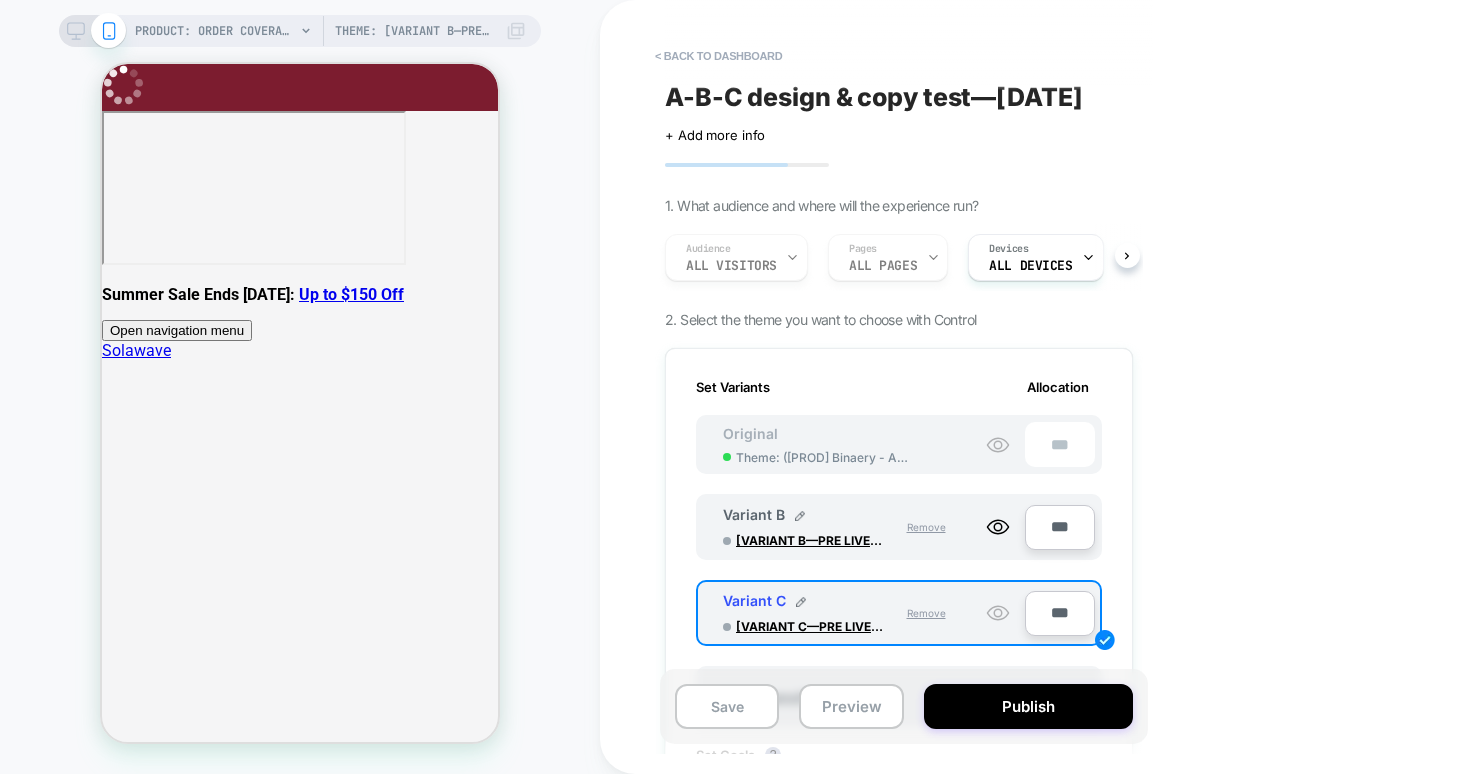 scroll, scrollTop: 0, scrollLeft: 2, axis: horizontal 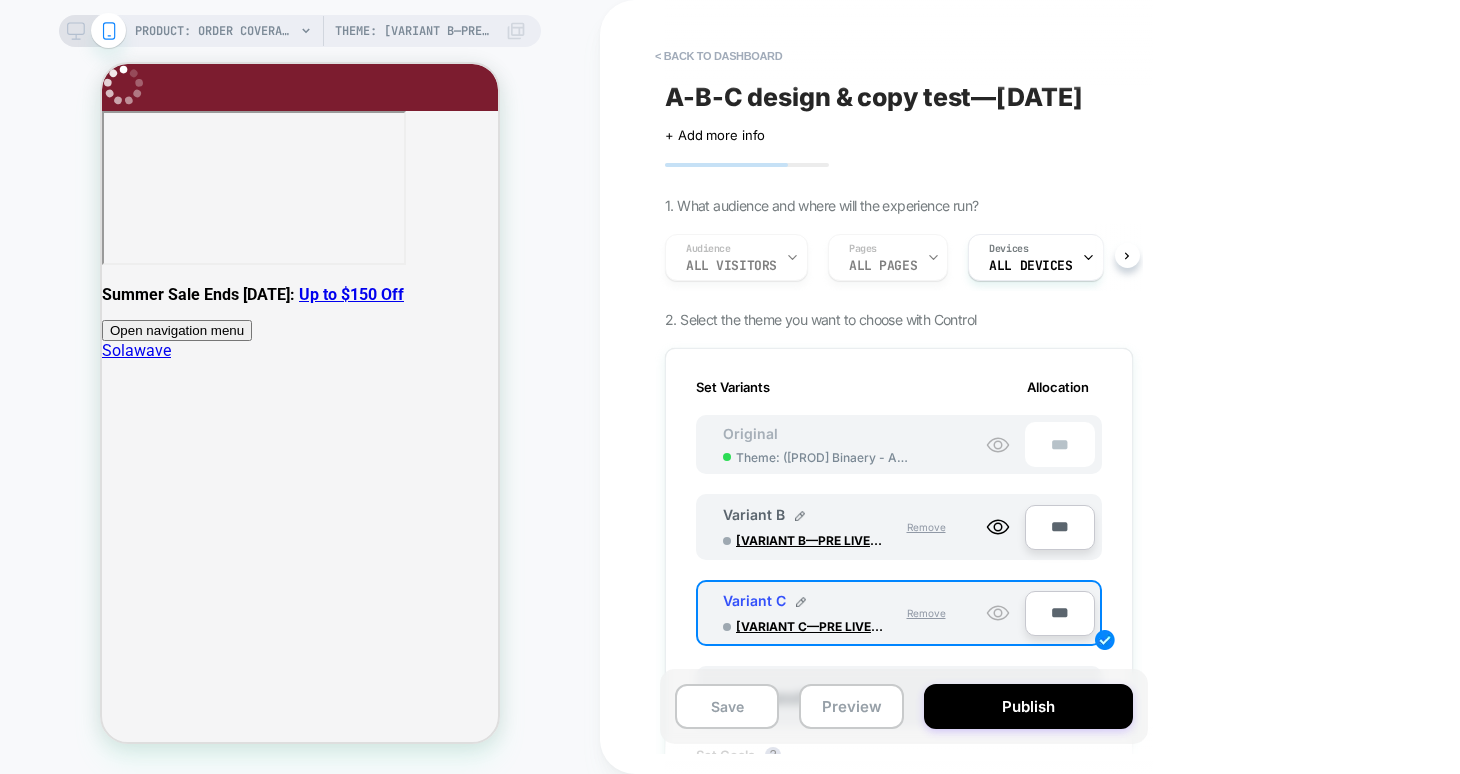 click on "Original Theme: ( [PROD] Binaery - A/B Ready + Speed Updates )" at bounding box center (817, 445) 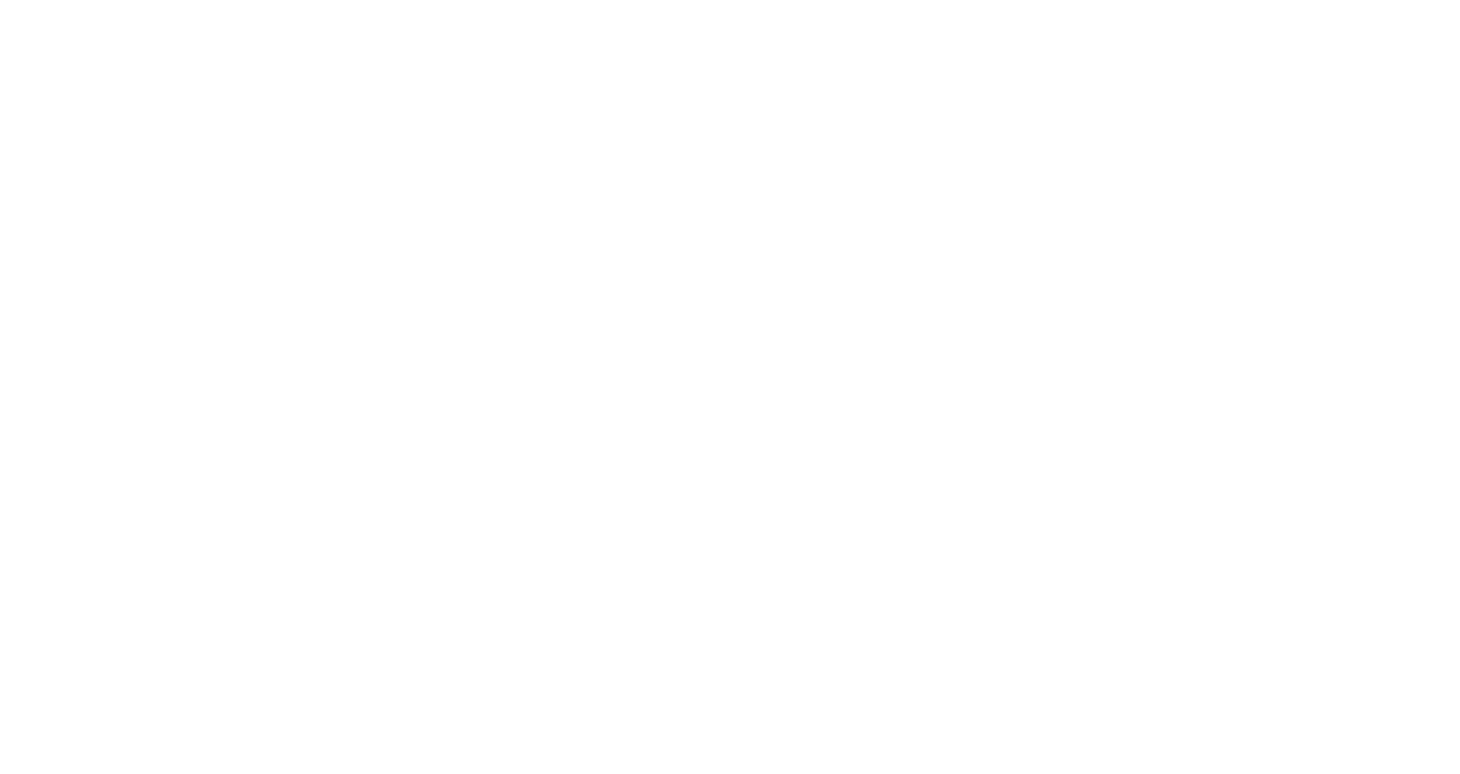 scroll, scrollTop: 0, scrollLeft: 0, axis: both 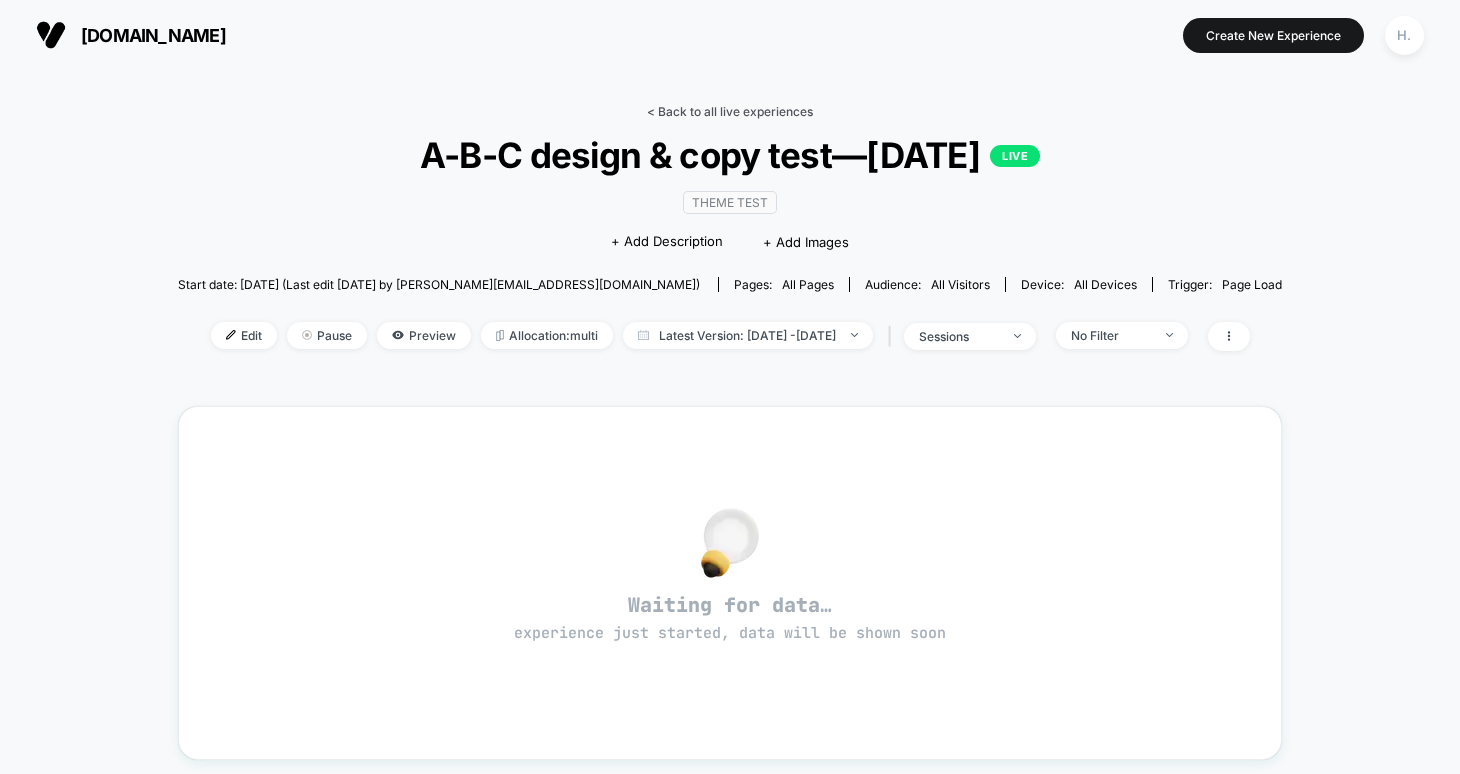 click on "< Back to all live experiences" at bounding box center [730, 111] 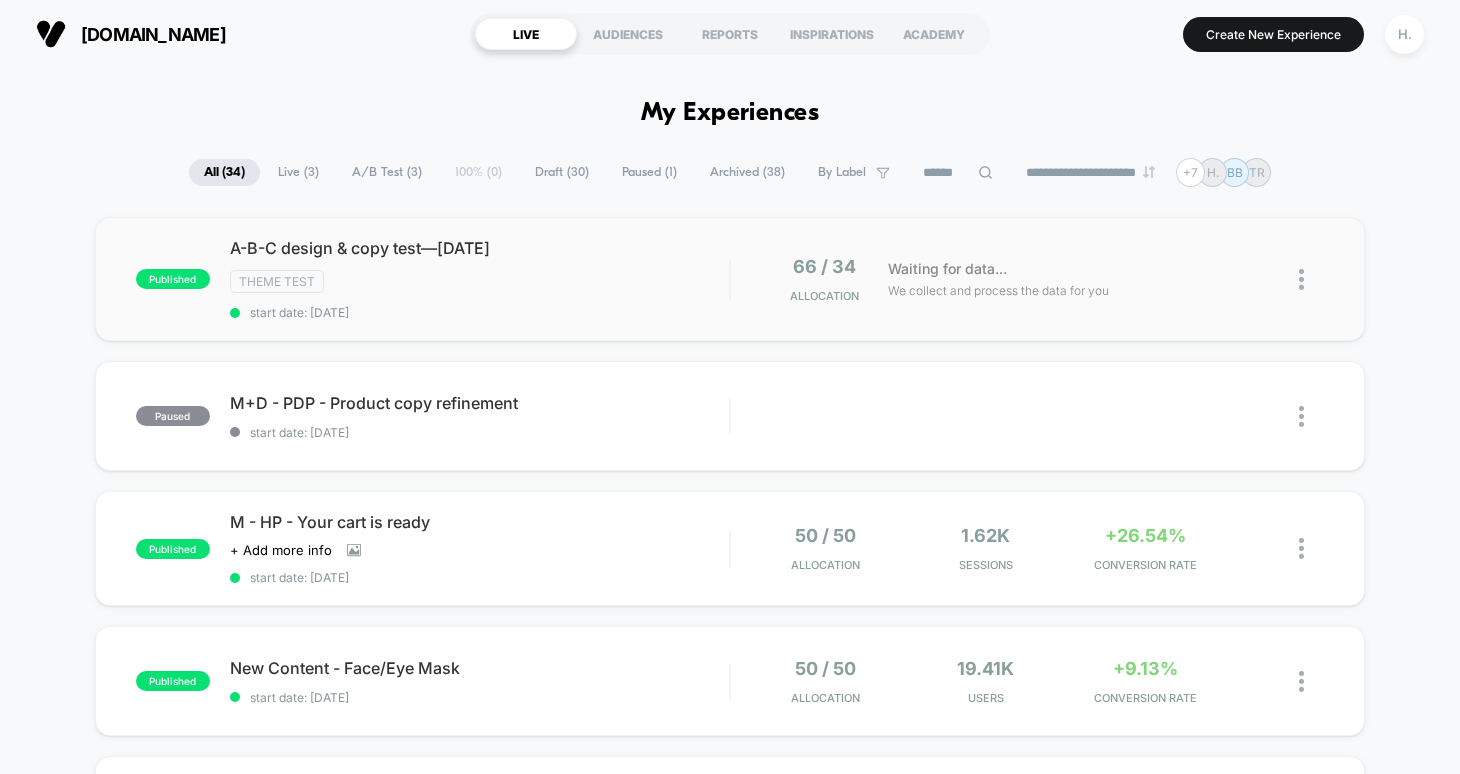 scroll, scrollTop: 0, scrollLeft: 0, axis: both 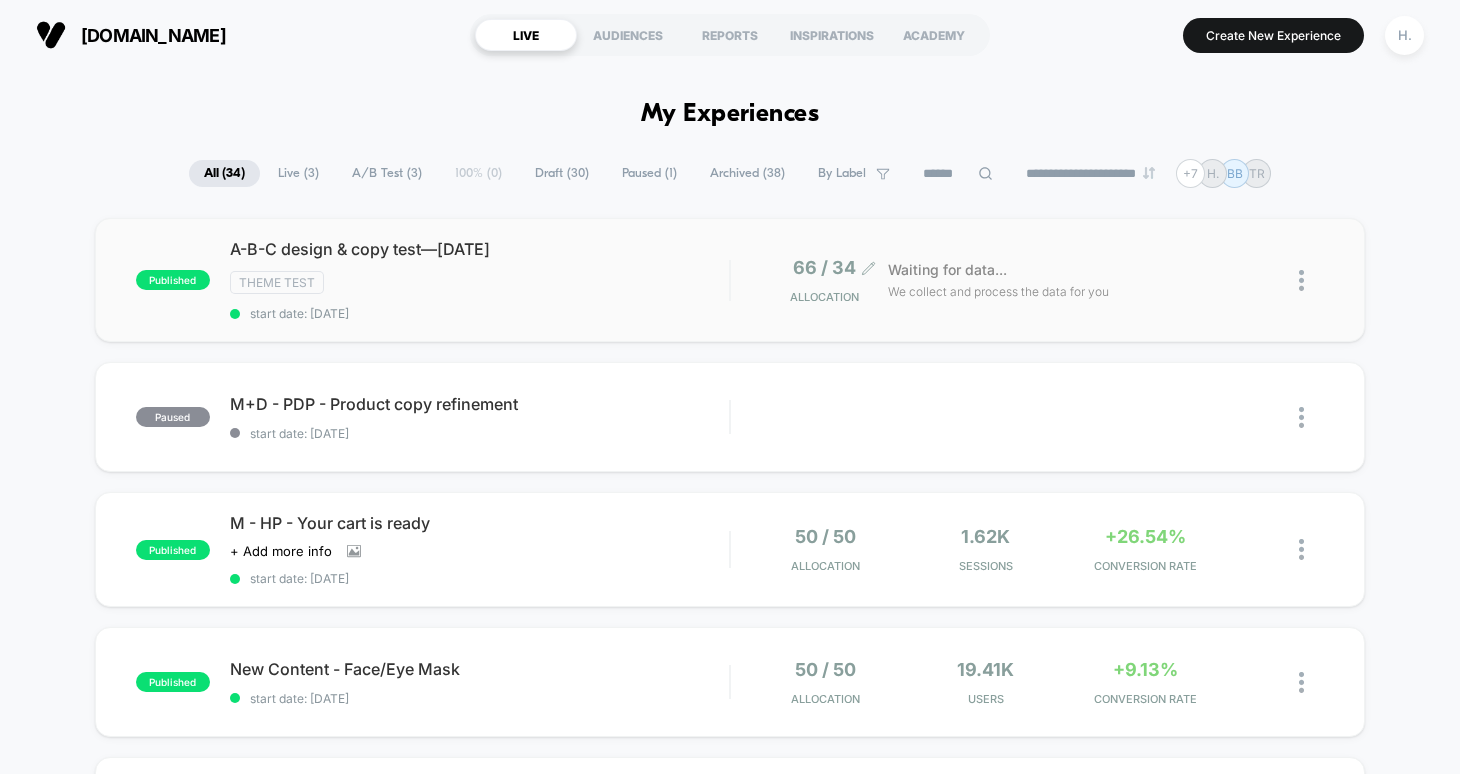 click 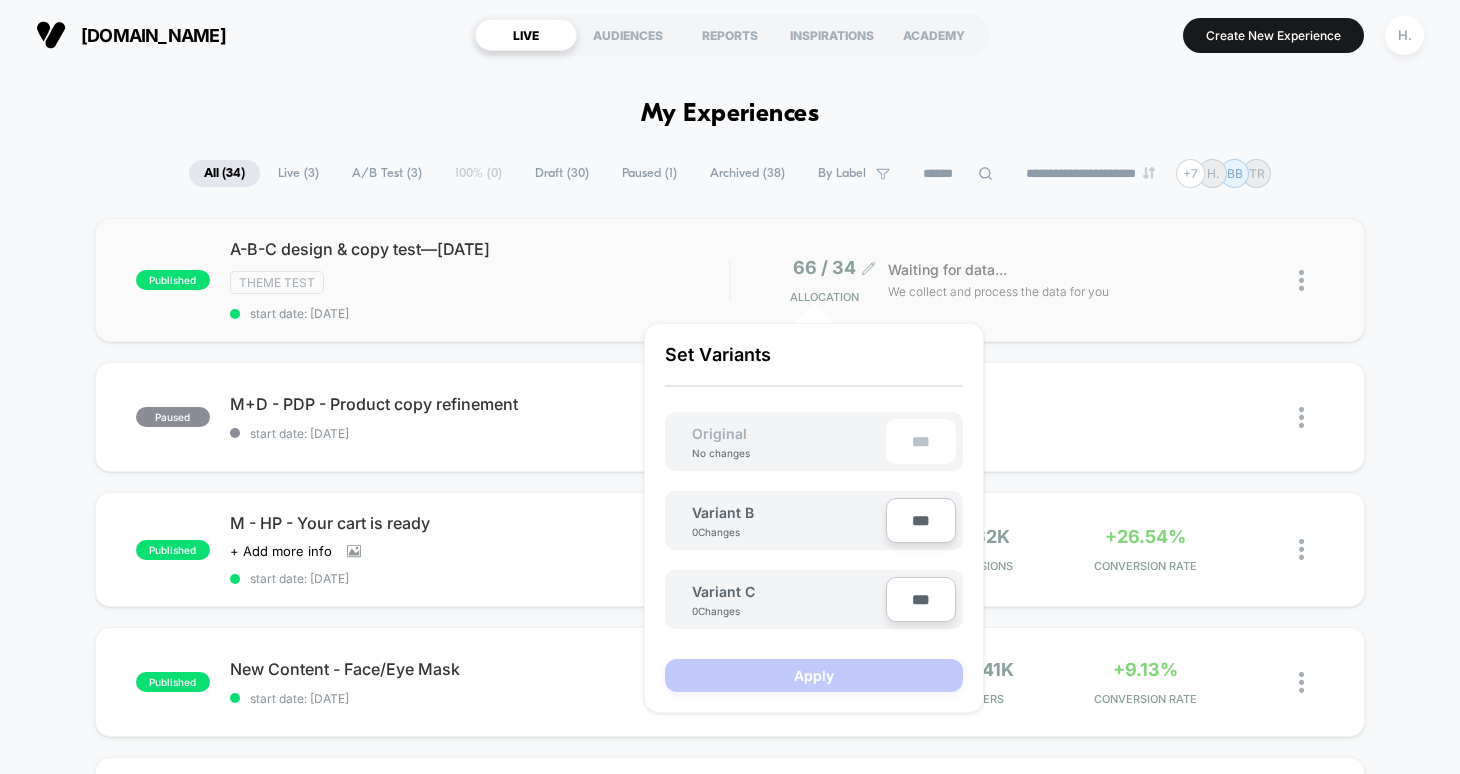 click 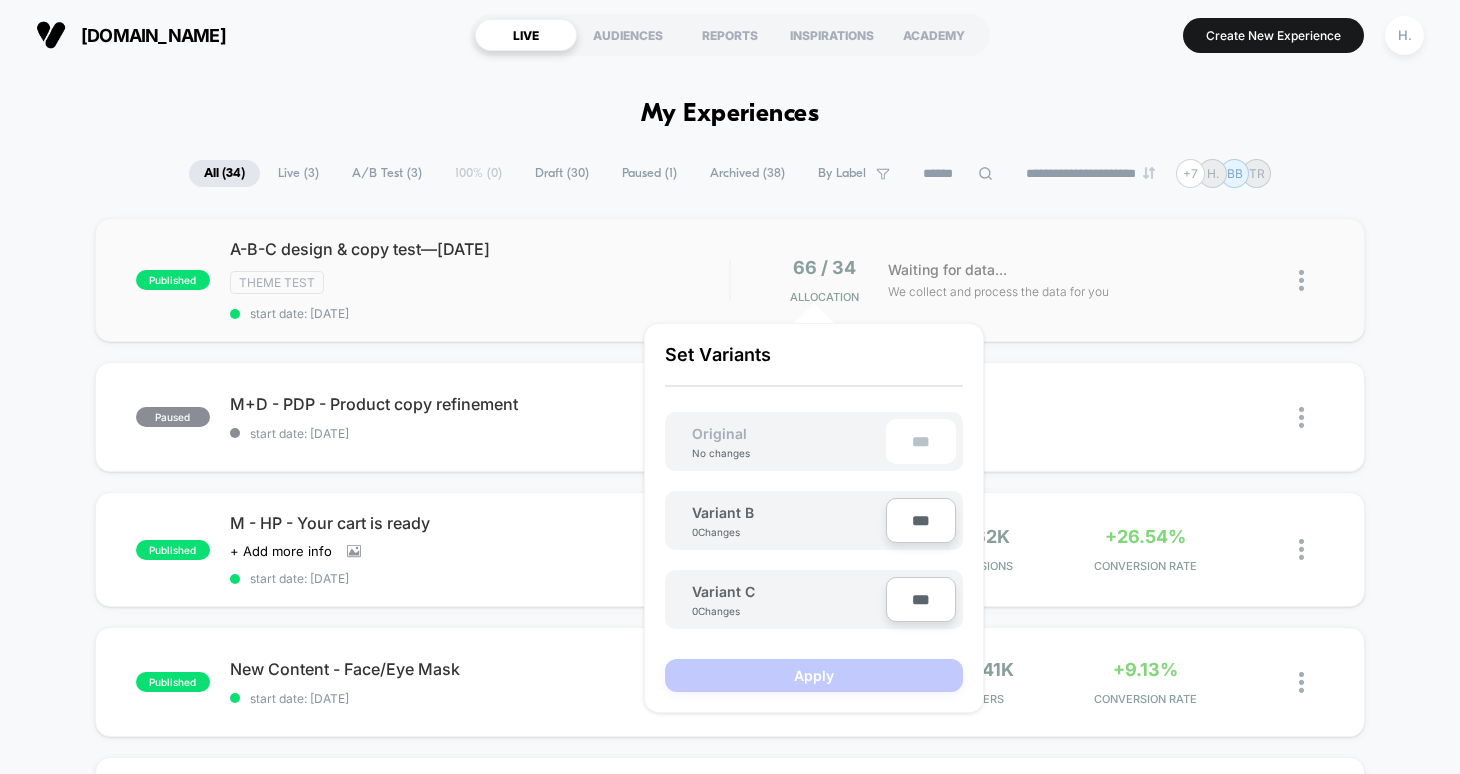 click on "published A-B-C design & copy test—[DATE] Theme Test start date: [DATE] 66 / 34 Allocation Waiting for data... We collect and process the data for you" at bounding box center [730, 280] 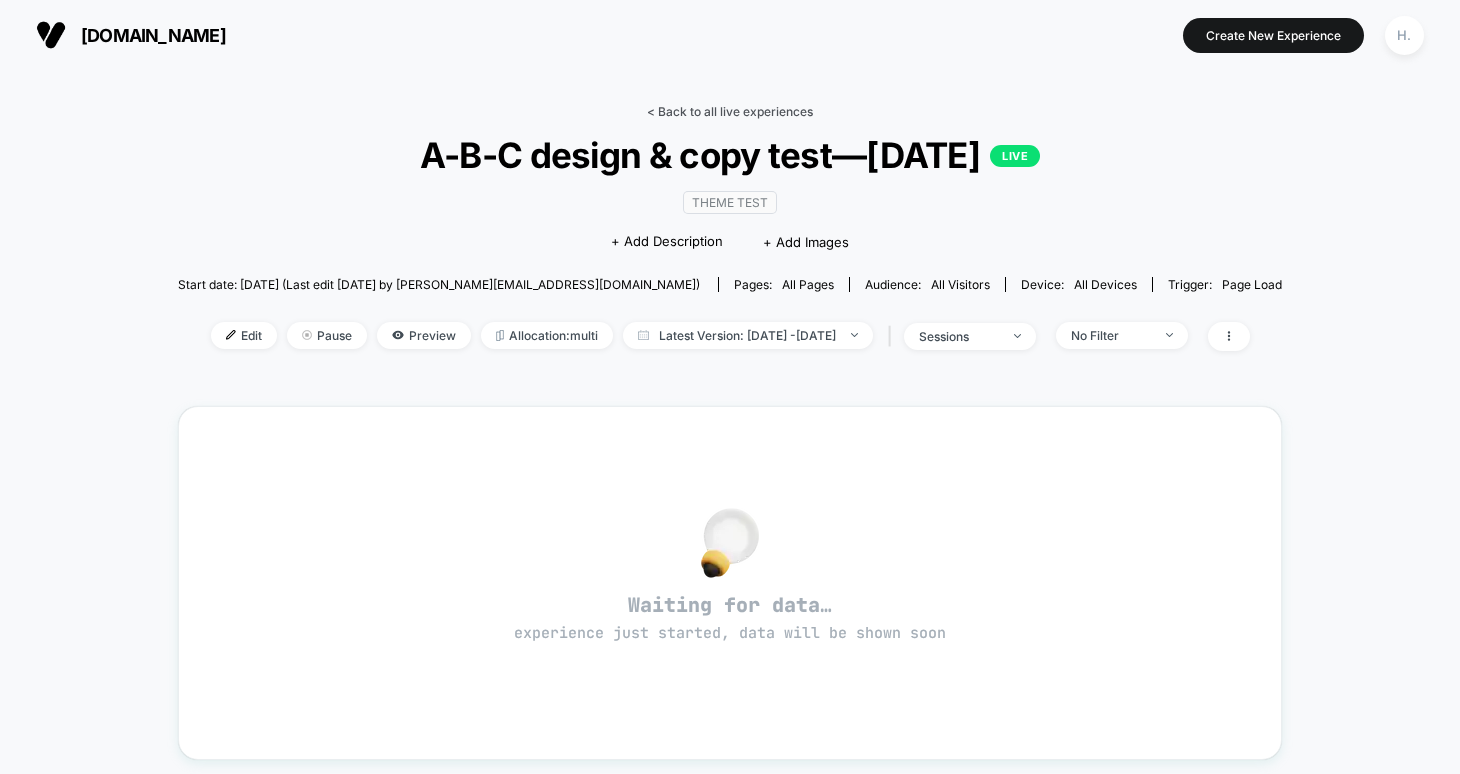 click on "< Back to all live experiences" at bounding box center (730, 111) 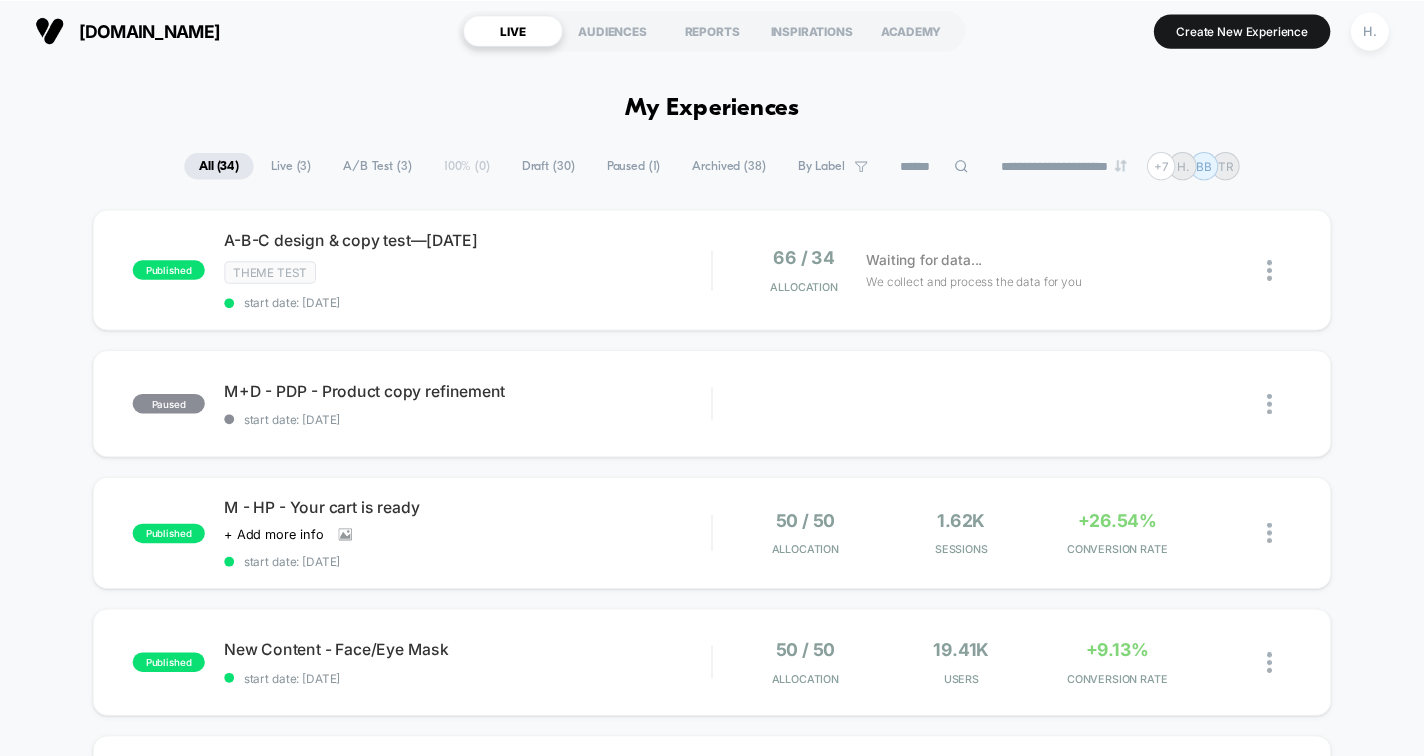 scroll, scrollTop: 0, scrollLeft: 0, axis: both 